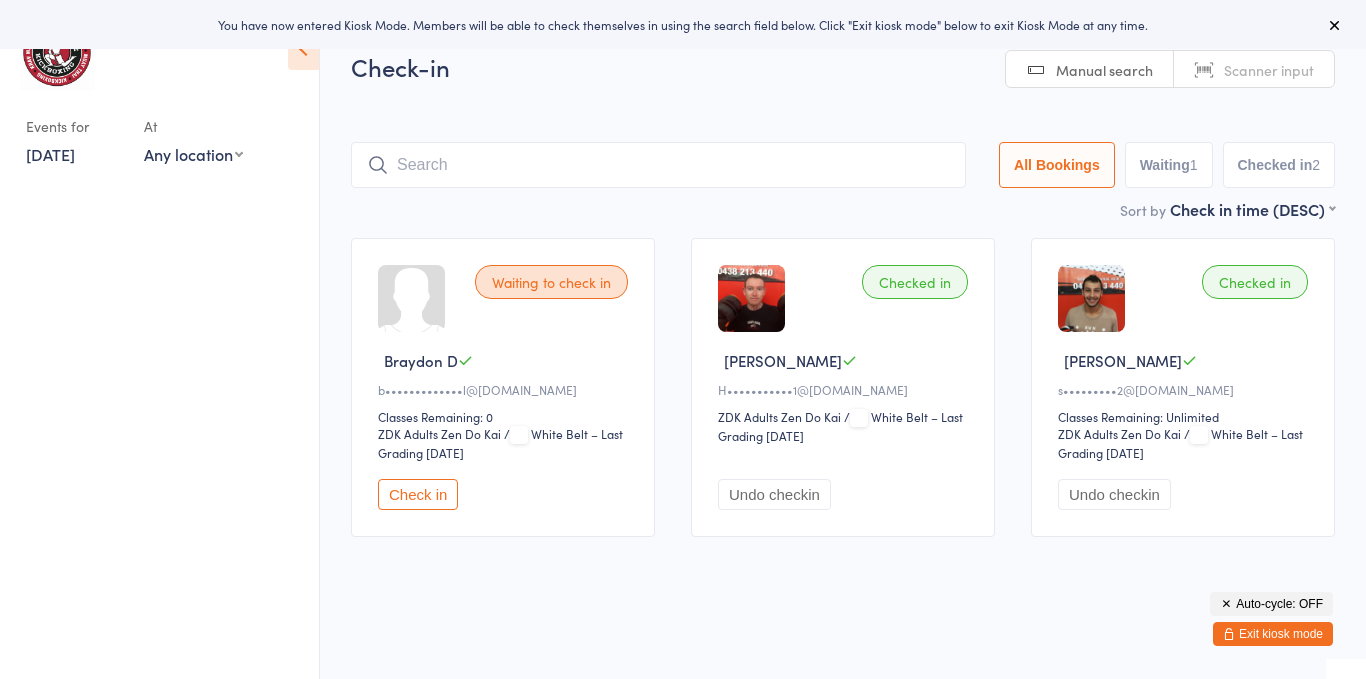scroll, scrollTop: 0, scrollLeft: 0, axis: both 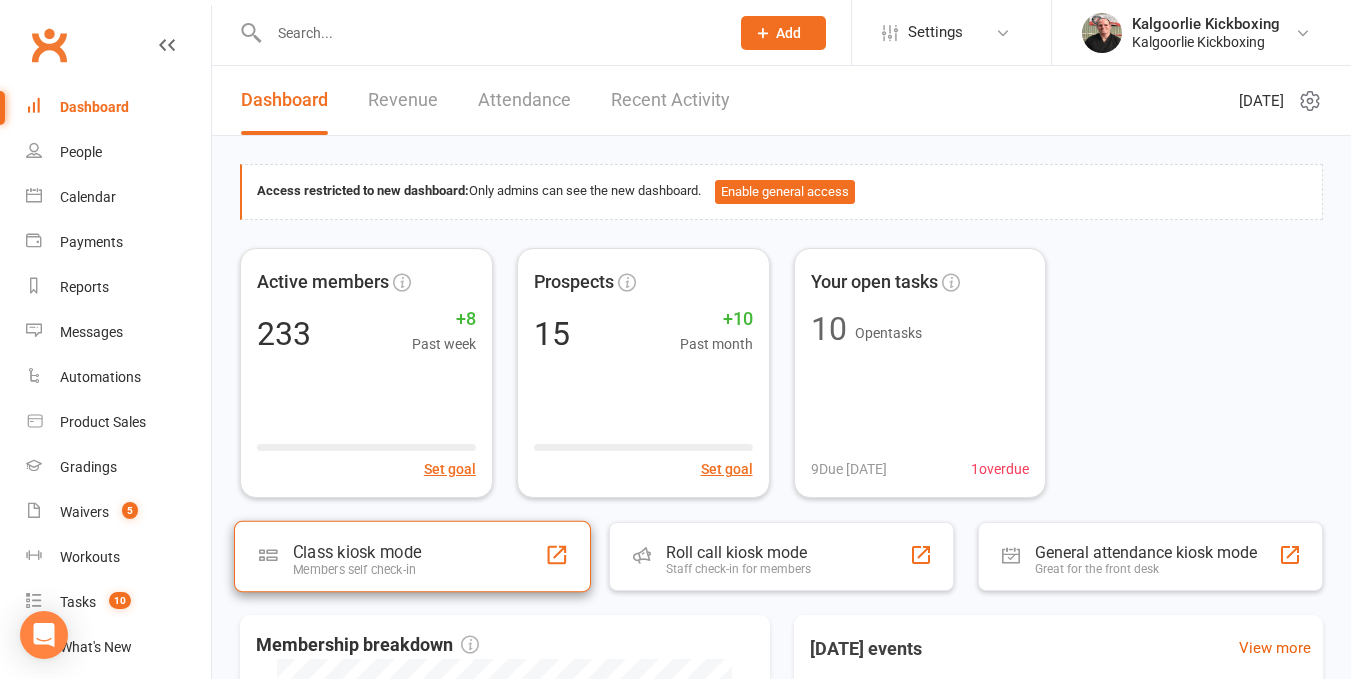 click on "Members self check-in" at bounding box center [357, 569] 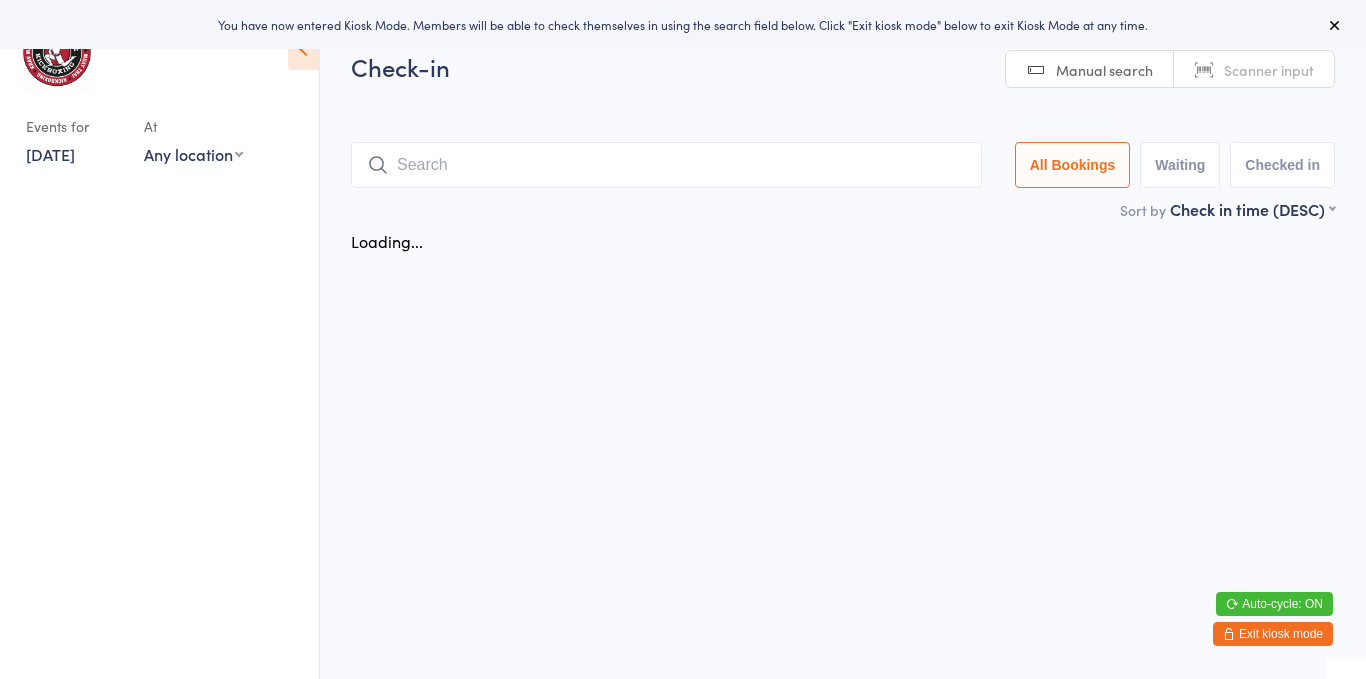 scroll, scrollTop: 0, scrollLeft: 0, axis: both 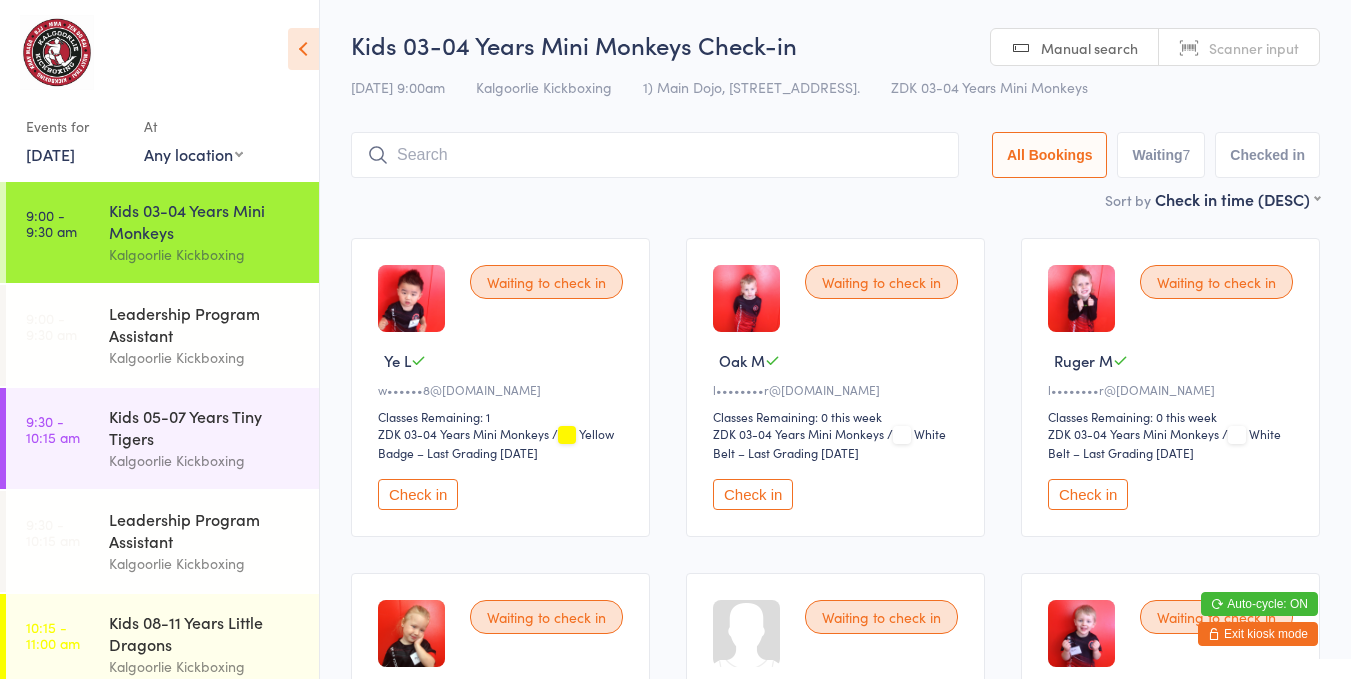 click on "Kids 03-04 Years Mini Monkeys" at bounding box center [205, 221] 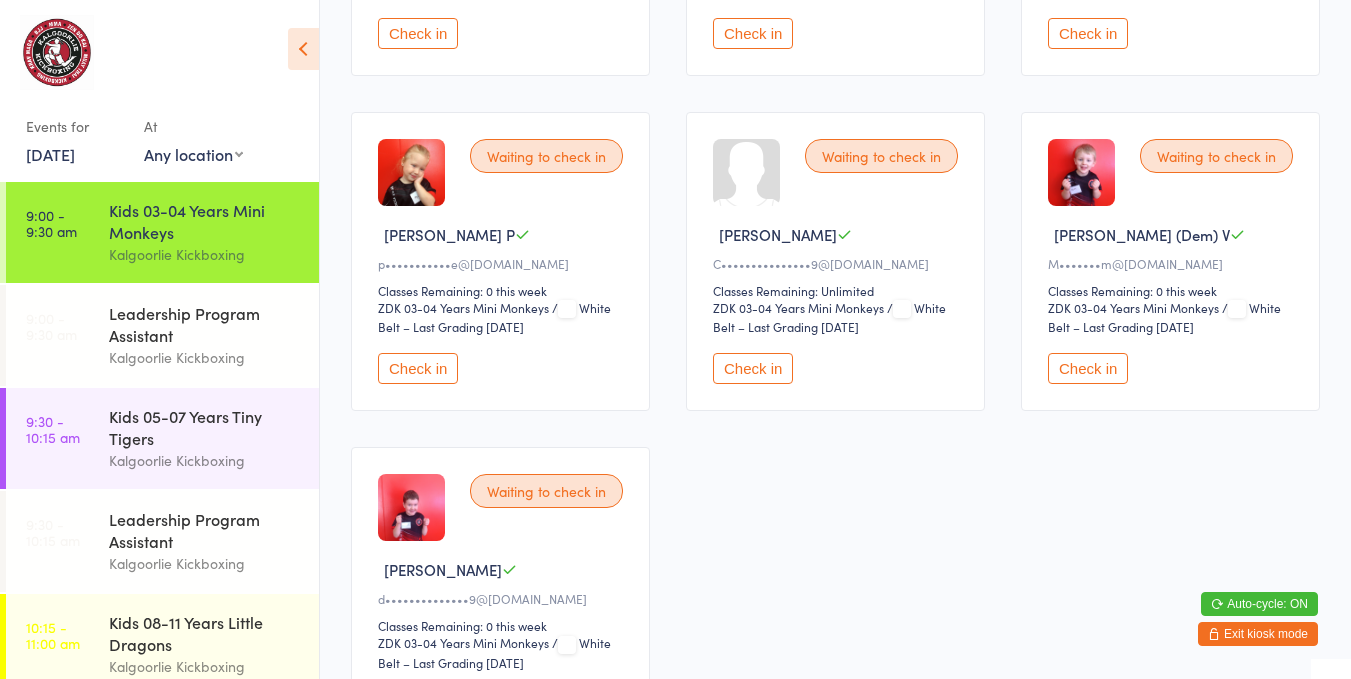 scroll, scrollTop: 462, scrollLeft: 0, axis: vertical 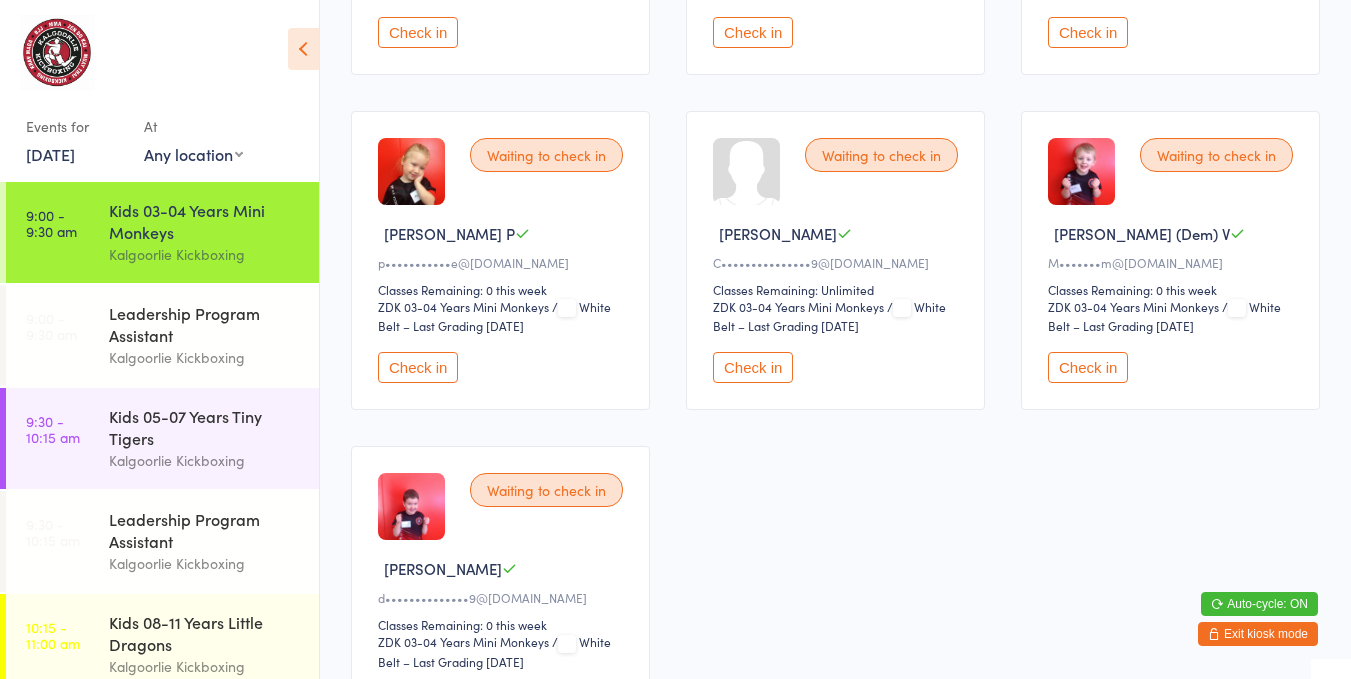 click on "Check in" at bounding box center (753, 367) 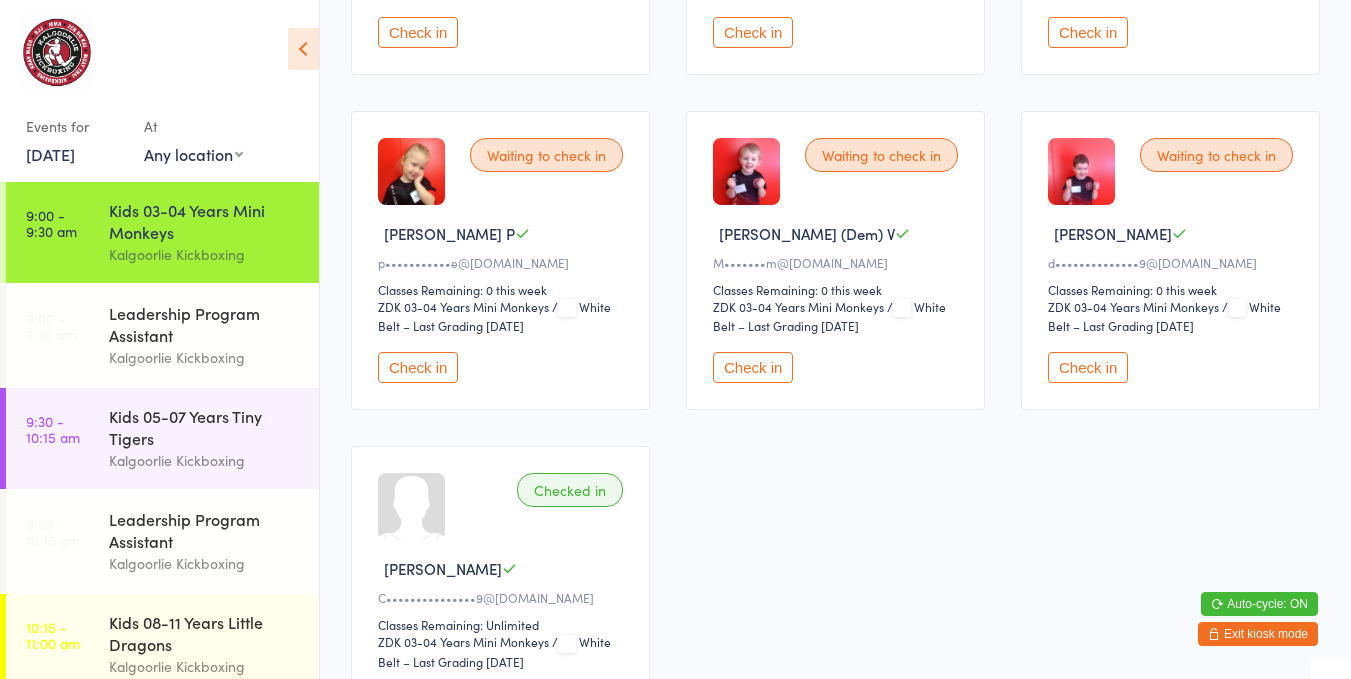click on "Check in" at bounding box center [418, 367] 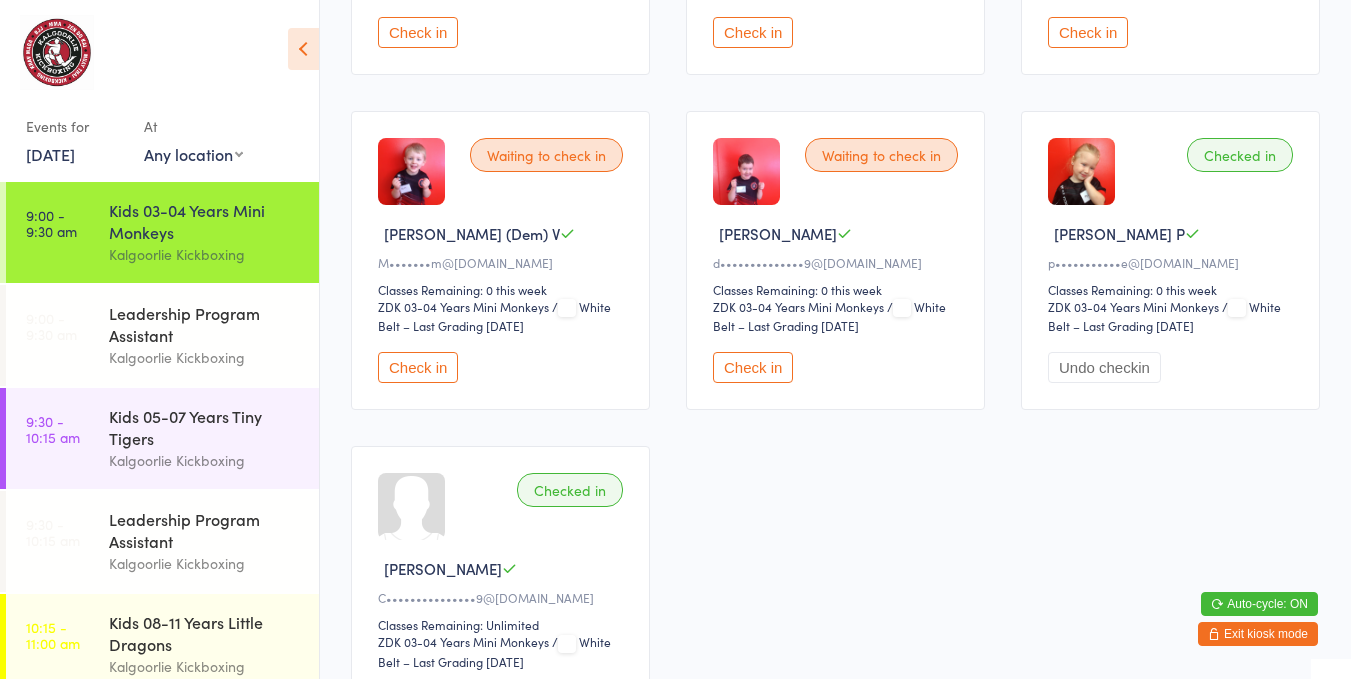 click on "Check in" at bounding box center (418, 367) 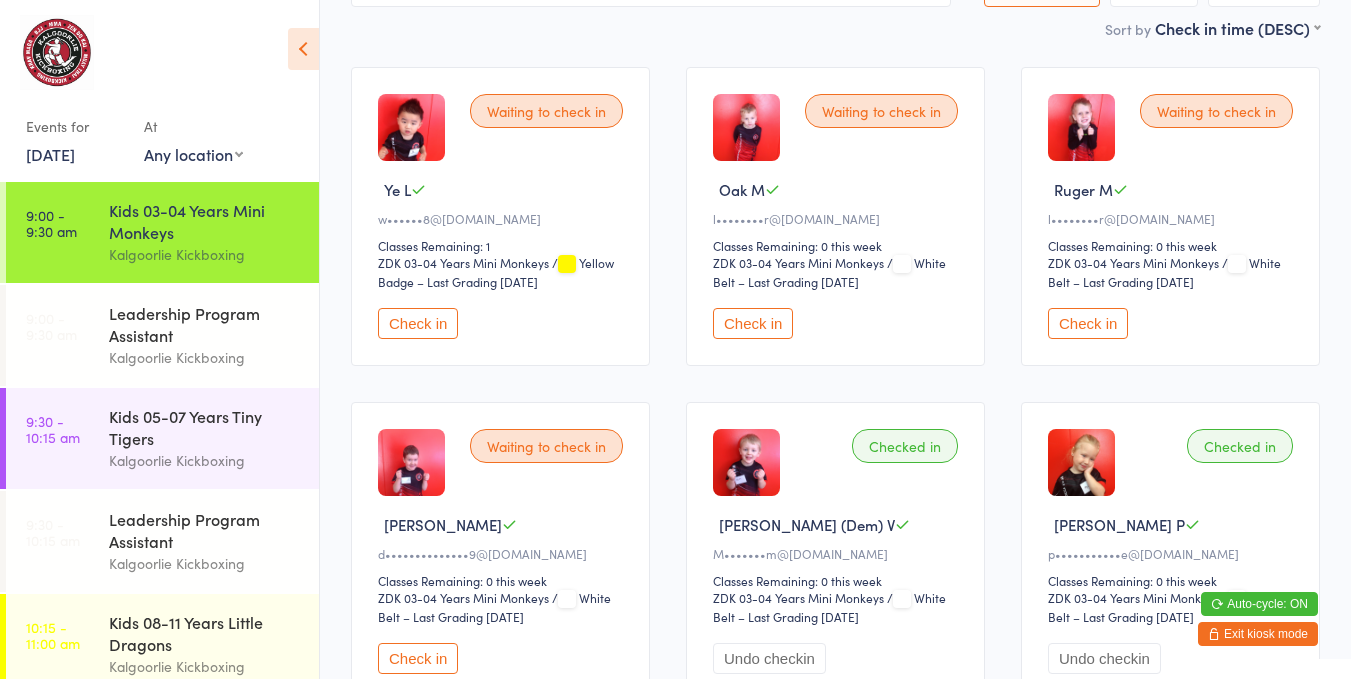 scroll, scrollTop: 170, scrollLeft: 0, axis: vertical 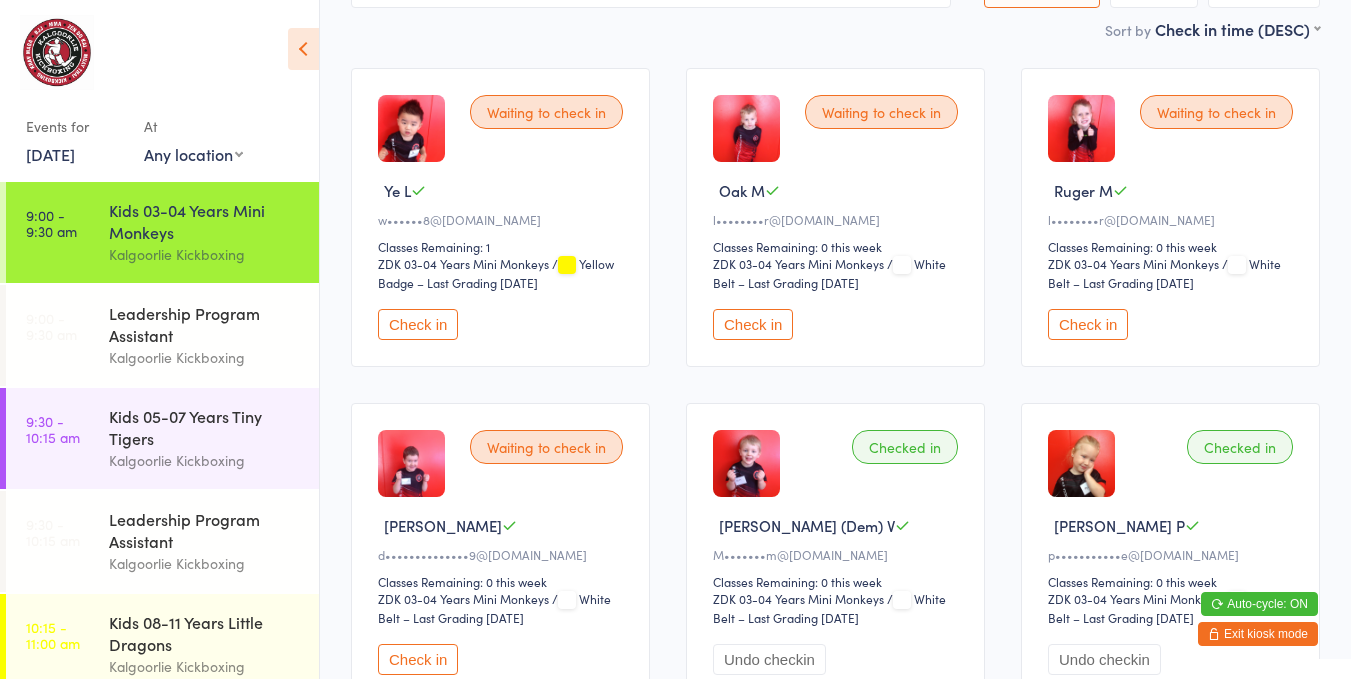 click on "Check in" at bounding box center (753, 324) 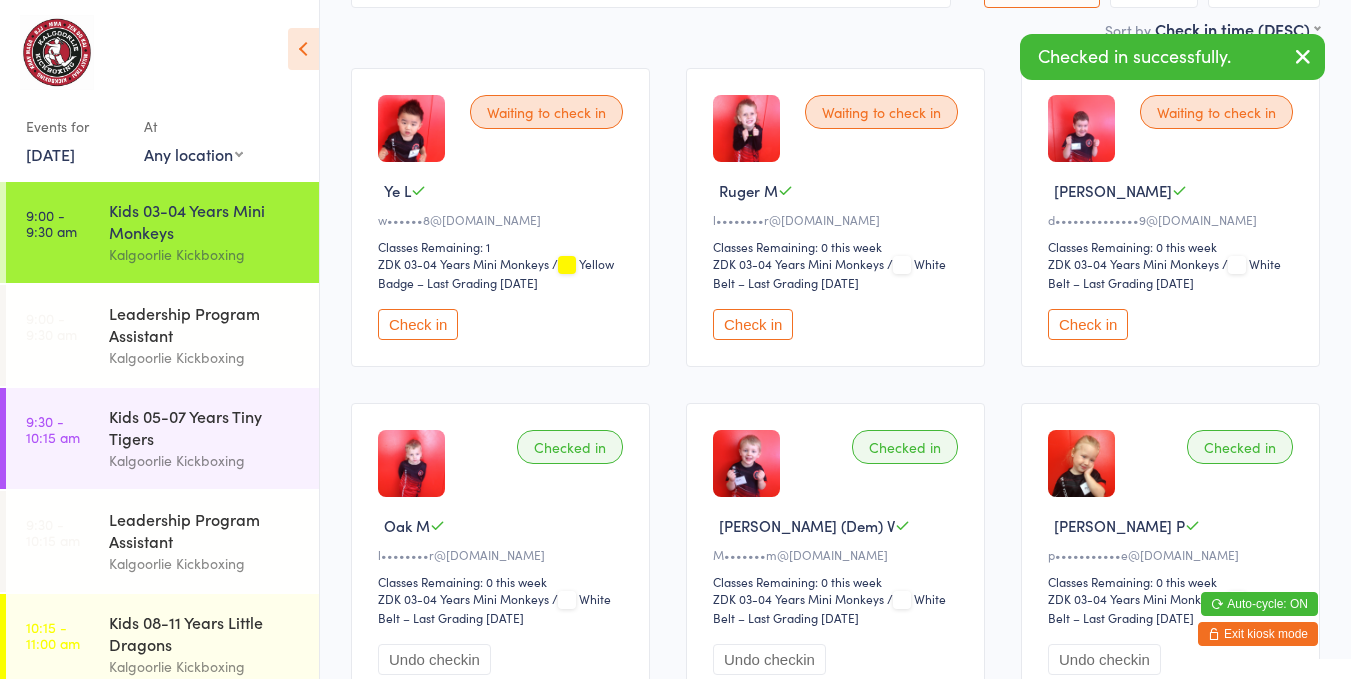 click on "Check in" at bounding box center [1088, 324] 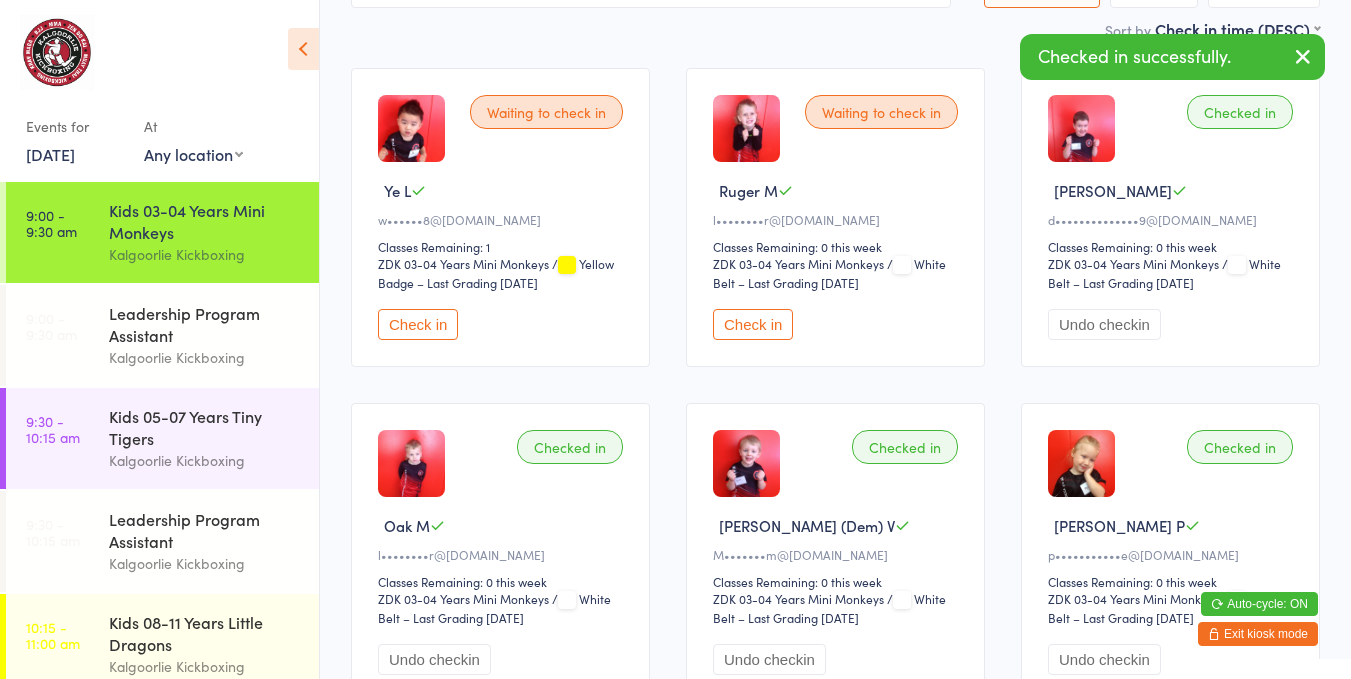 click on "Undo checkin" at bounding box center [1104, 324] 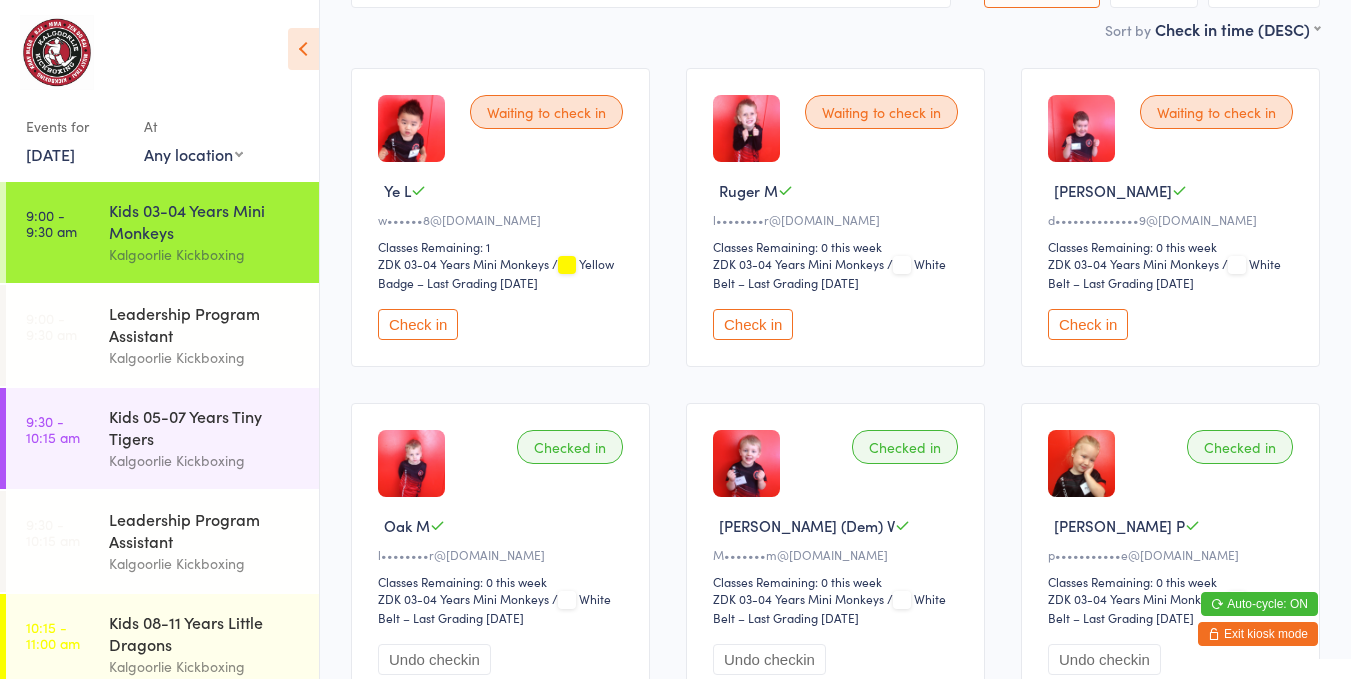 click on "Check in" at bounding box center [753, 324] 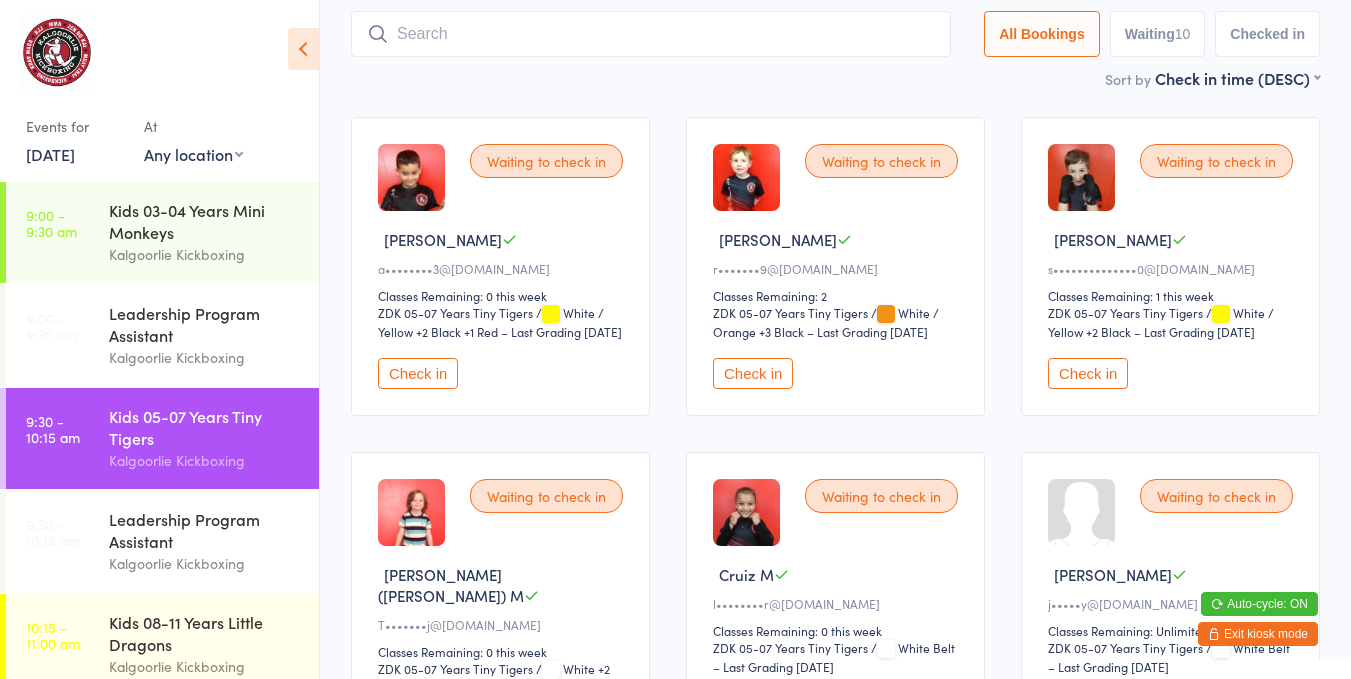 scroll, scrollTop: 112, scrollLeft: 0, axis: vertical 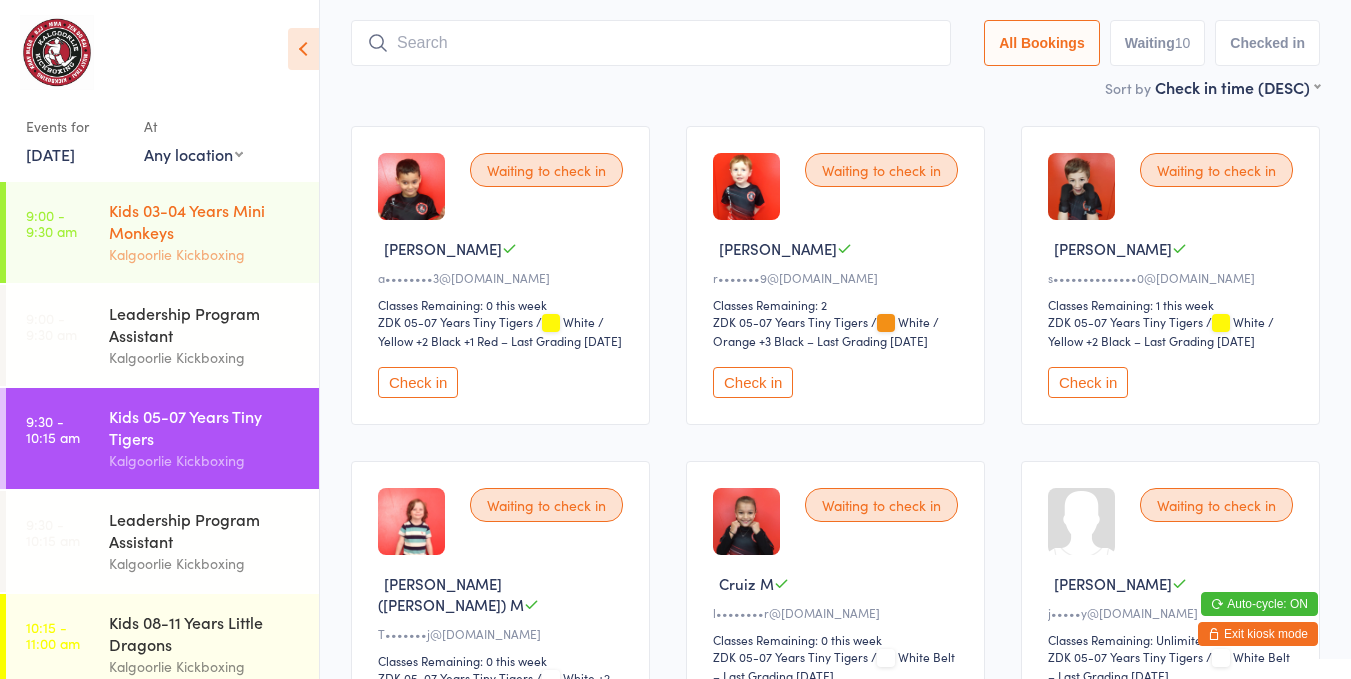 click on "9:00 - 9:30 am" at bounding box center [51, 223] 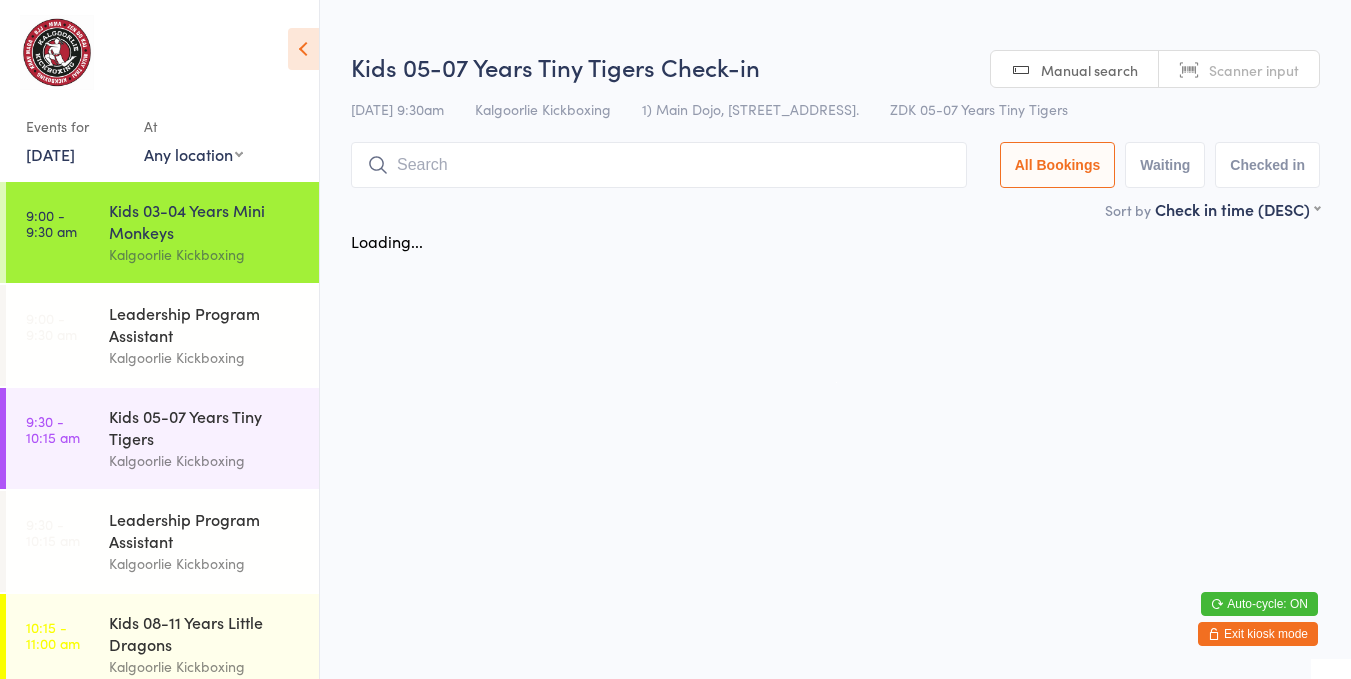 scroll, scrollTop: 0, scrollLeft: 0, axis: both 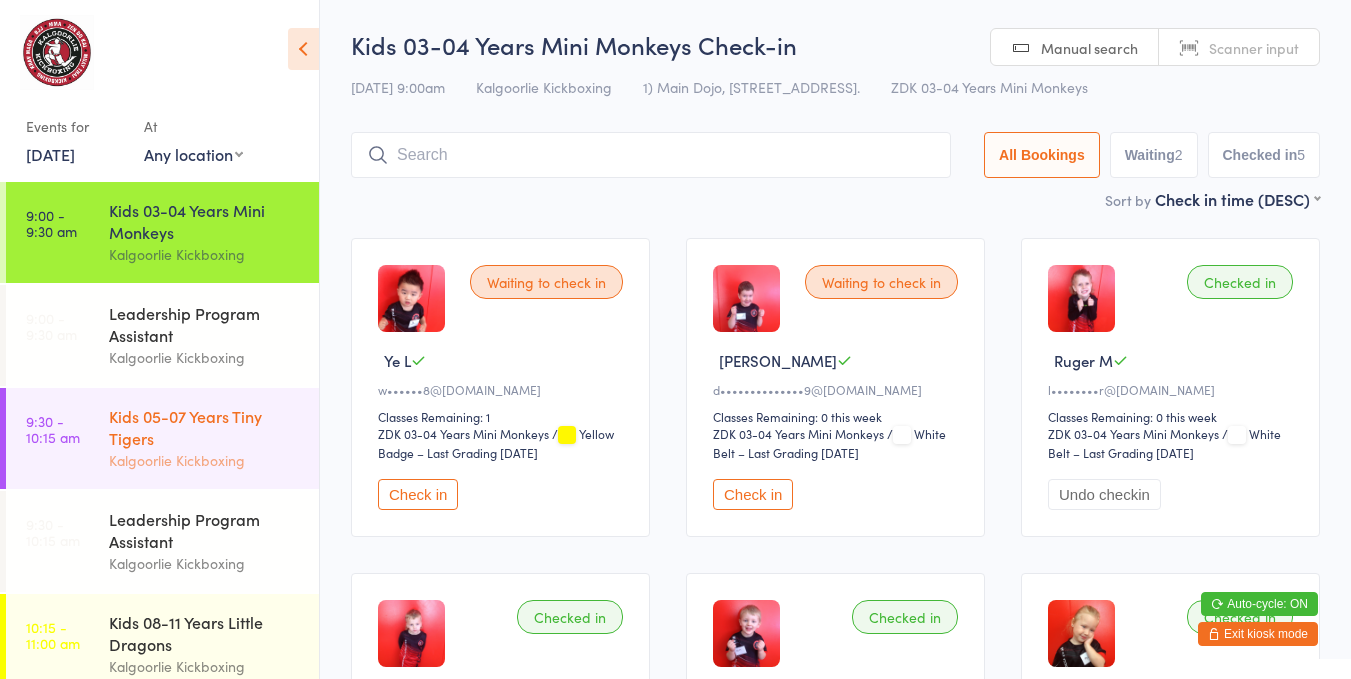 click on "Kids 05-07 Years Tiny Tigers Kalgoorlie Kickboxing" at bounding box center [214, 438] 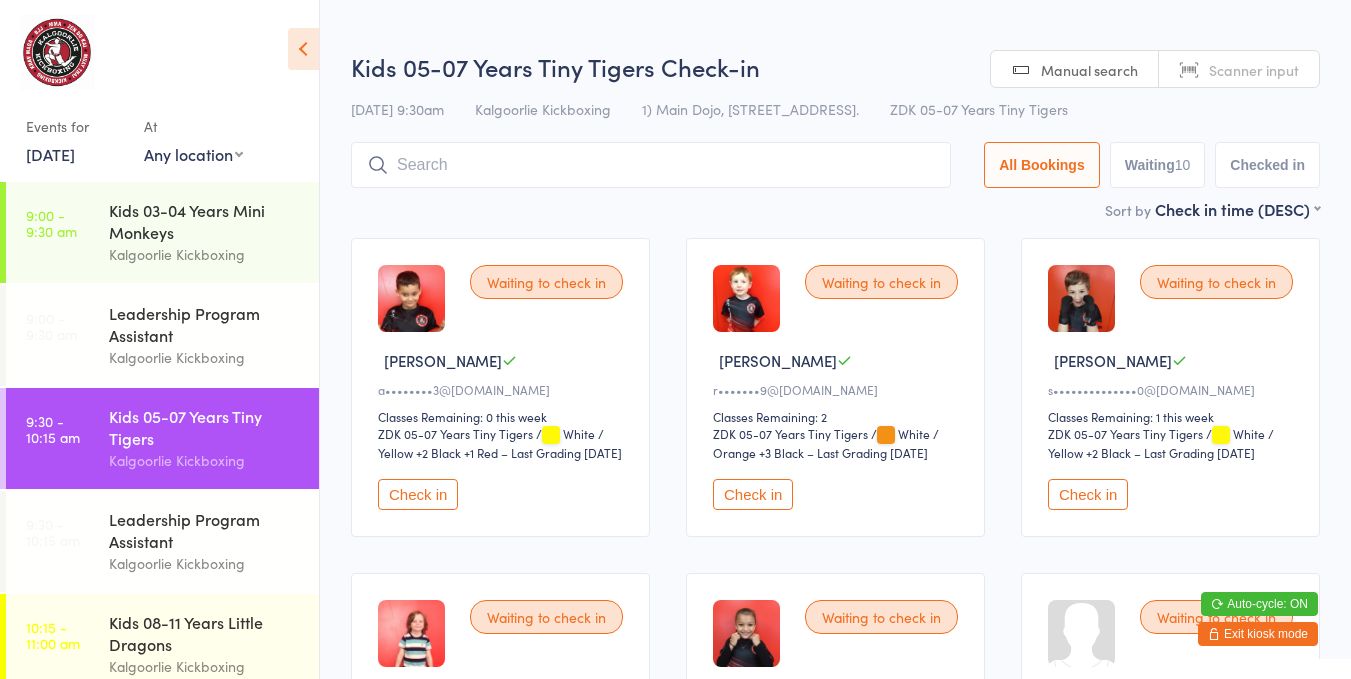 click on "/  White / Yellow +2 Black – Last Grading Jun 29, 2025" at bounding box center (1161, 443) 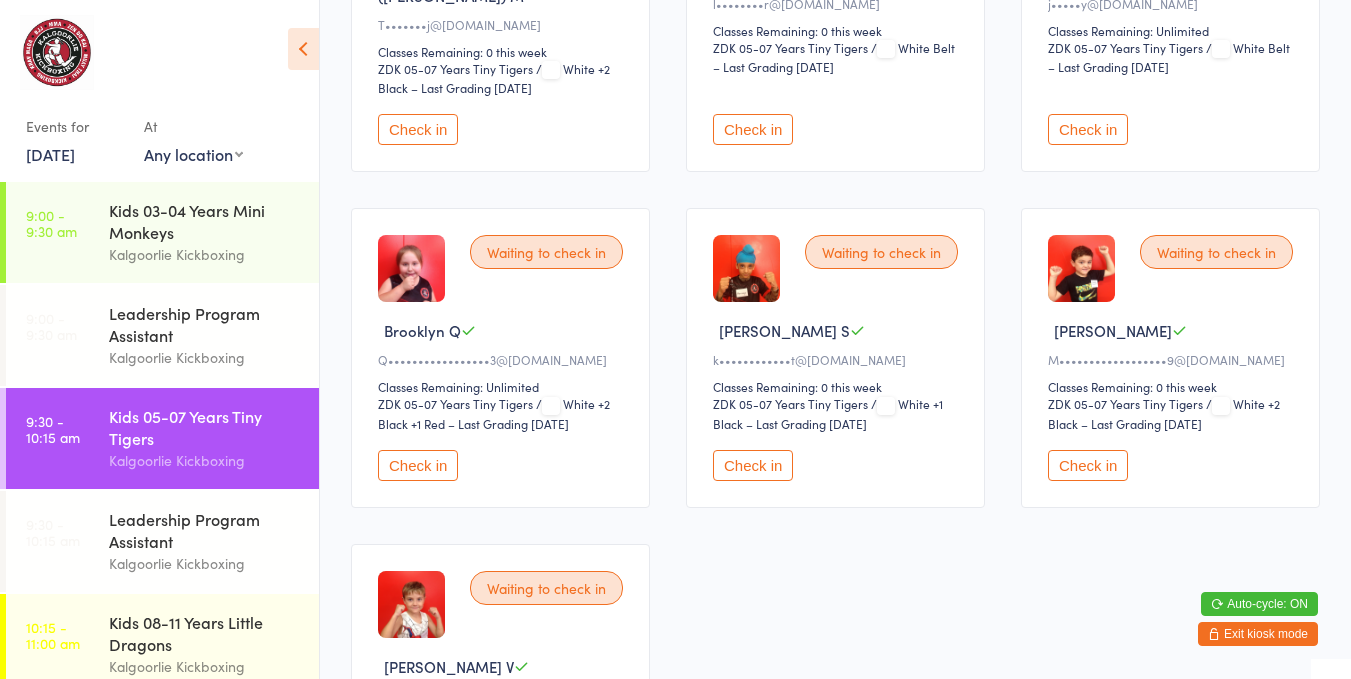 scroll, scrollTop: 776, scrollLeft: 0, axis: vertical 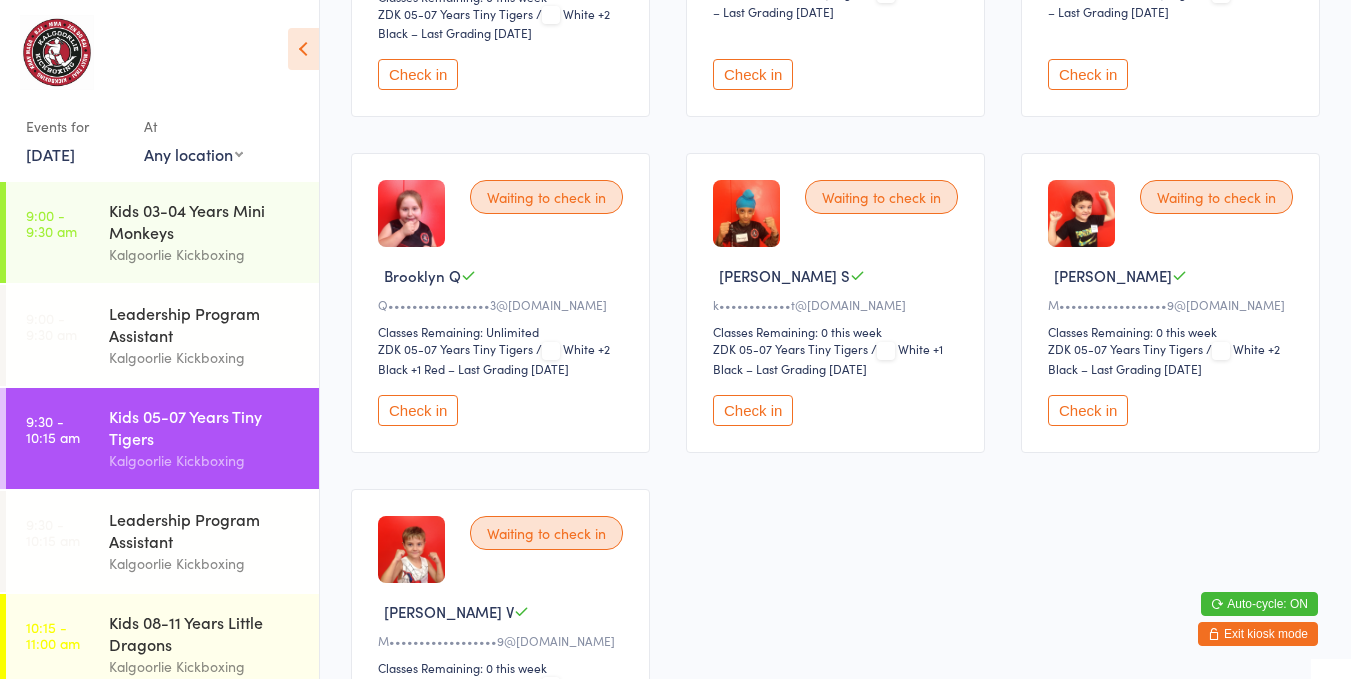 click on "Check in" at bounding box center (1088, 410) 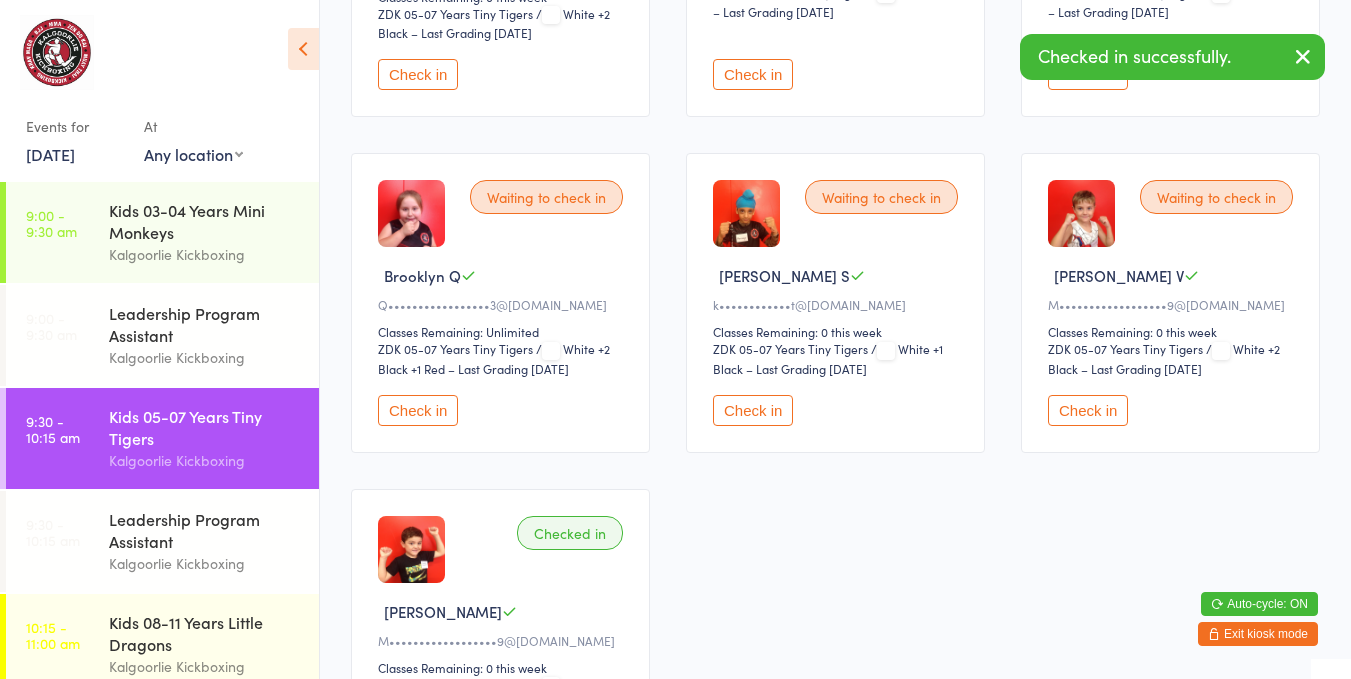 click on "Check in" at bounding box center [1088, 410] 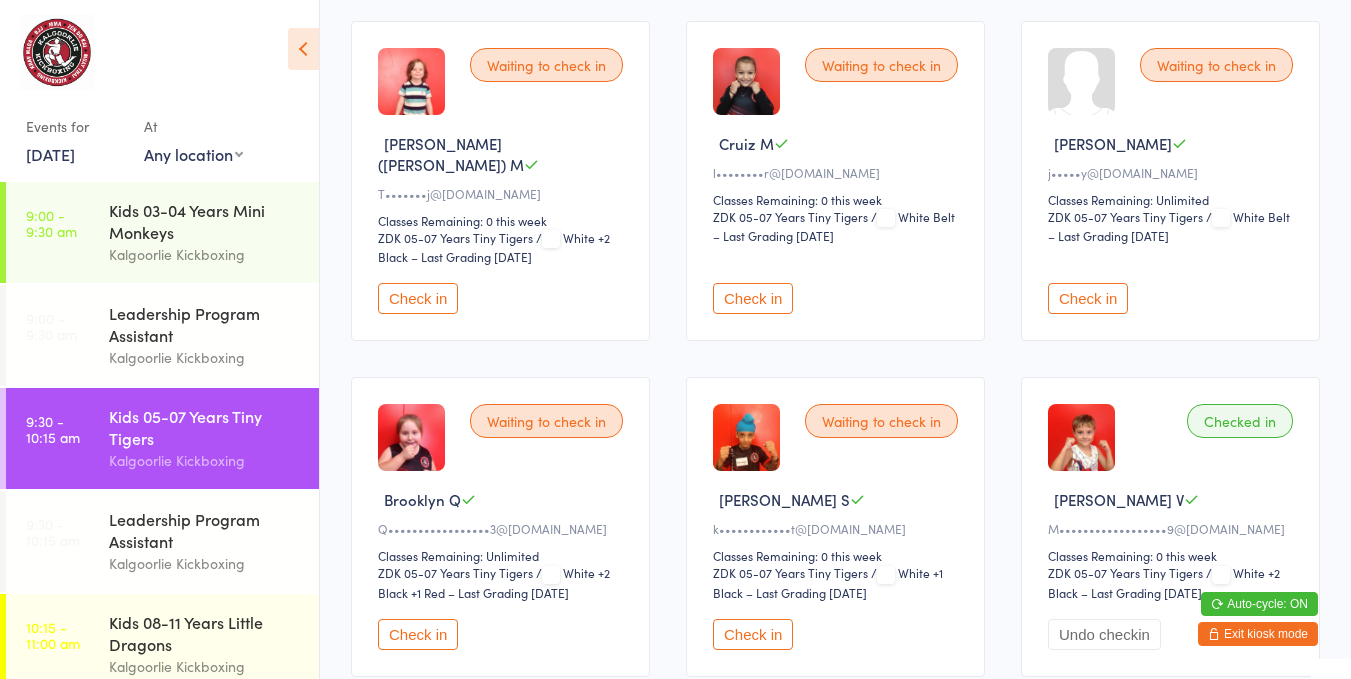 scroll, scrollTop: 550, scrollLeft: 0, axis: vertical 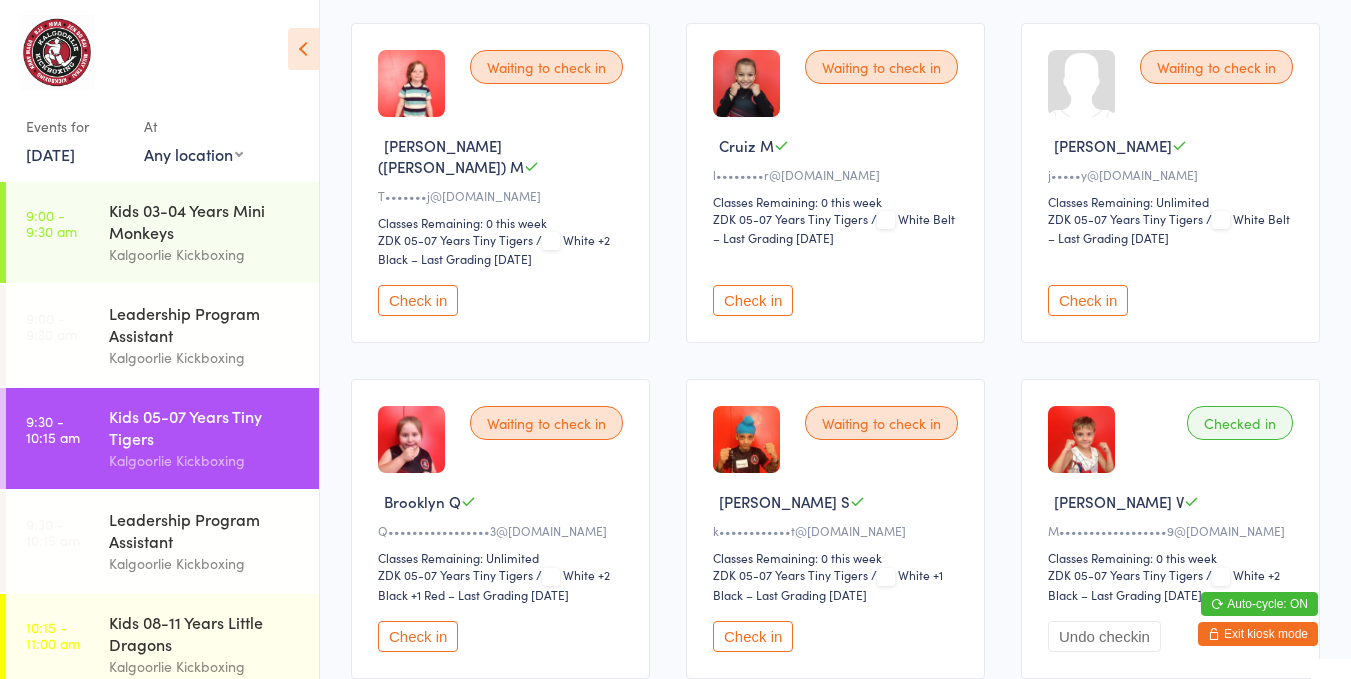 click on "Kids 05-07 Years Tiny Tigers" at bounding box center [205, 427] 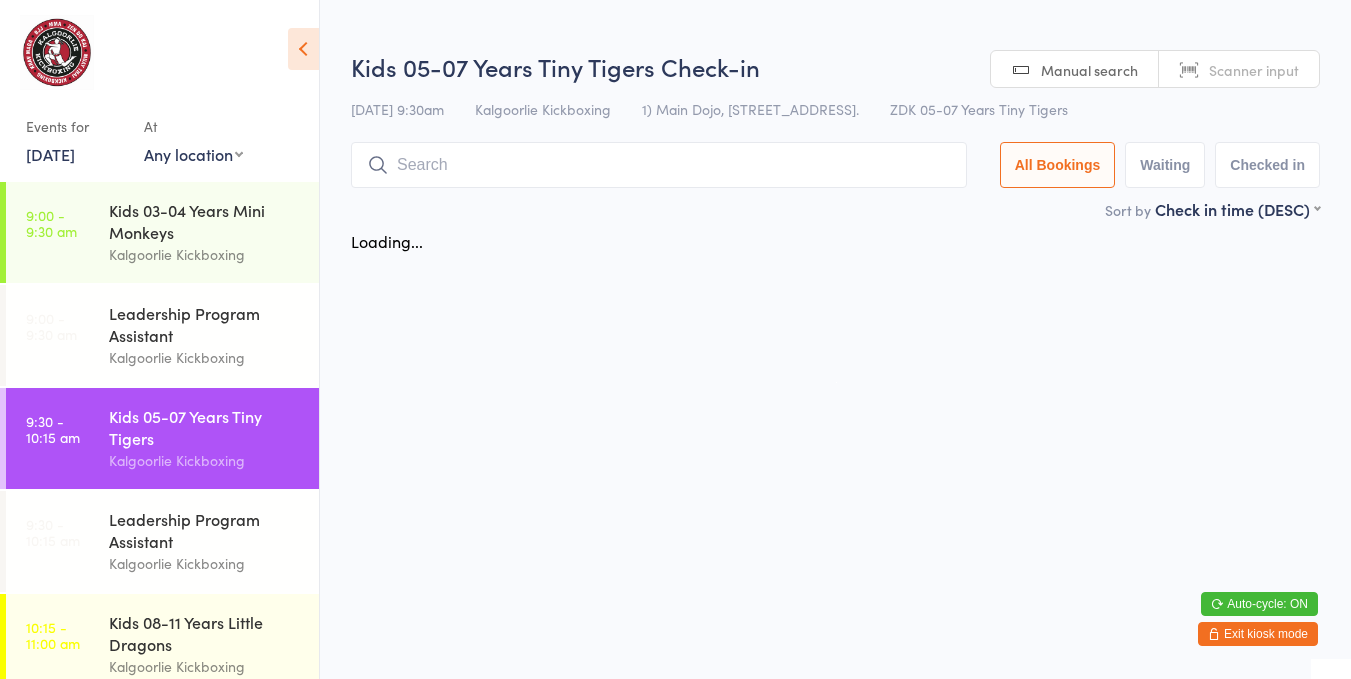 scroll, scrollTop: 0, scrollLeft: 0, axis: both 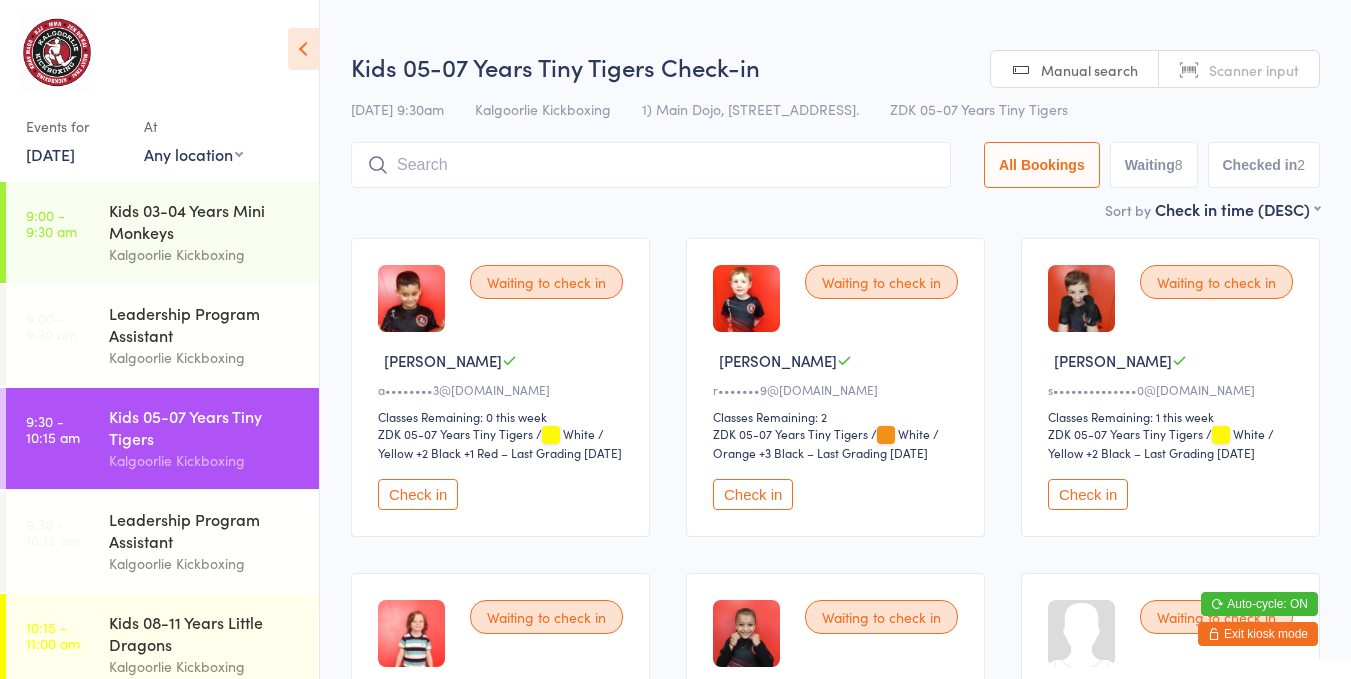 click on "Check in" at bounding box center (418, 494) 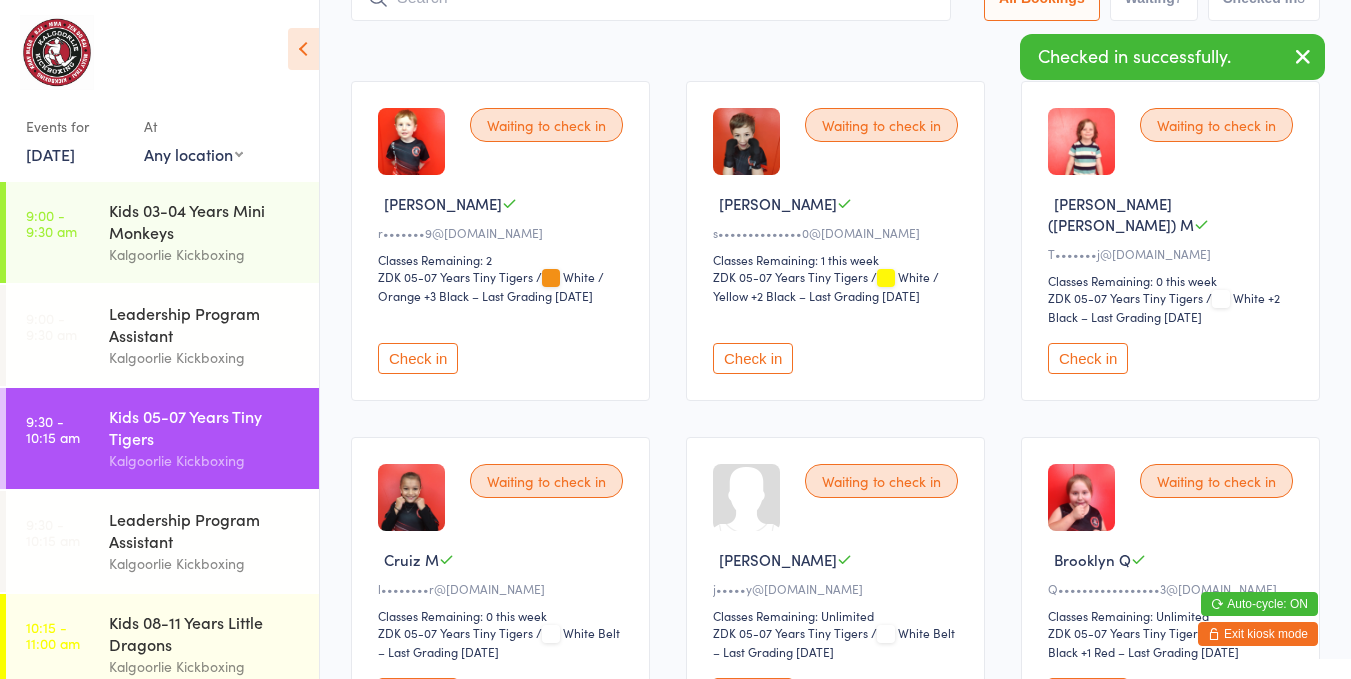 scroll, scrollTop: 309, scrollLeft: 0, axis: vertical 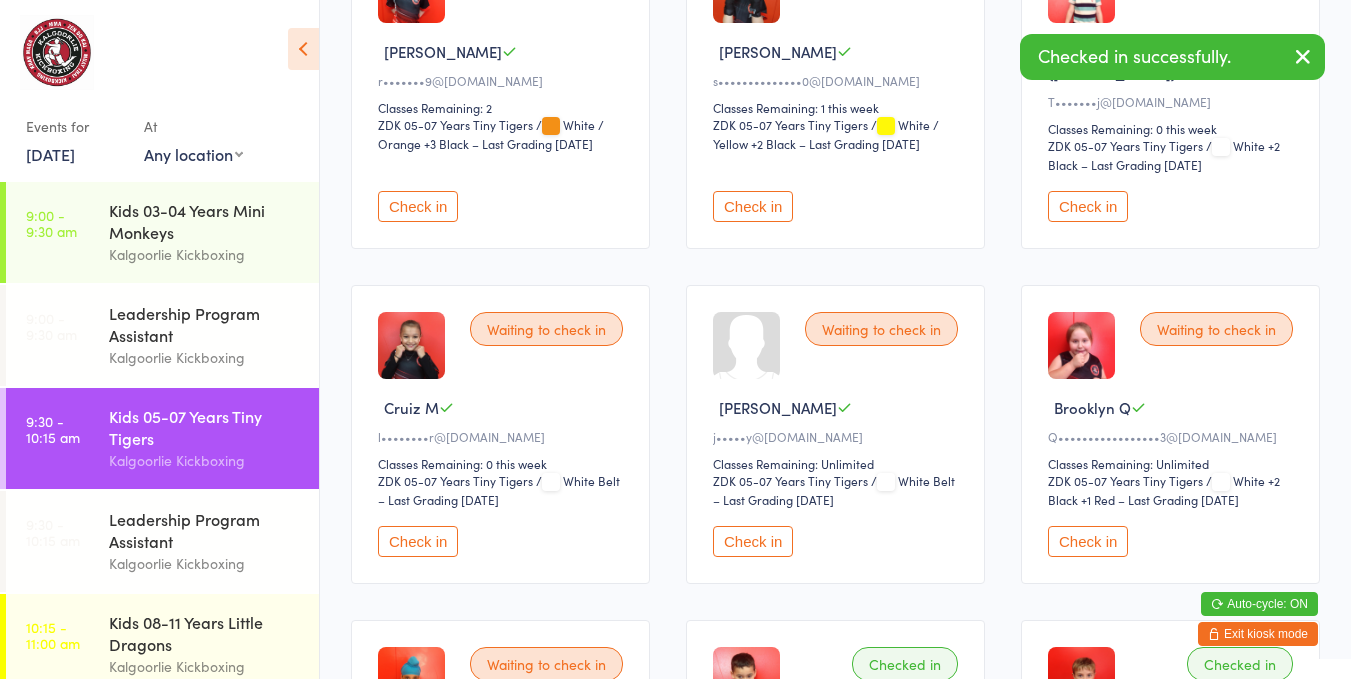 click on "Check in" at bounding box center [1088, 541] 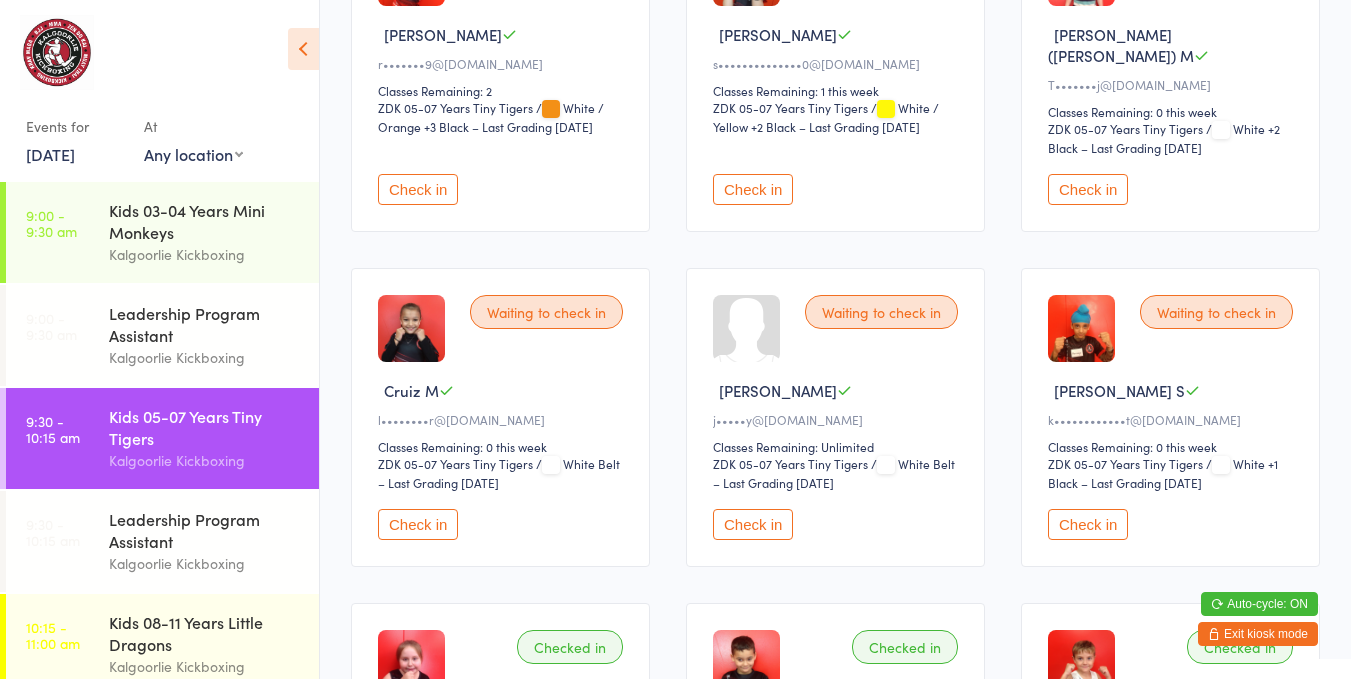 scroll, scrollTop: 266, scrollLeft: 0, axis: vertical 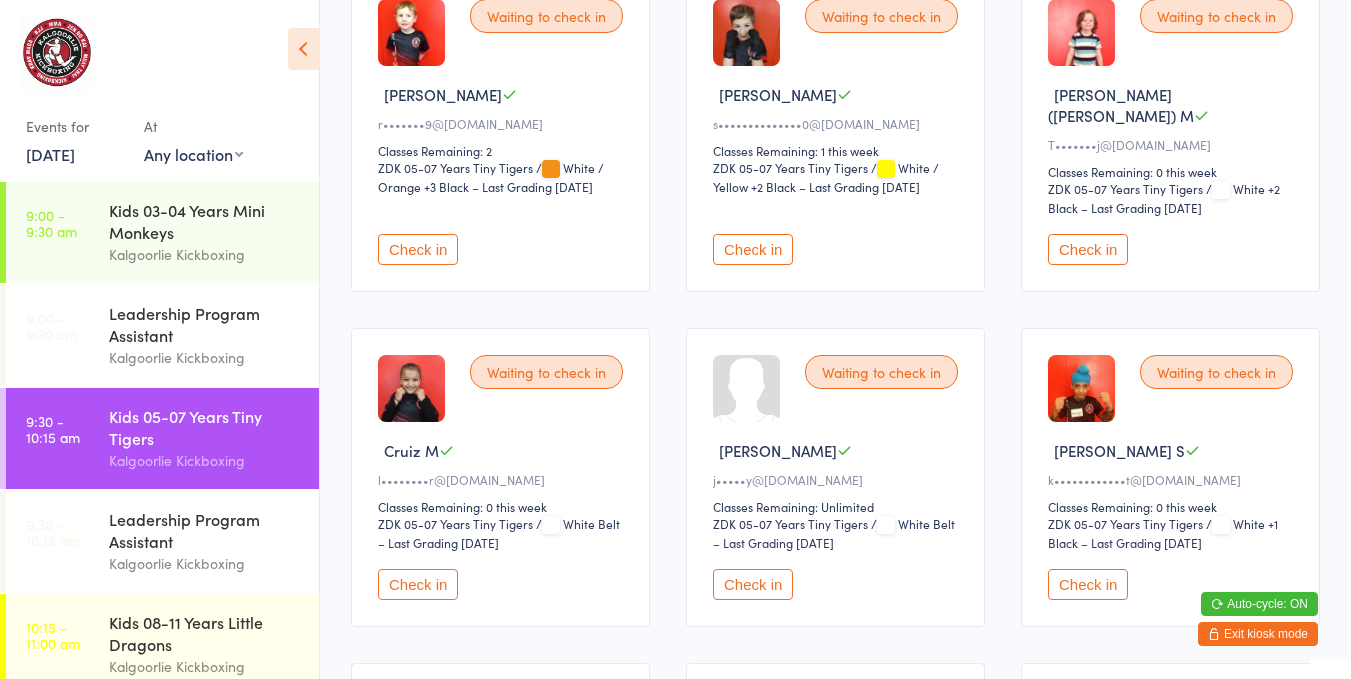 click on "Waiting to check in Amy O  j•••••y@yahoo.co.uk Classes Remaining: Unlimited ZDK 05-07 Years Tiny Tigers  ZDK 05-07 Years Tiny Tigers   /  White Belt – Last Grading Jul 10, 2025   Check in" at bounding box center (835, 477) 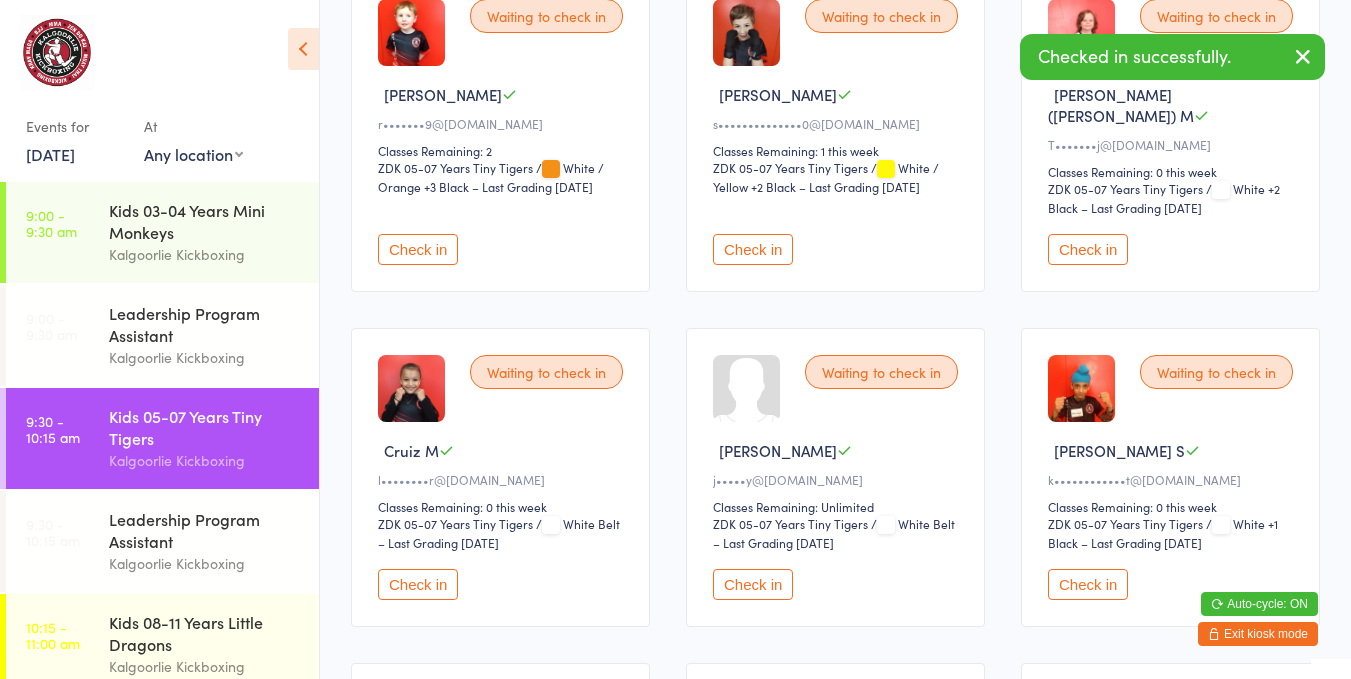 scroll, scrollTop: 601, scrollLeft: 0, axis: vertical 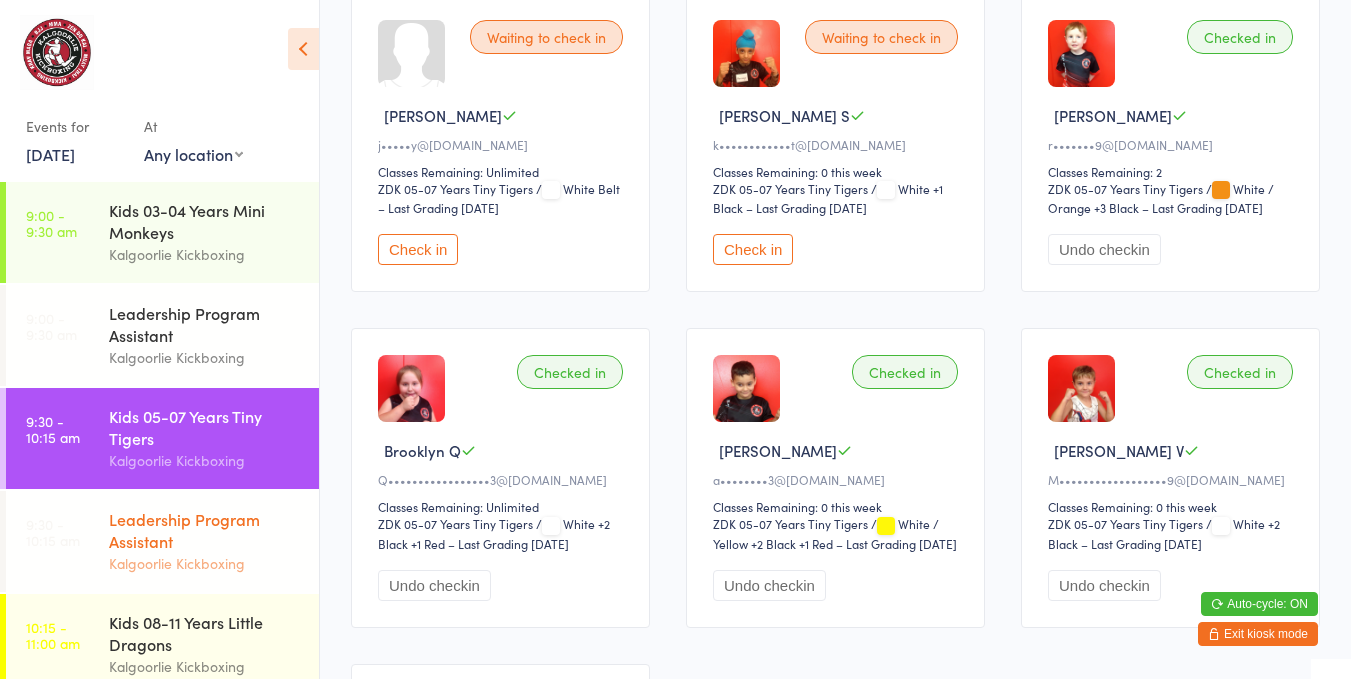 click on "9:30 - 10:15 am Leadership Program Assistant Kalgoorlie Kickboxing" at bounding box center (162, 541) 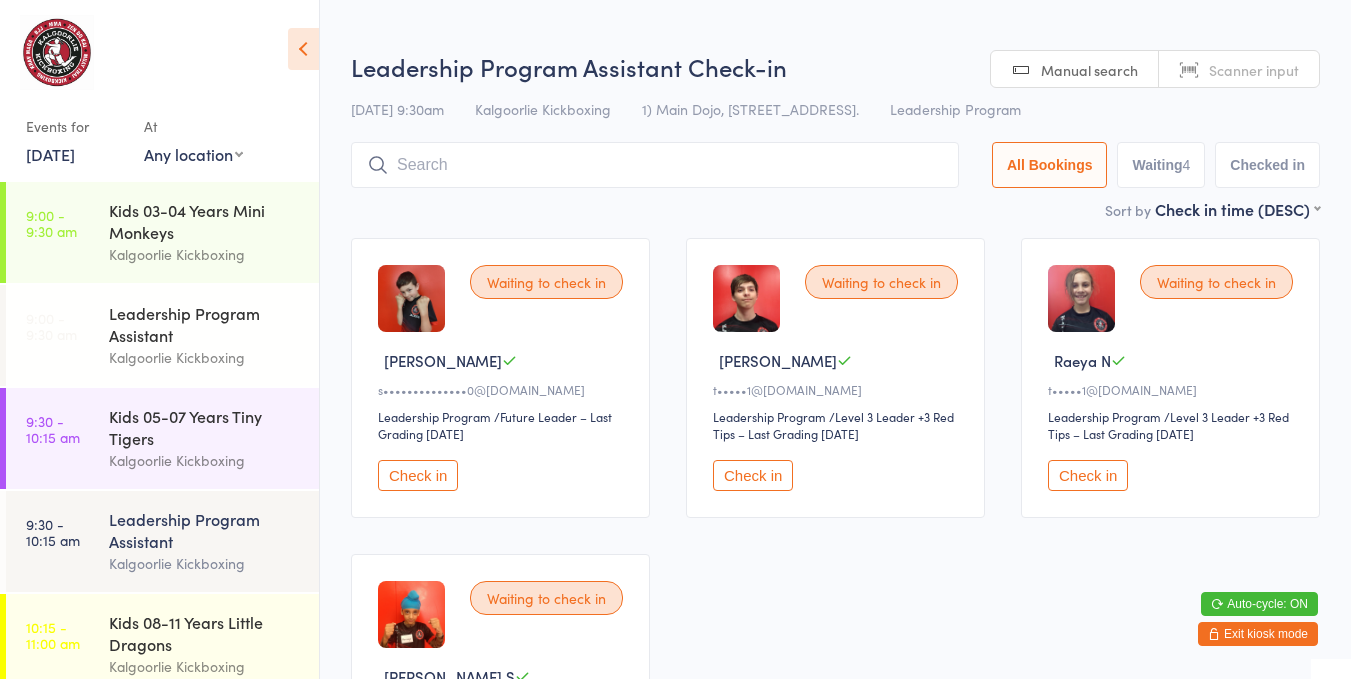 click on "Check in" at bounding box center (418, 475) 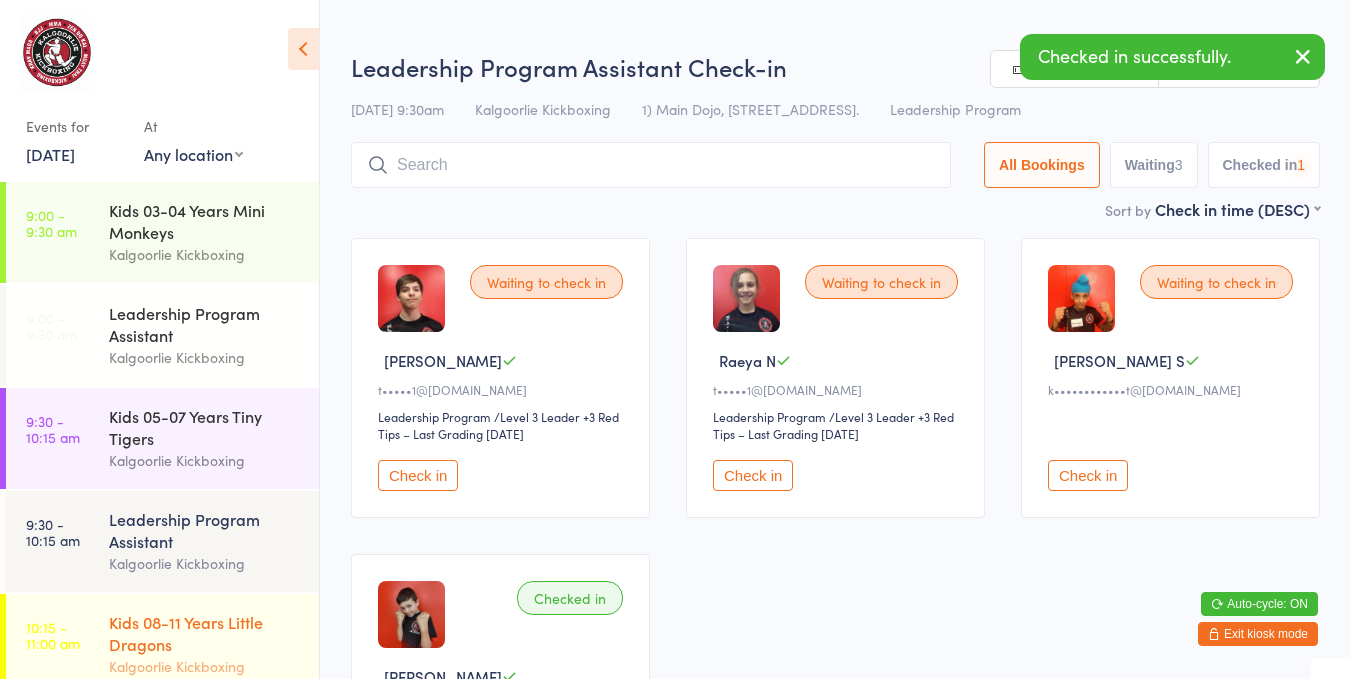click on "Kids 08-11 Years Little Dragons" at bounding box center (205, 633) 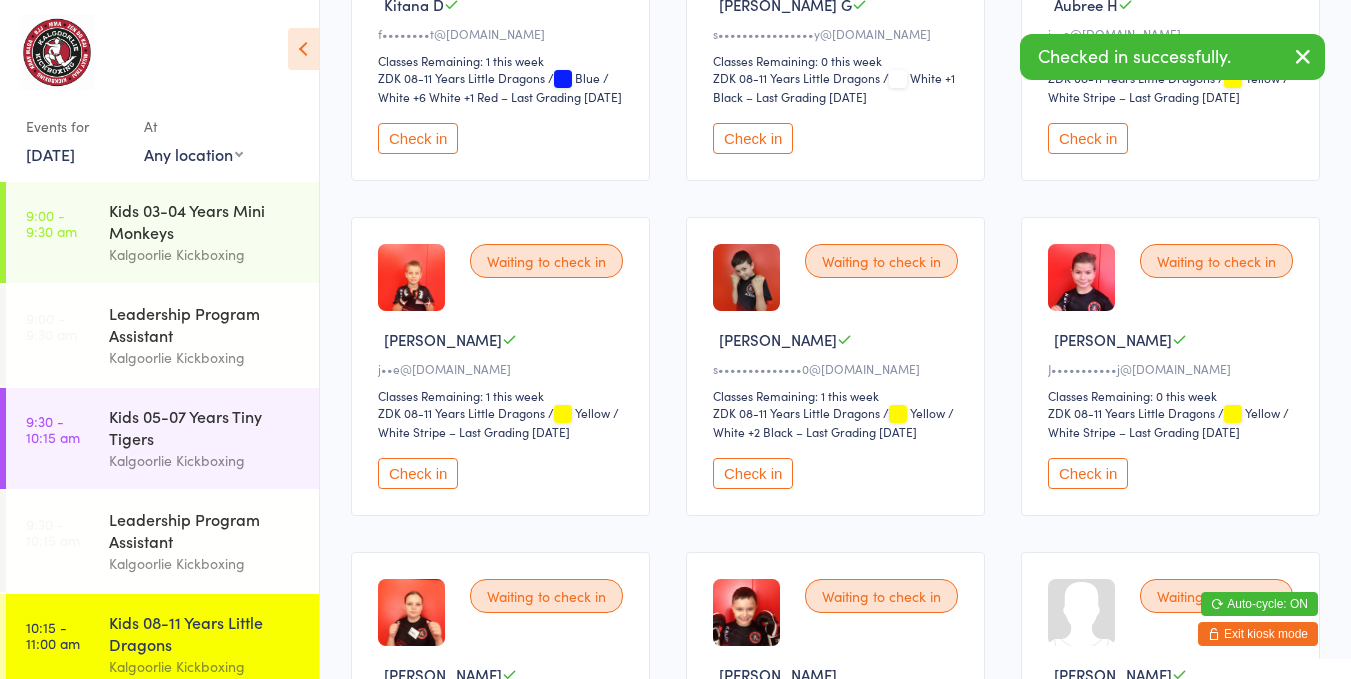 scroll, scrollTop: 367, scrollLeft: 0, axis: vertical 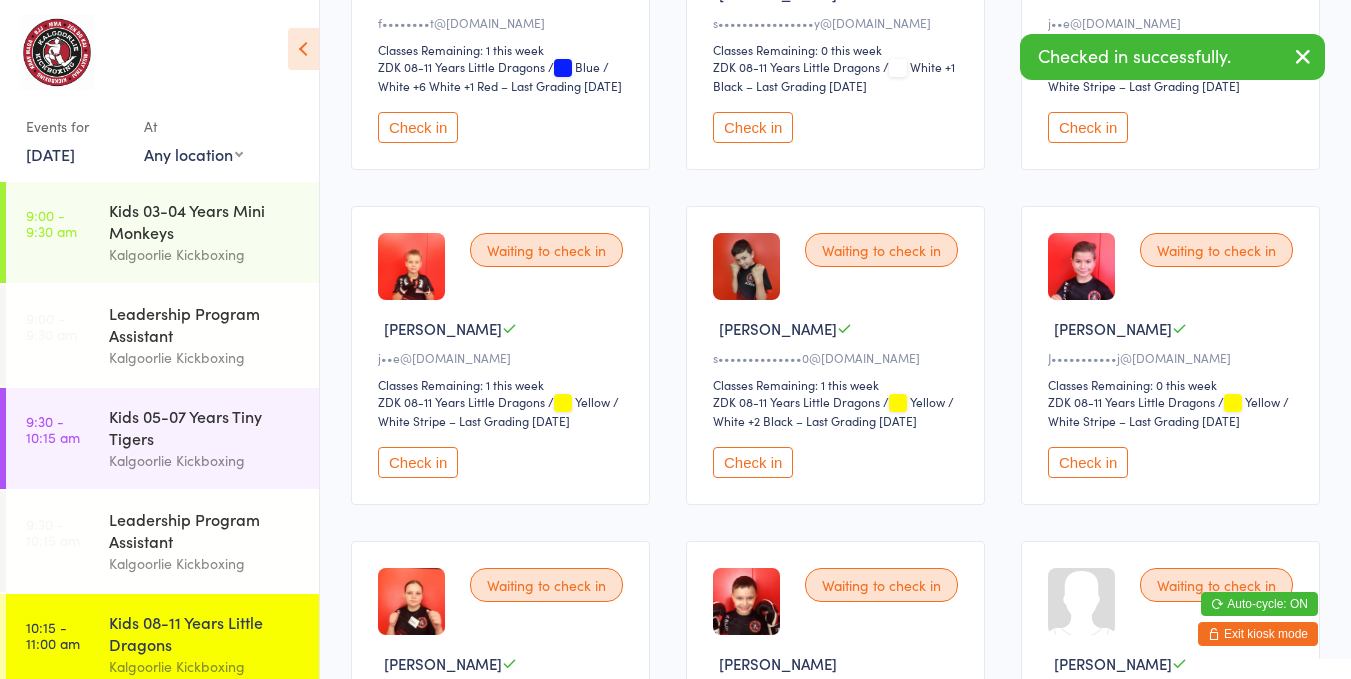 click on "Classes Remaining: 1 this week" at bounding box center (503, 49) 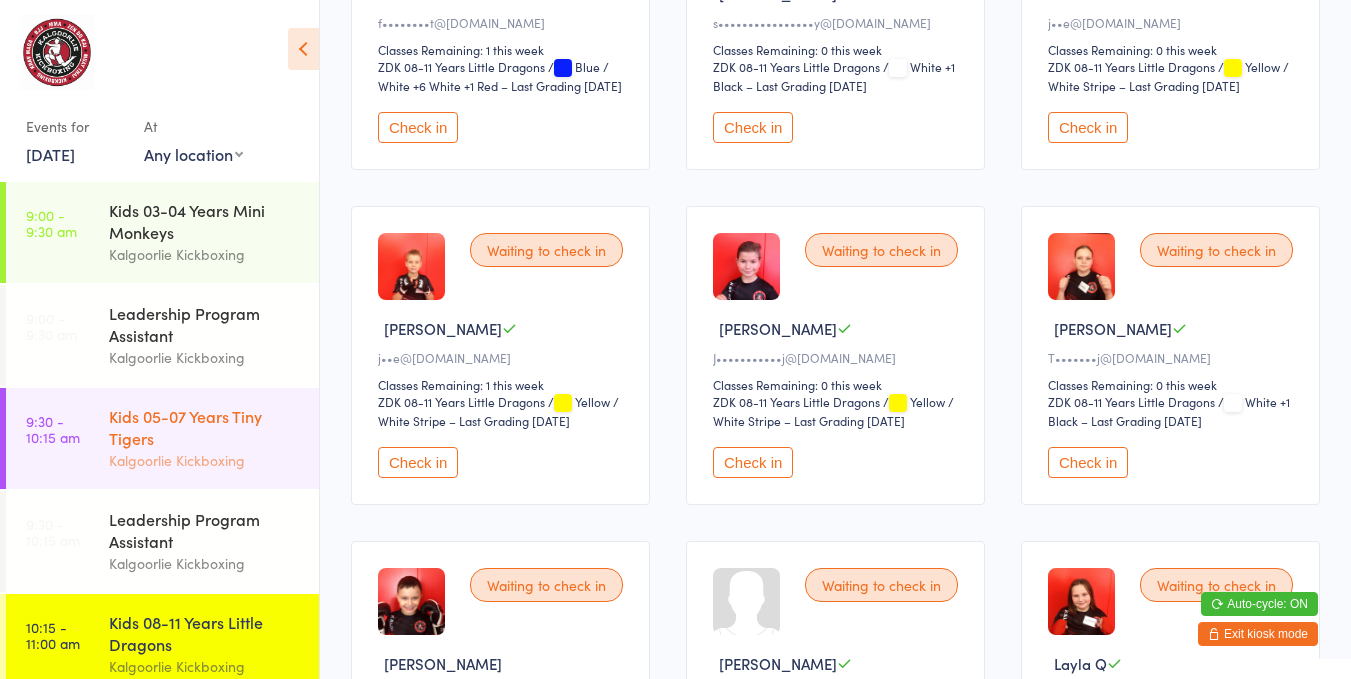 click on "Kids 05-07 Years Tiny Tigers" at bounding box center [205, 427] 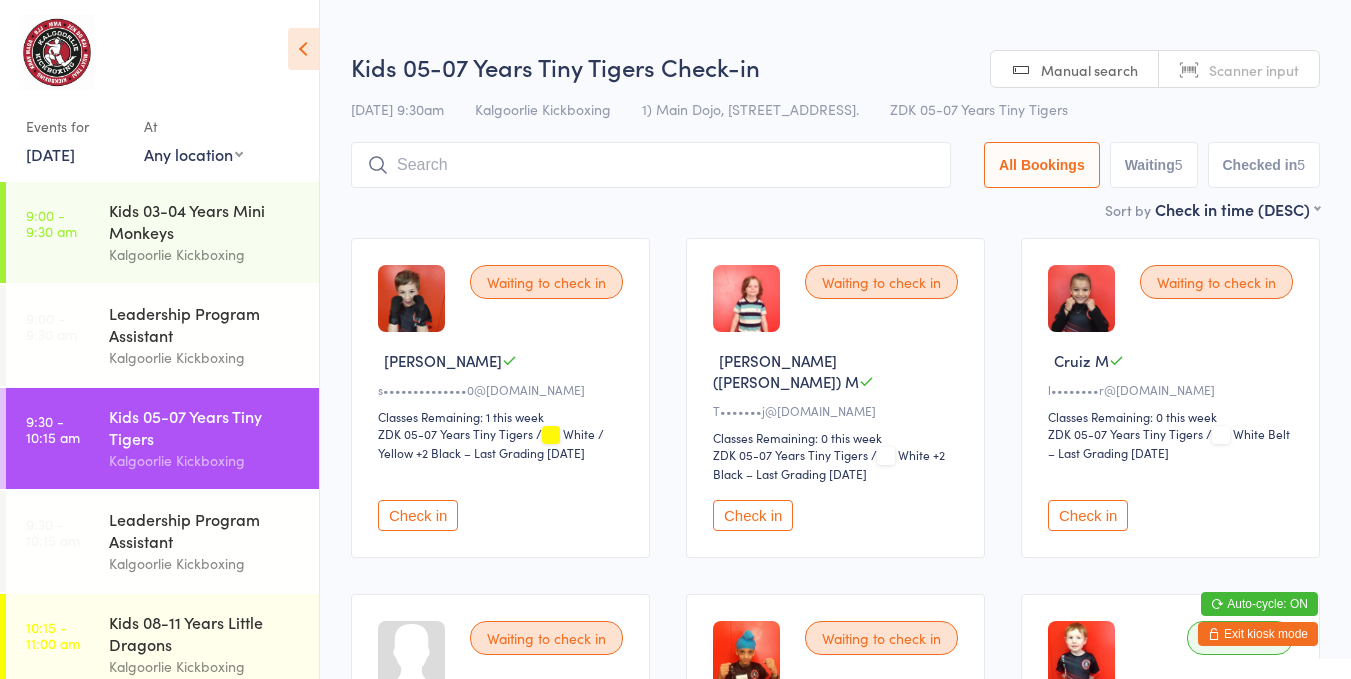 click on "Check in" at bounding box center [418, 515] 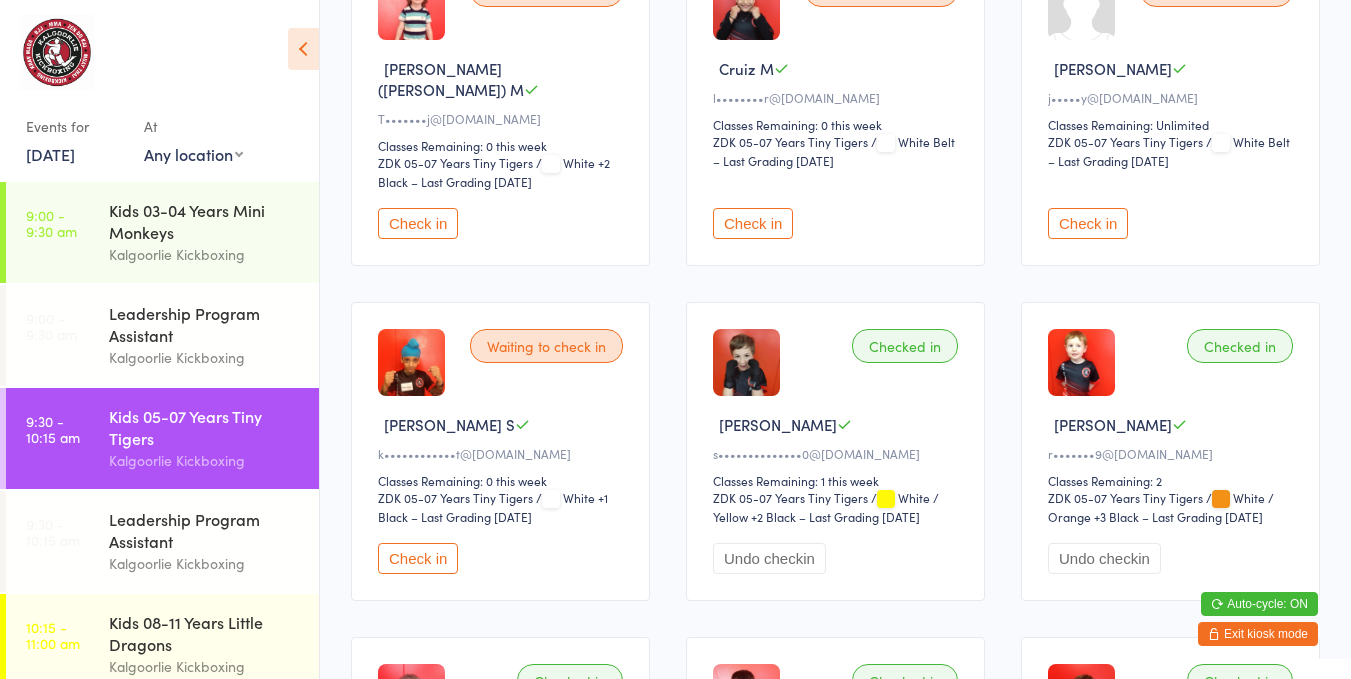 scroll, scrollTop: 294, scrollLeft: 0, axis: vertical 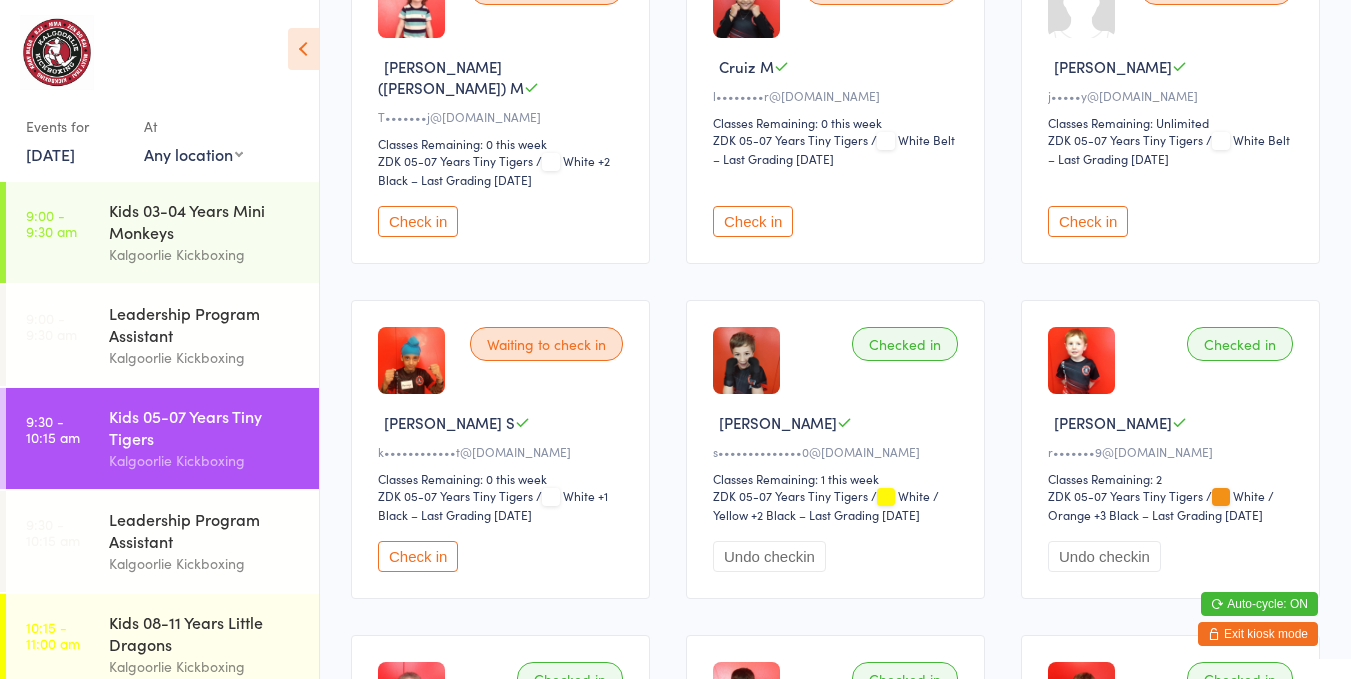 click on "Check in" at bounding box center [418, 556] 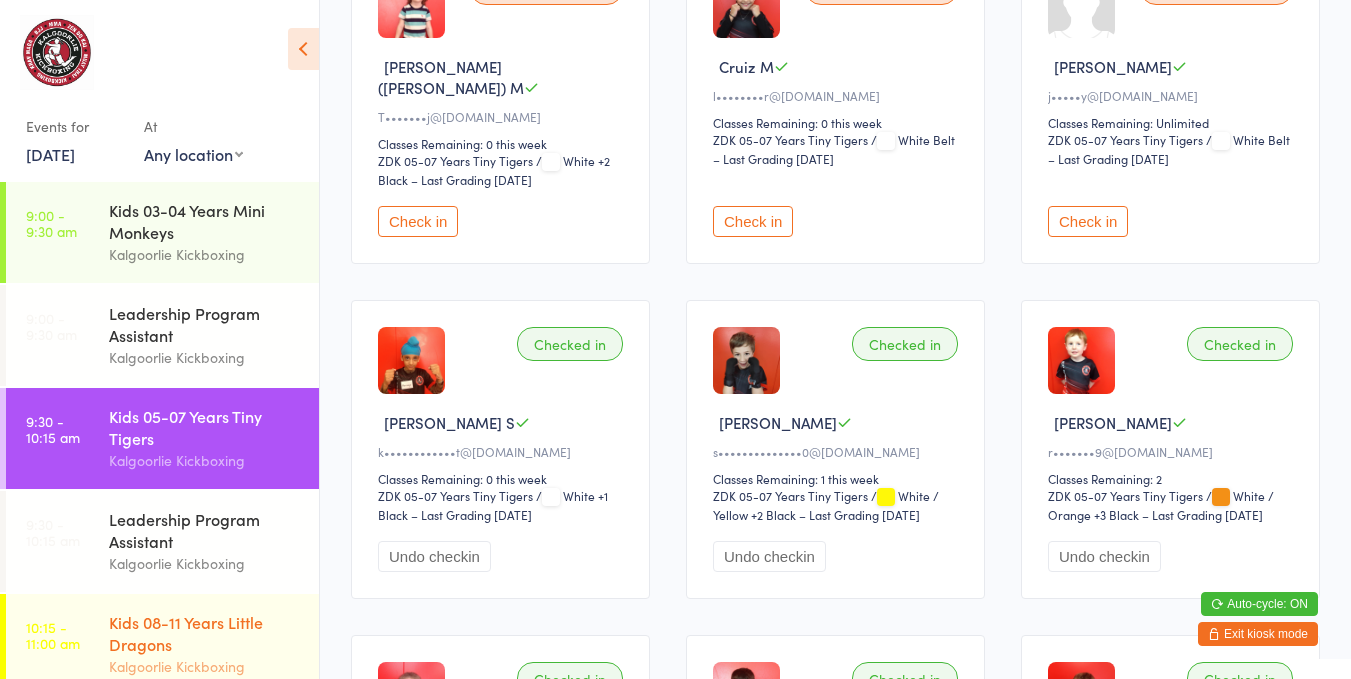 click on "Kids 08-11 Years Little Dragons Kalgoorlie Kickboxing" at bounding box center [214, 644] 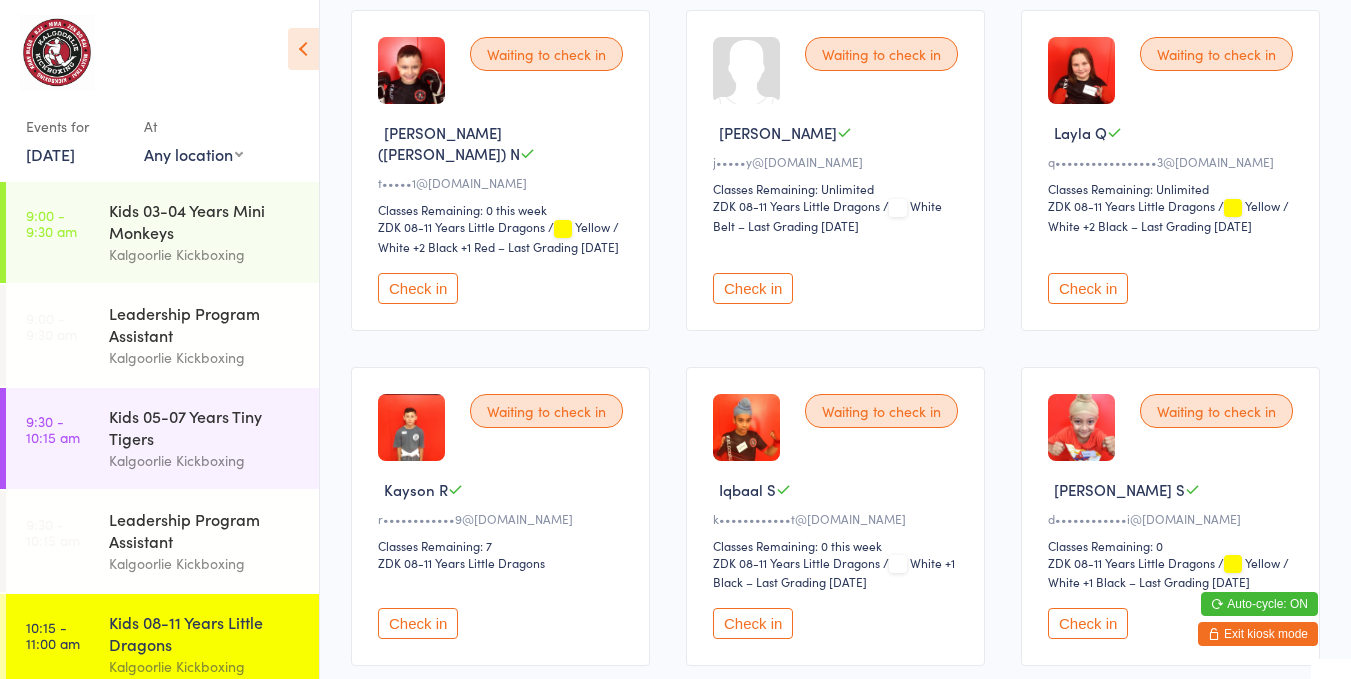 scroll, scrollTop: 897, scrollLeft: 0, axis: vertical 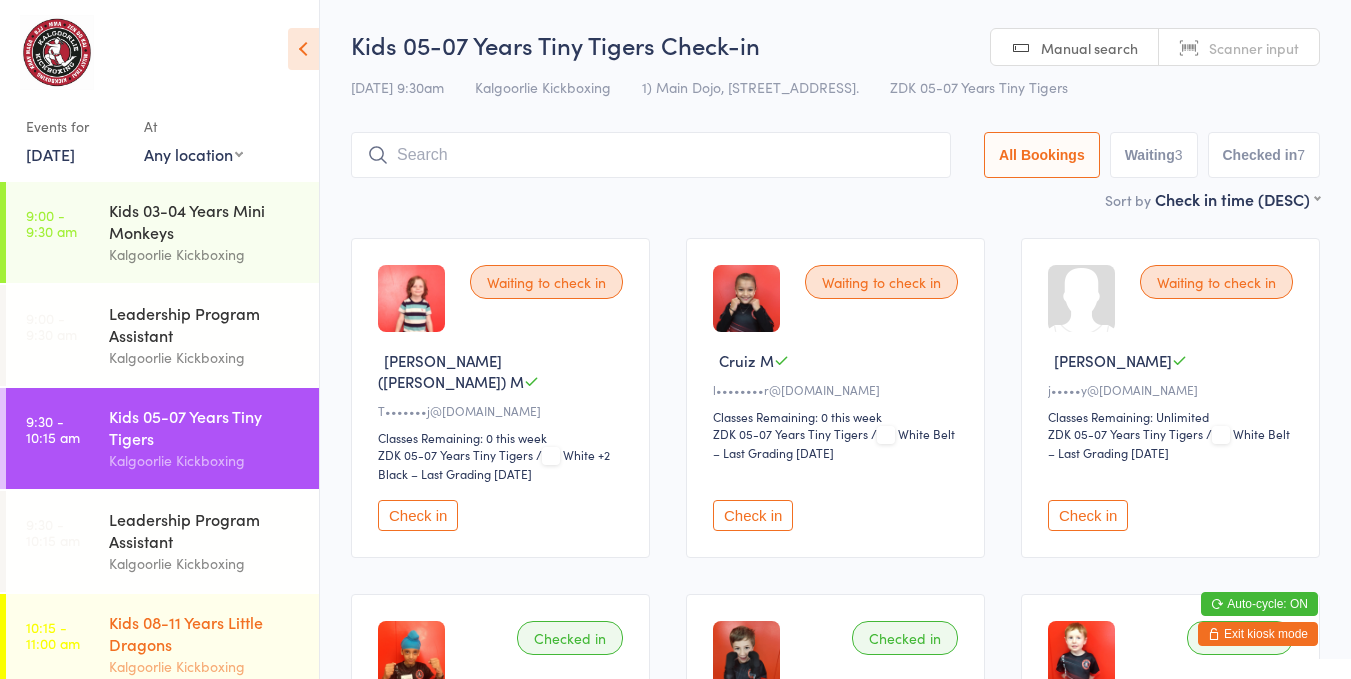 click on "Kids 08-11 Years Little Dragons" at bounding box center (205, 633) 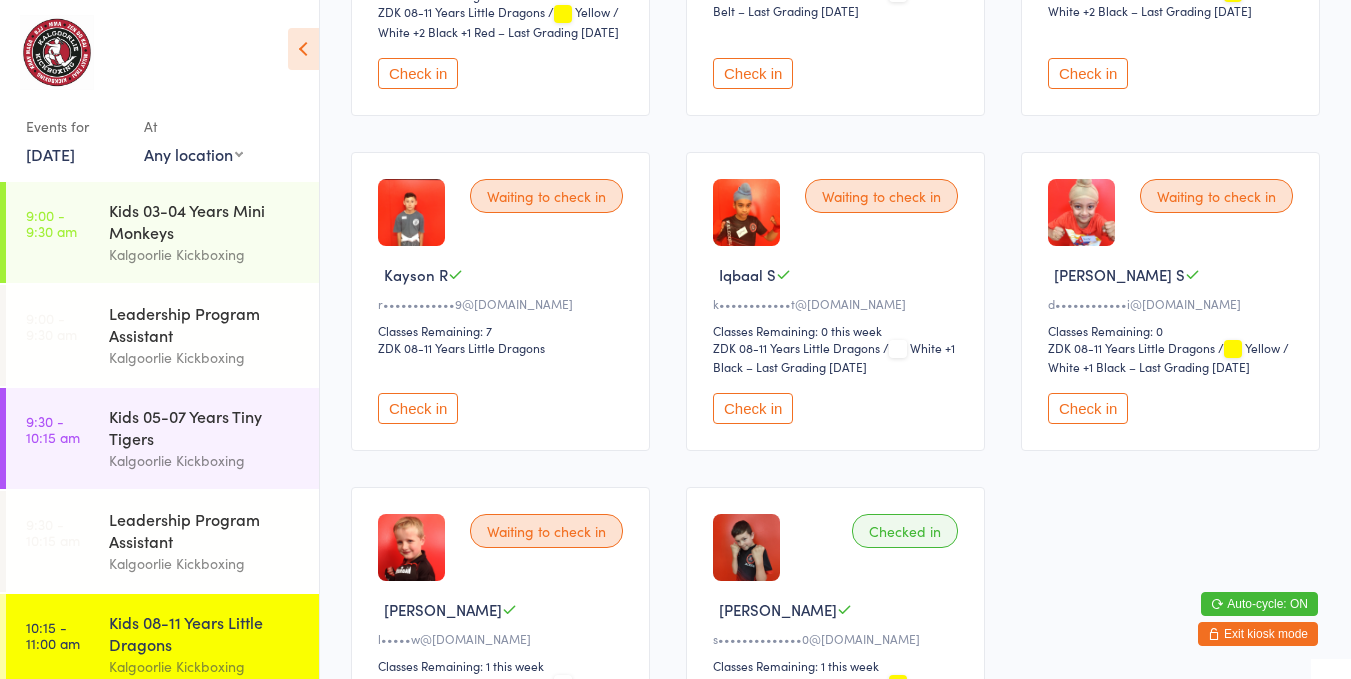 scroll, scrollTop: 1133, scrollLeft: 0, axis: vertical 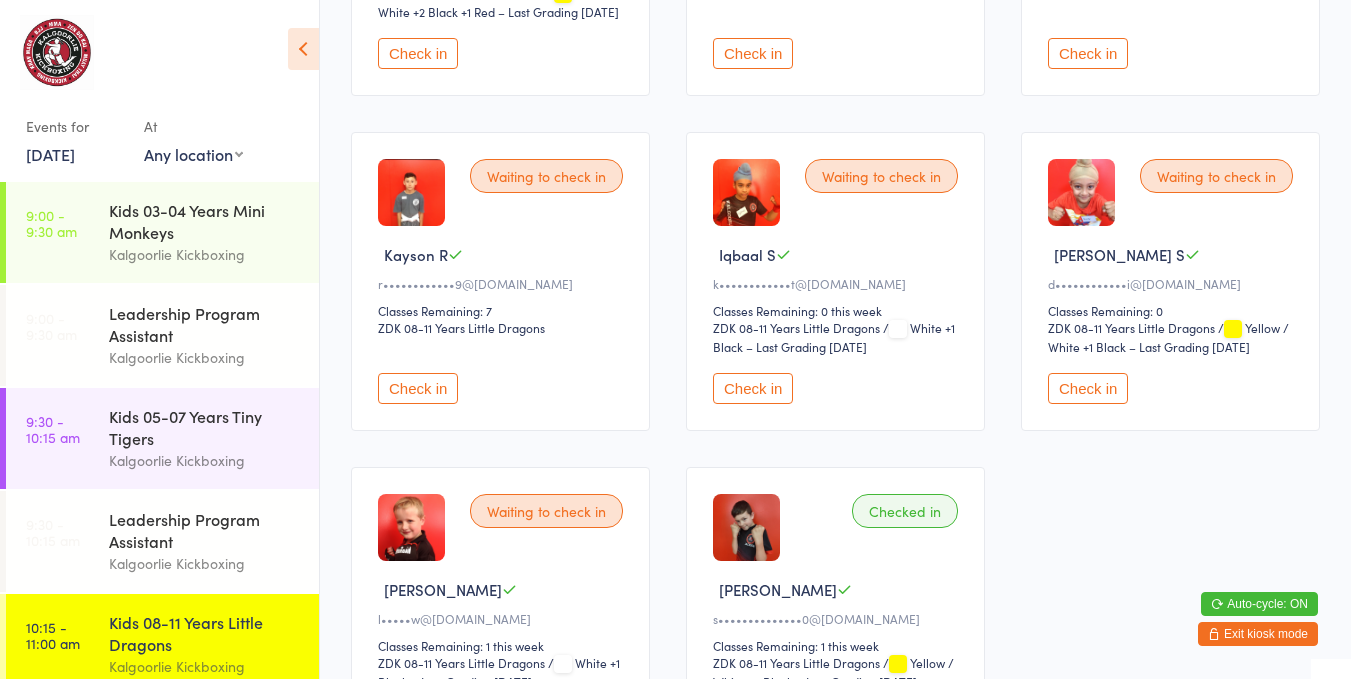 click on "Check in" at bounding box center [753, 388] 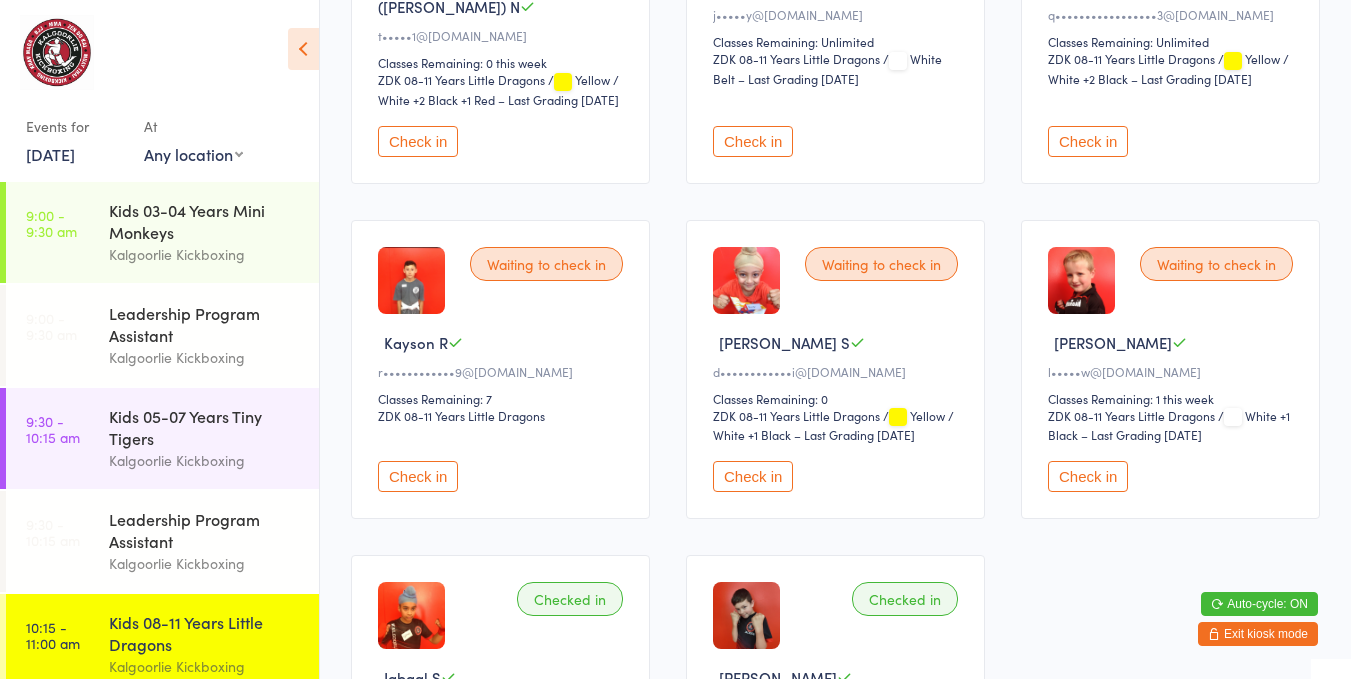 scroll, scrollTop: 945, scrollLeft: 0, axis: vertical 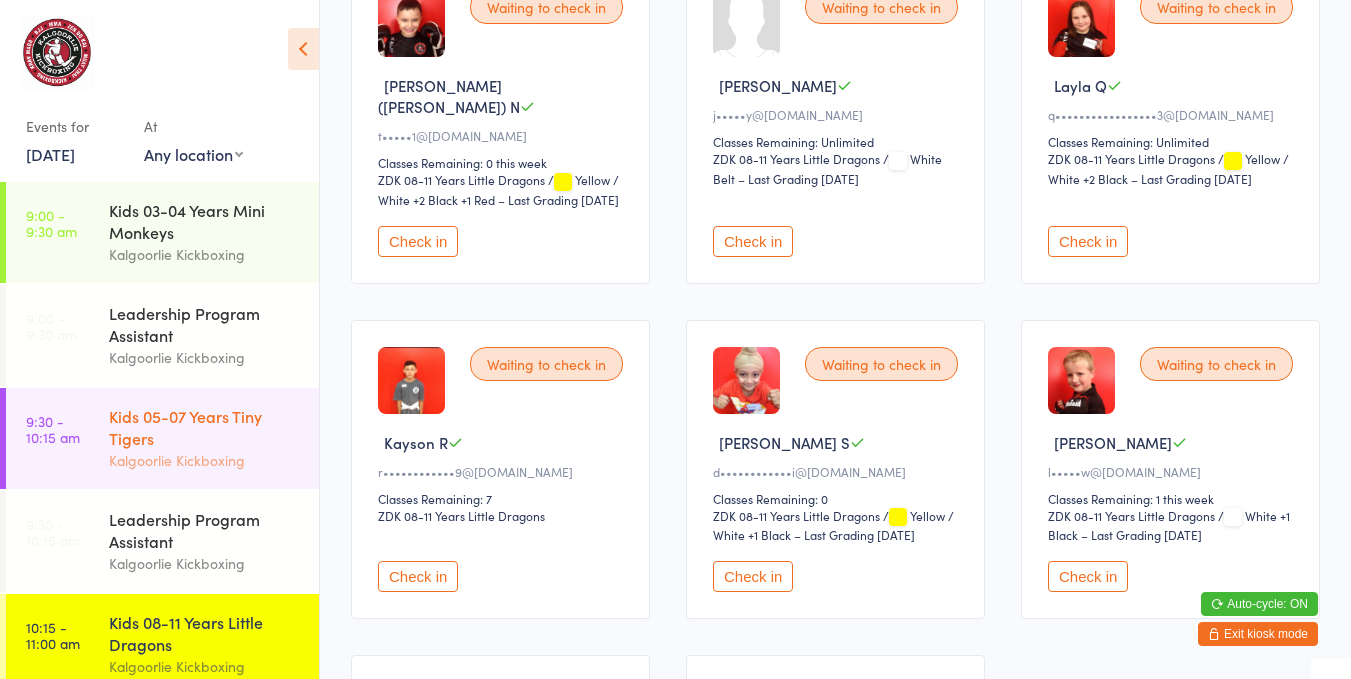 click on "Kids 05-07 Years Tiny Tigers" at bounding box center [205, 427] 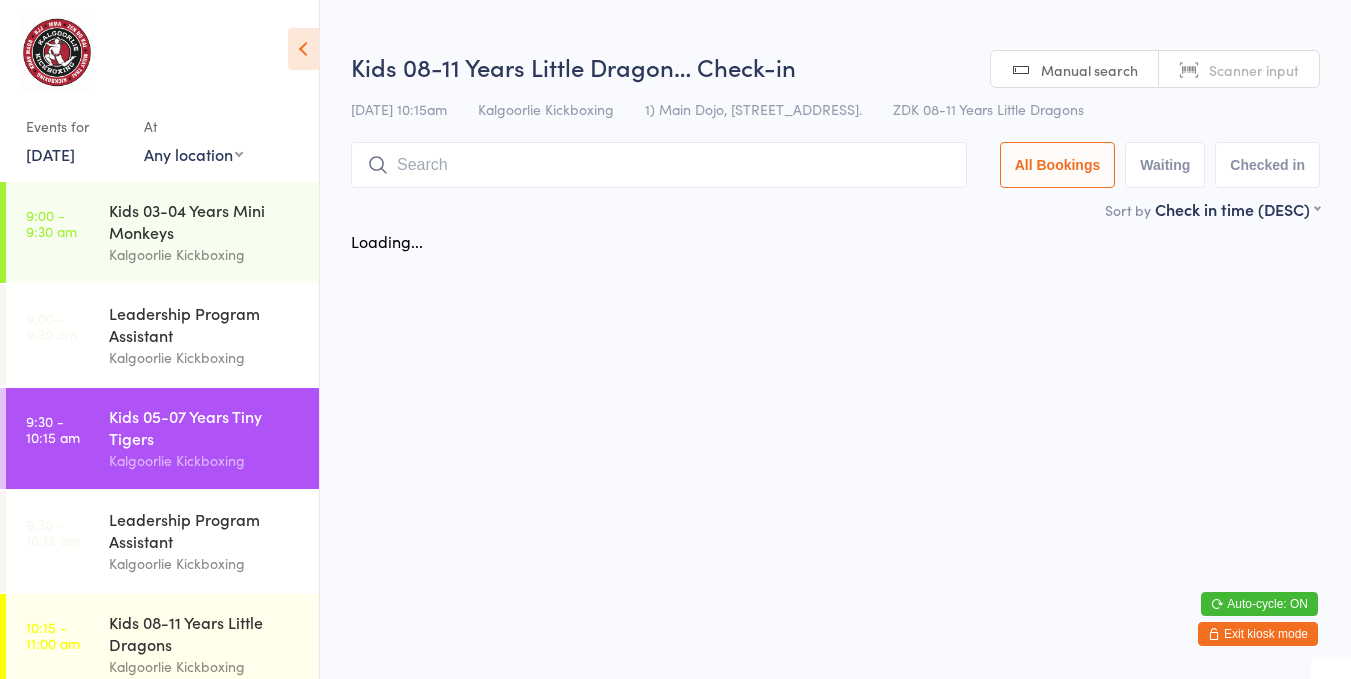 scroll, scrollTop: 0, scrollLeft: 0, axis: both 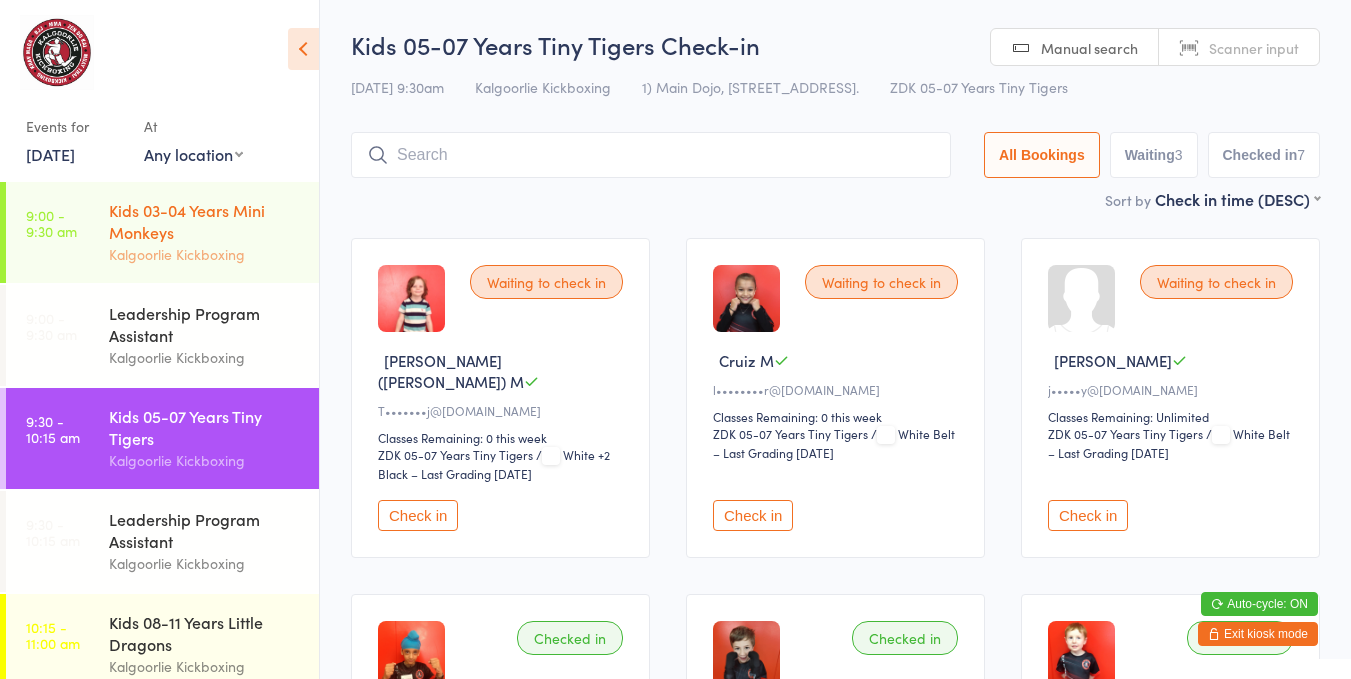 click on "Kids 03-04 Years Mini Monkeys" at bounding box center [205, 221] 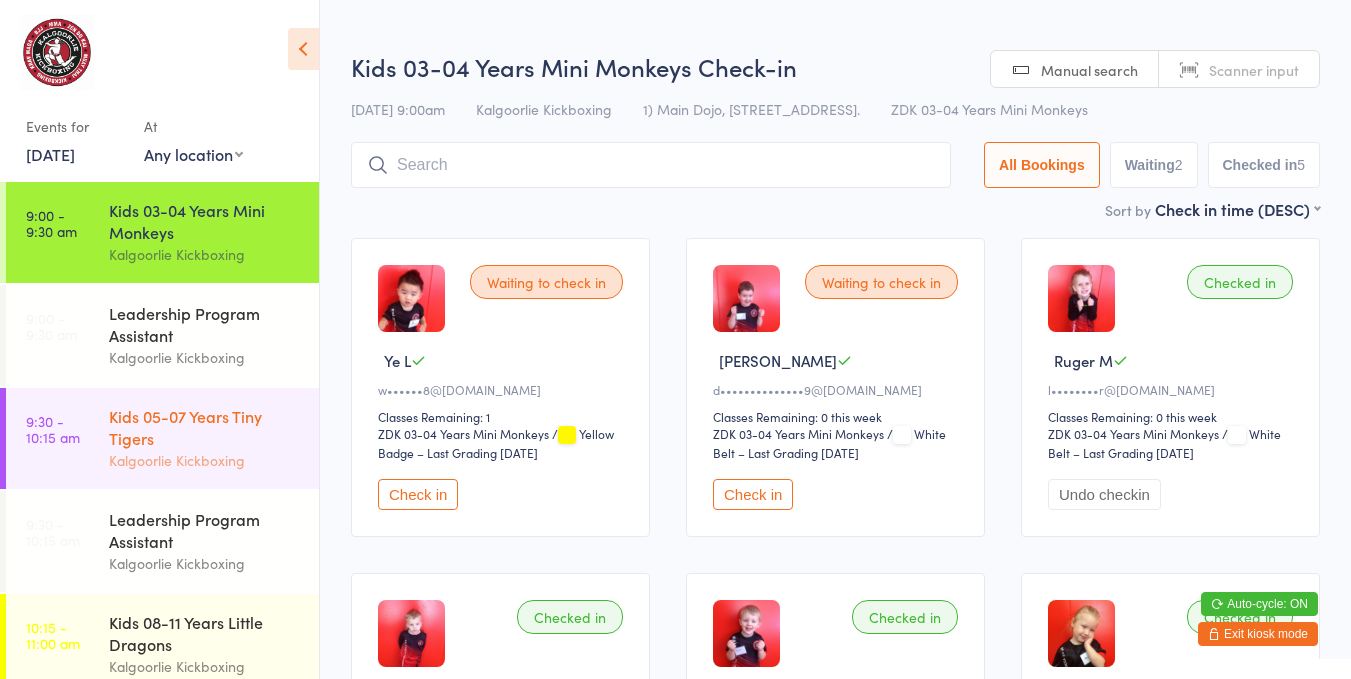 click on "Kids 05-07 Years Tiny Tigers" at bounding box center (205, 427) 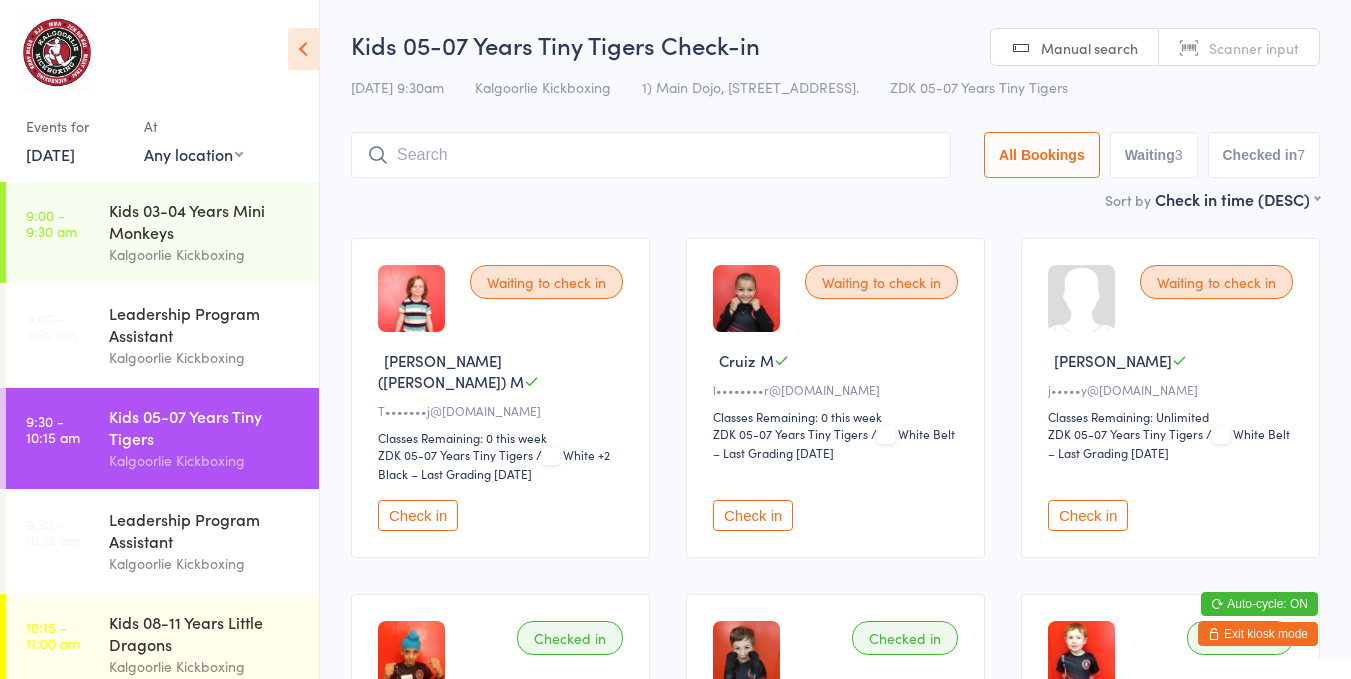 click on "Check in" at bounding box center (1088, 515) 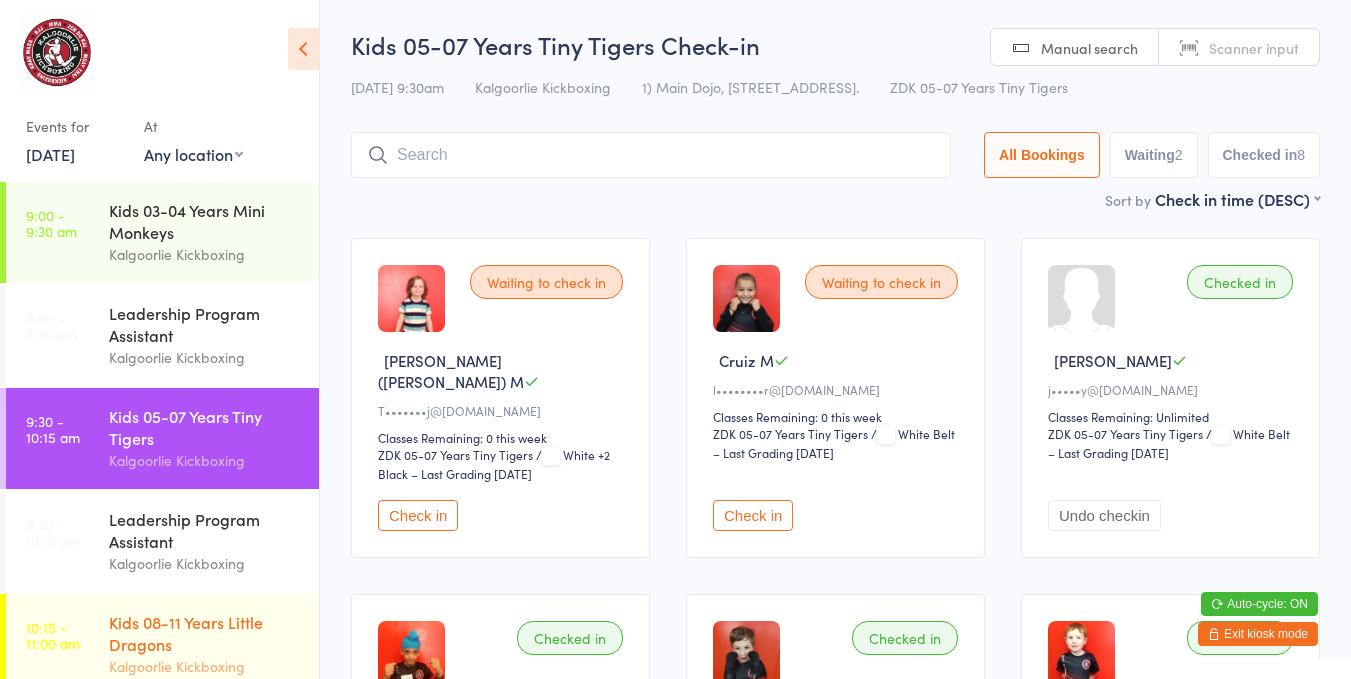 click on "Kids 08-11 Years Little Dragons" at bounding box center [205, 633] 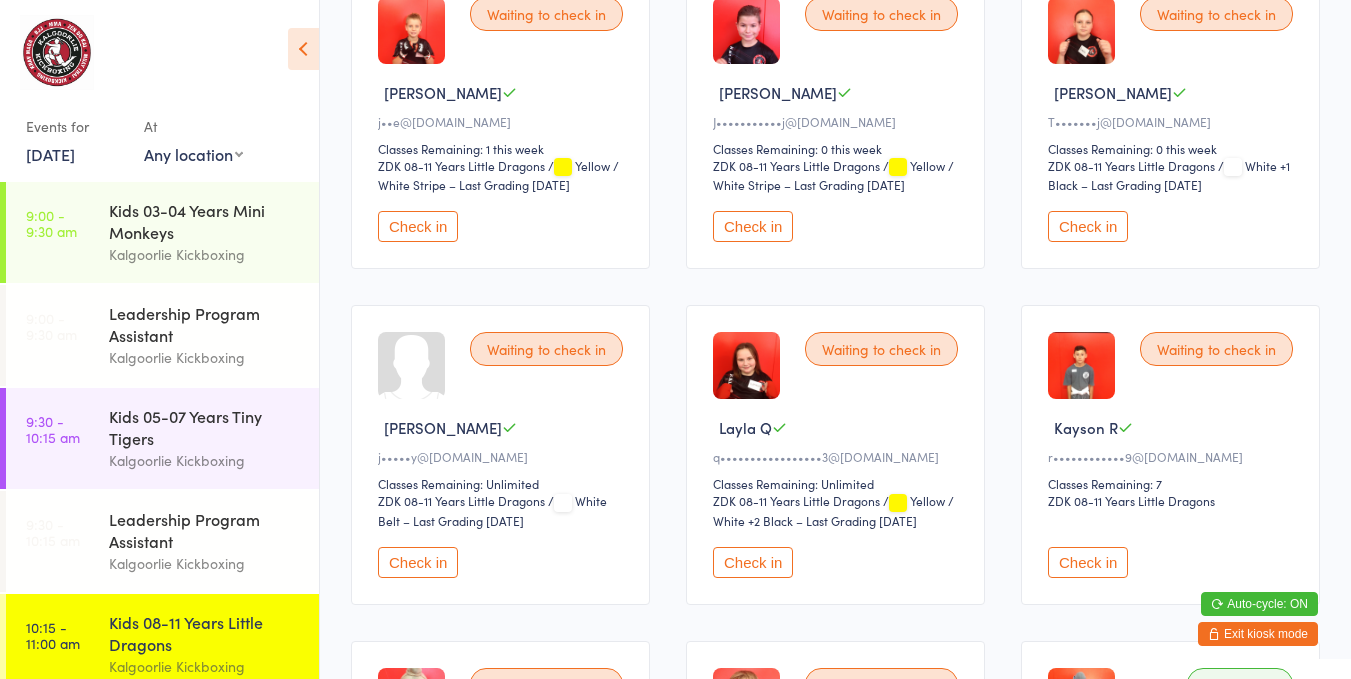 scroll, scrollTop: 620, scrollLeft: 0, axis: vertical 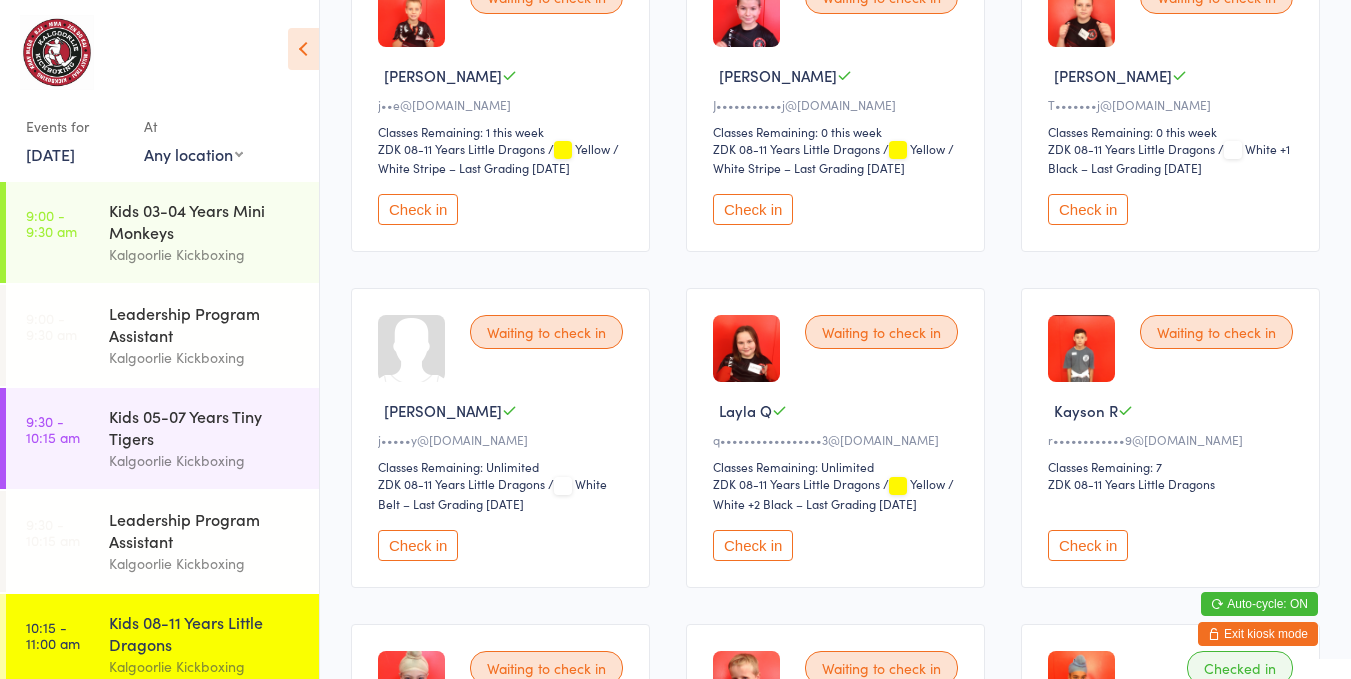 click on "Check in" at bounding box center [418, 545] 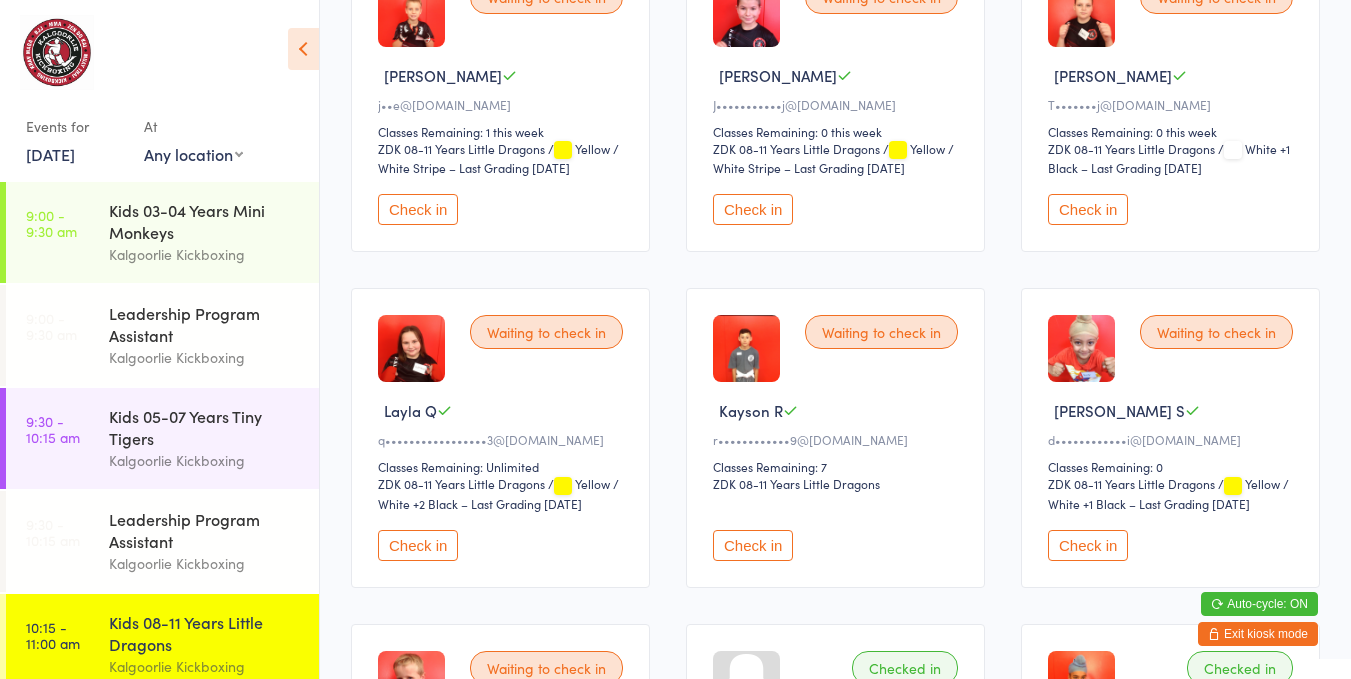 click on "Check in" at bounding box center (418, 209) 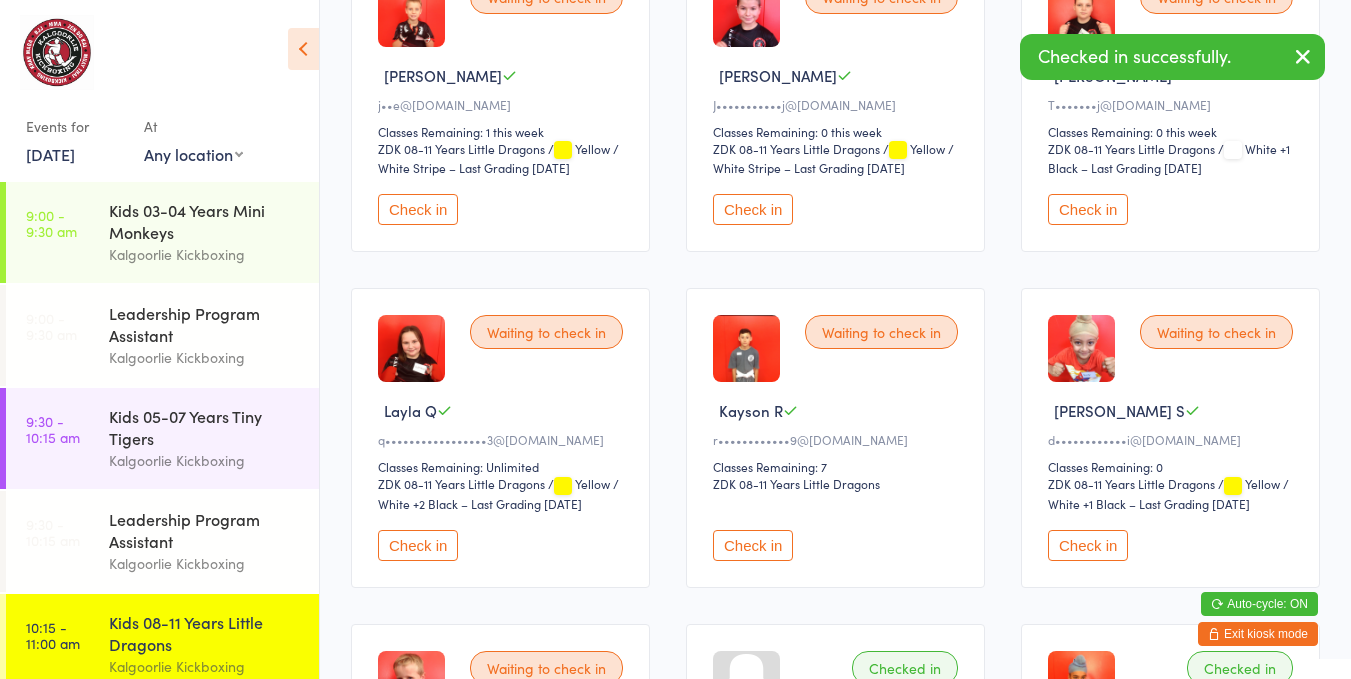 scroll, scrollTop: 1291, scrollLeft: 0, axis: vertical 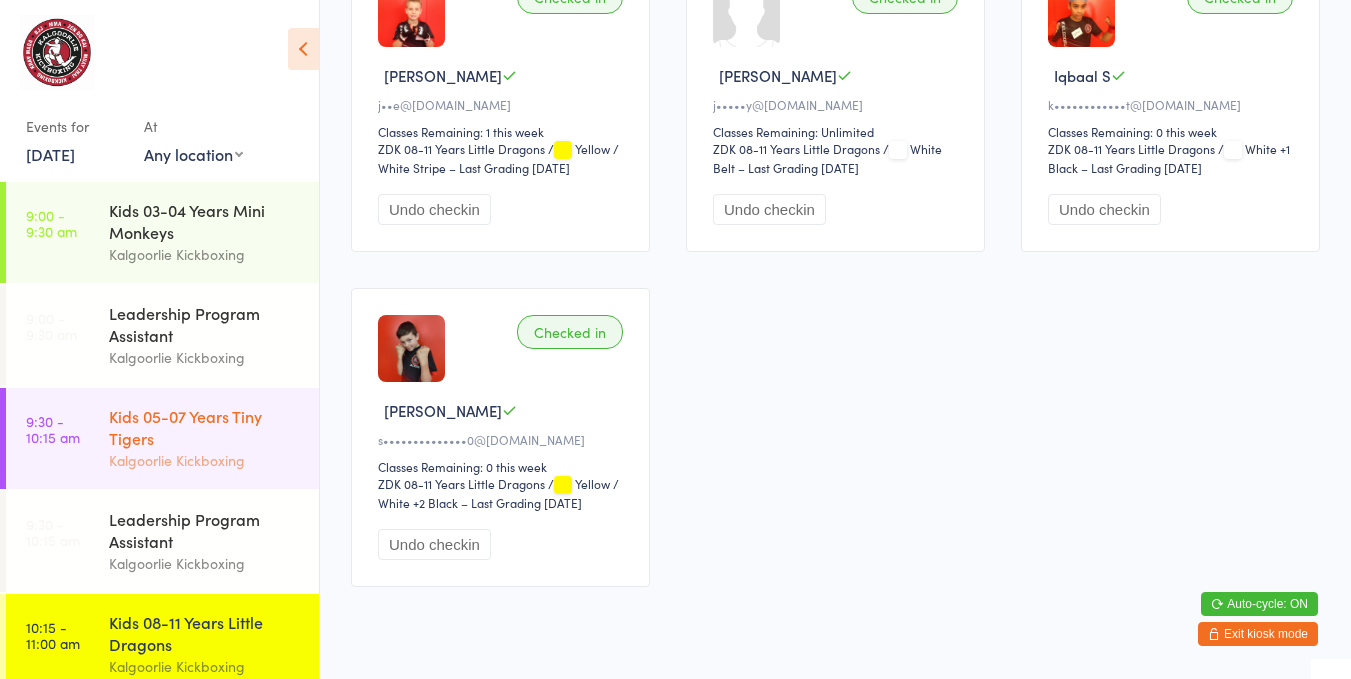 click on "9:30 - 10:15 am Kids 05-07 Years Tiny Tigers Kalgoorlie Kickboxing" at bounding box center [162, 438] 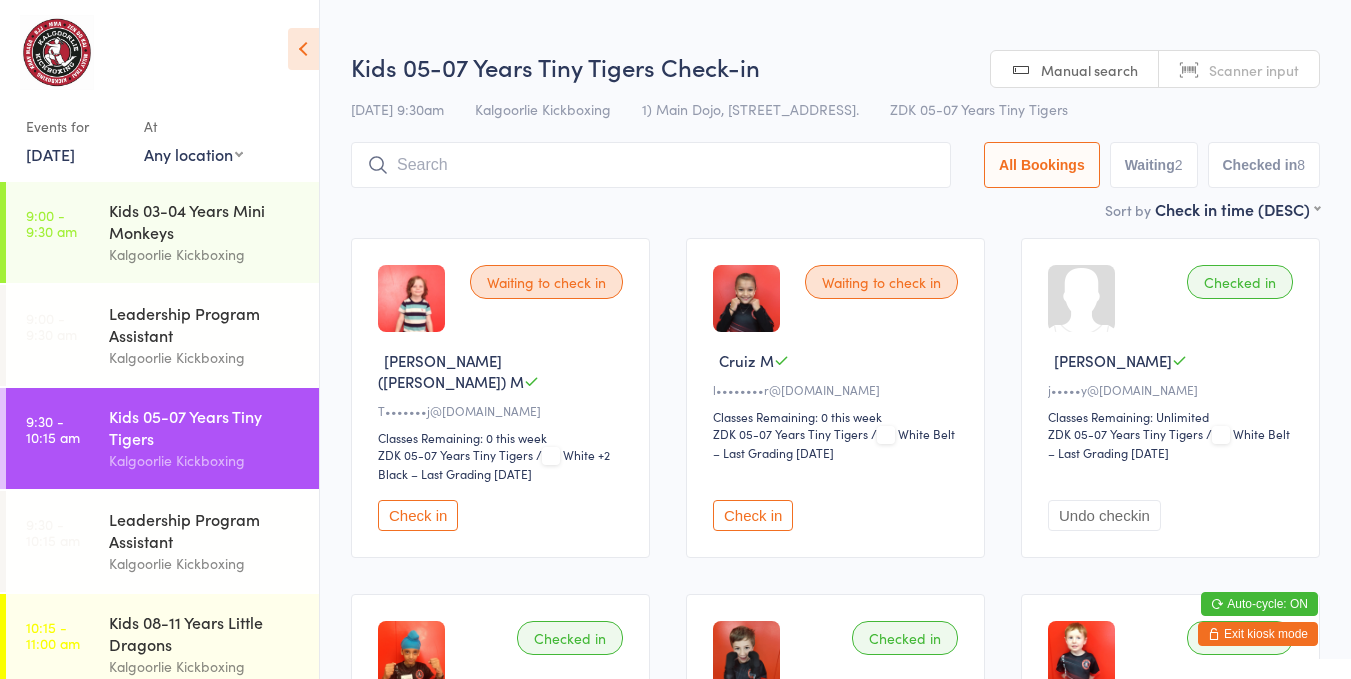 click on "Check in" at bounding box center [753, 515] 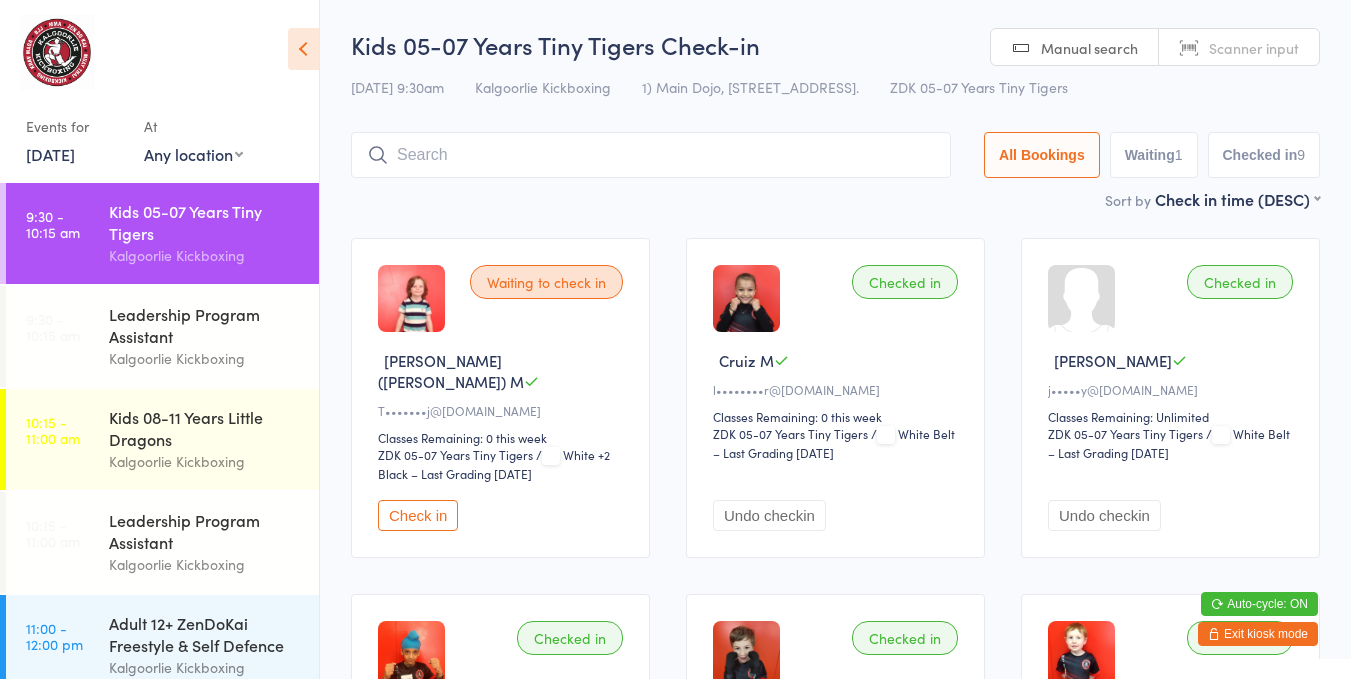 scroll, scrollTop: 206, scrollLeft: 0, axis: vertical 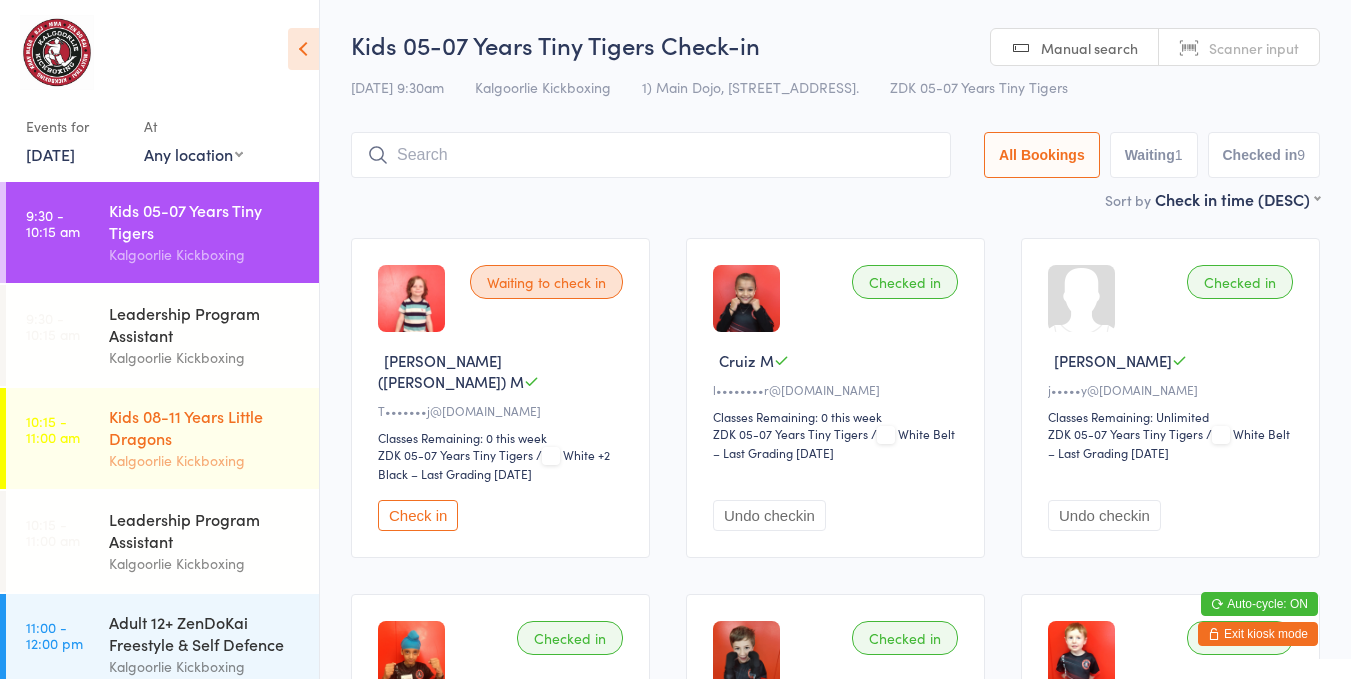 click on "Kalgoorlie Kickboxing" at bounding box center (205, 460) 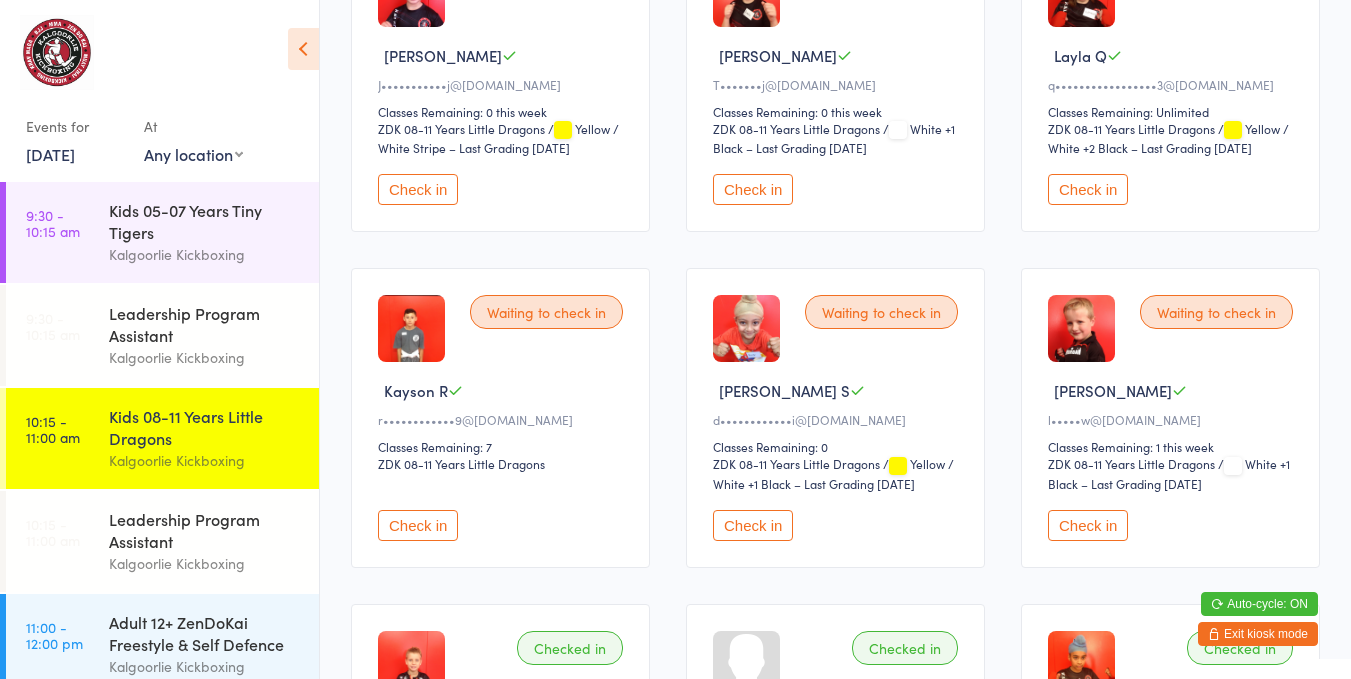 scroll, scrollTop: 754, scrollLeft: 0, axis: vertical 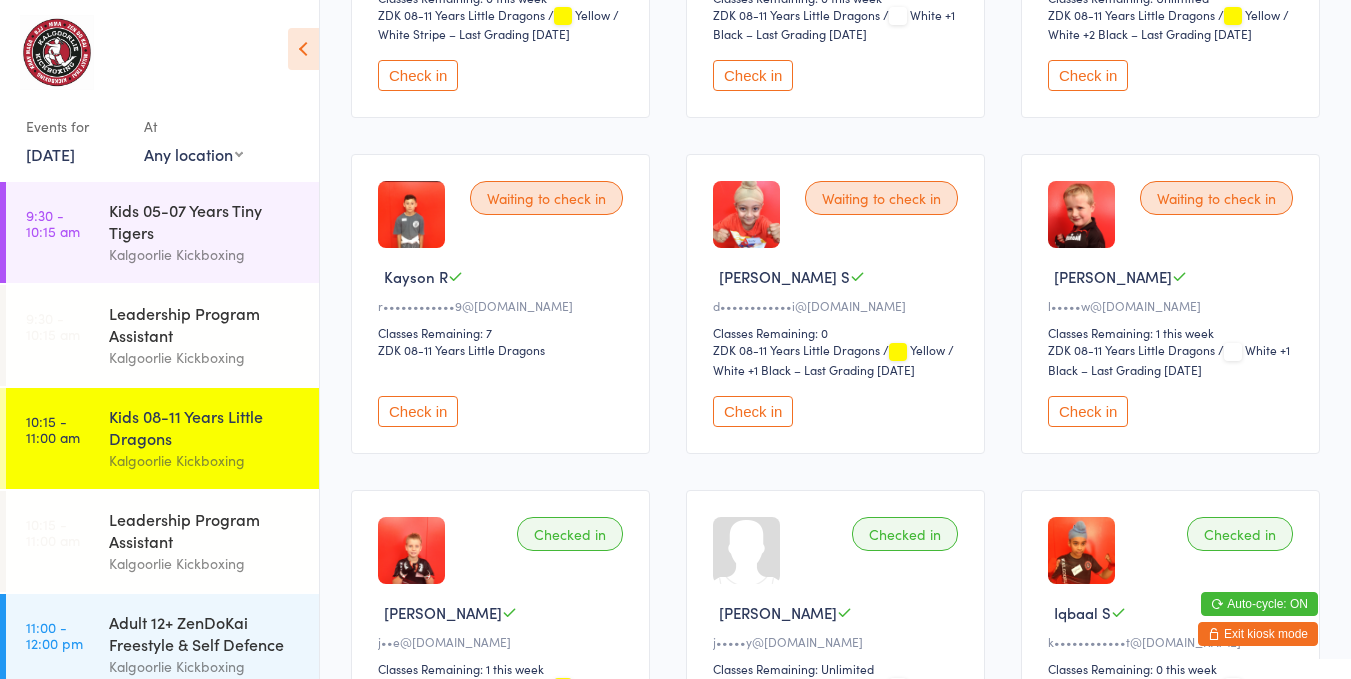 click on "Check in" at bounding box center (753, 411) 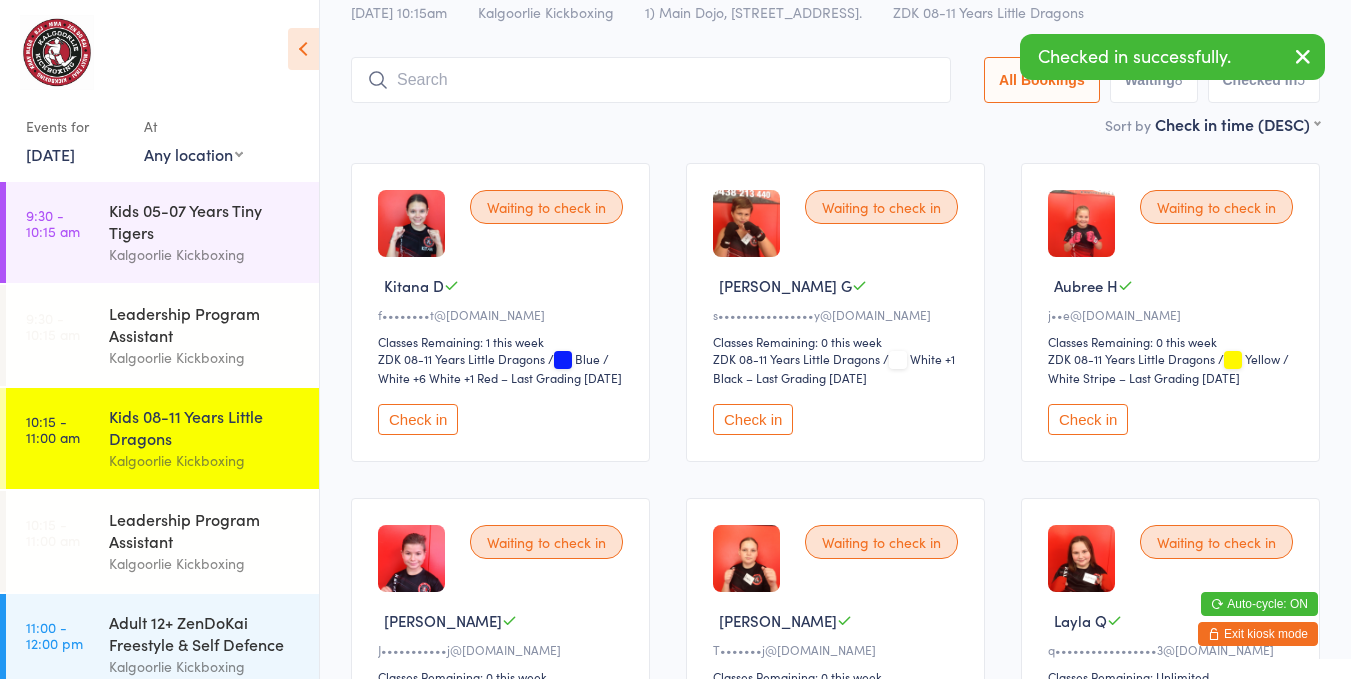 scroll, scrollTop: 0, scrollLeft: 0, axis: both 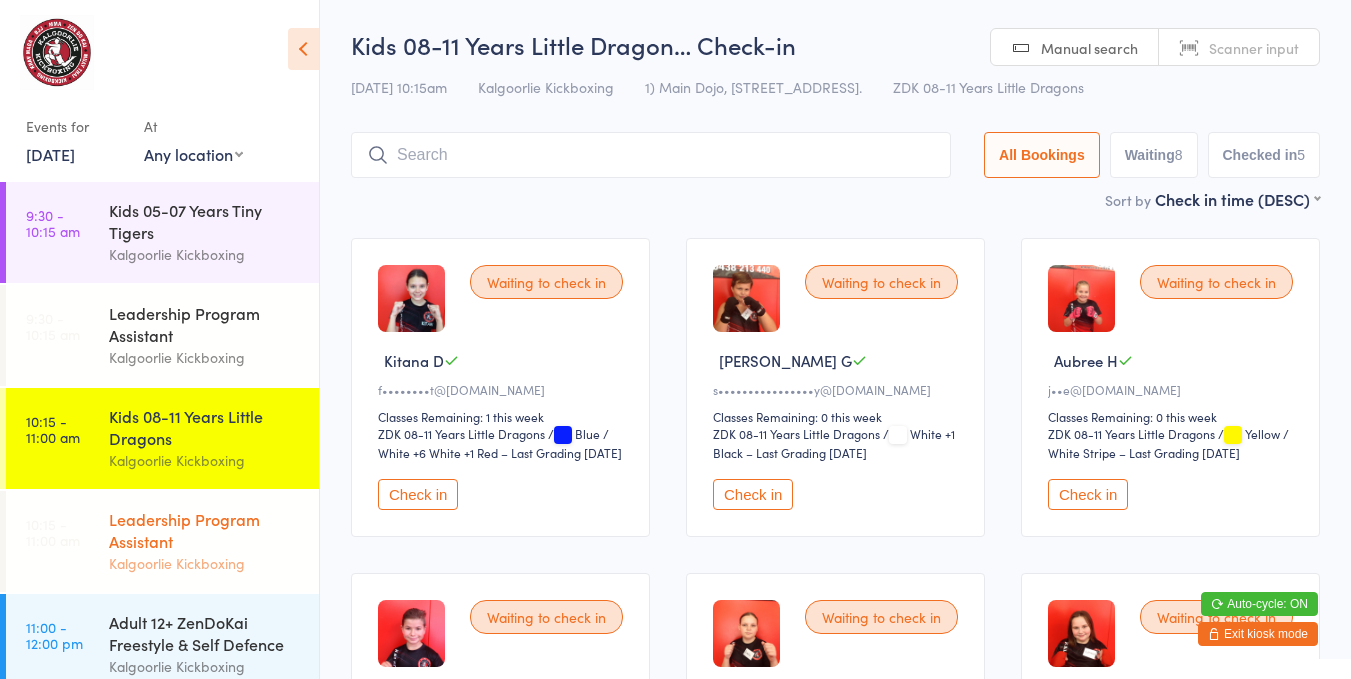 click on "Leadership Program Assistant" at bounding box center (205, 530) 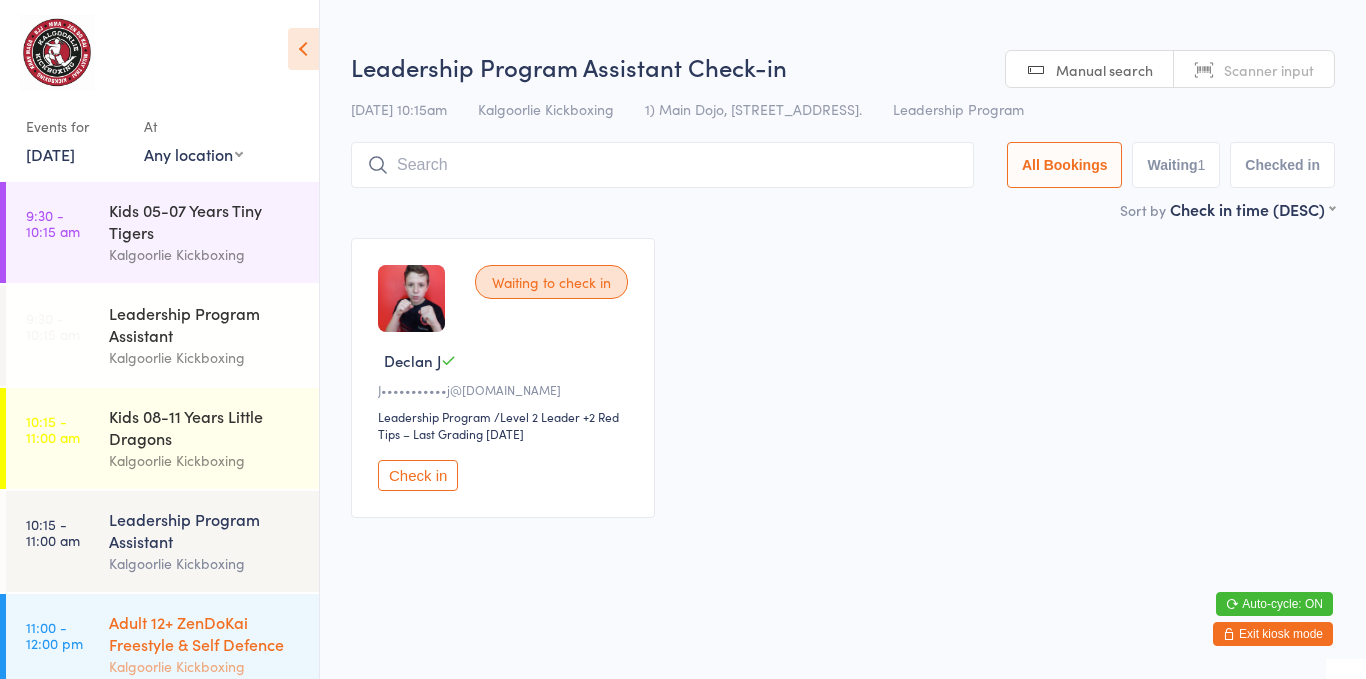 click on "Kalgoorlie Kickboxing" at bounding box center (205, 666) 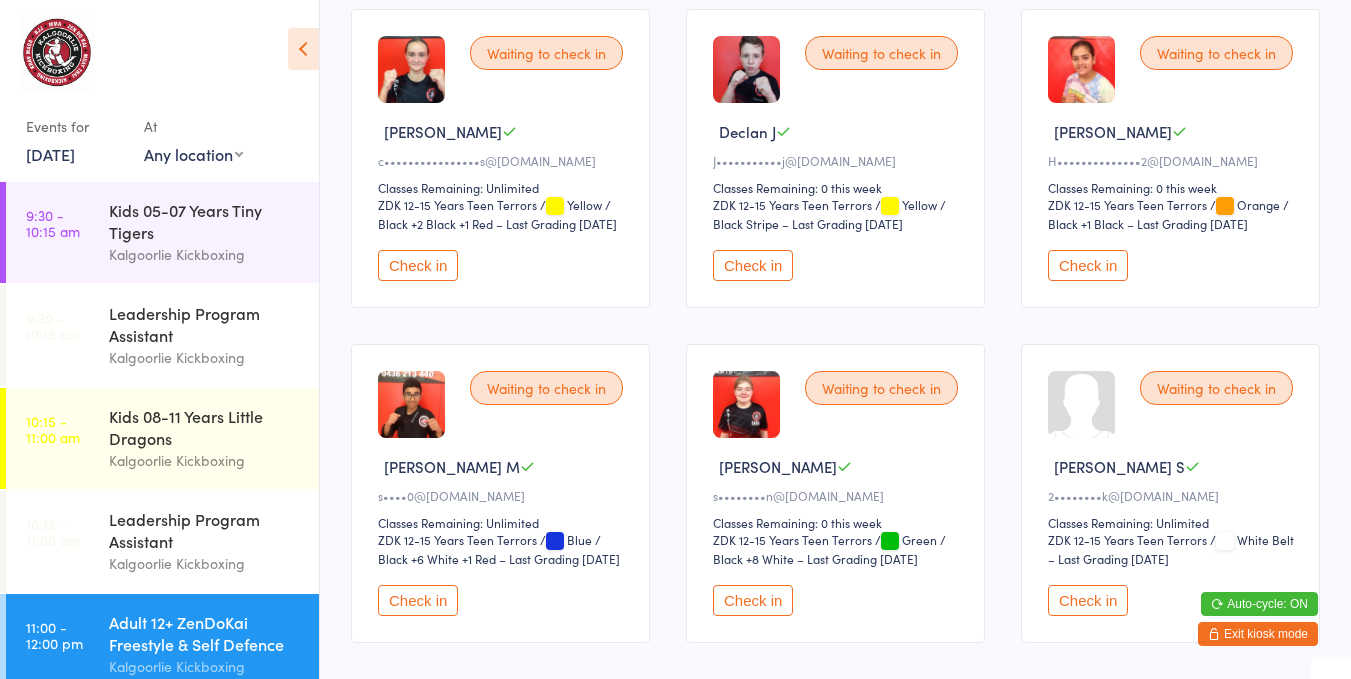 scroll, scrollTop: 0, scrollLeft: 0, axis: both 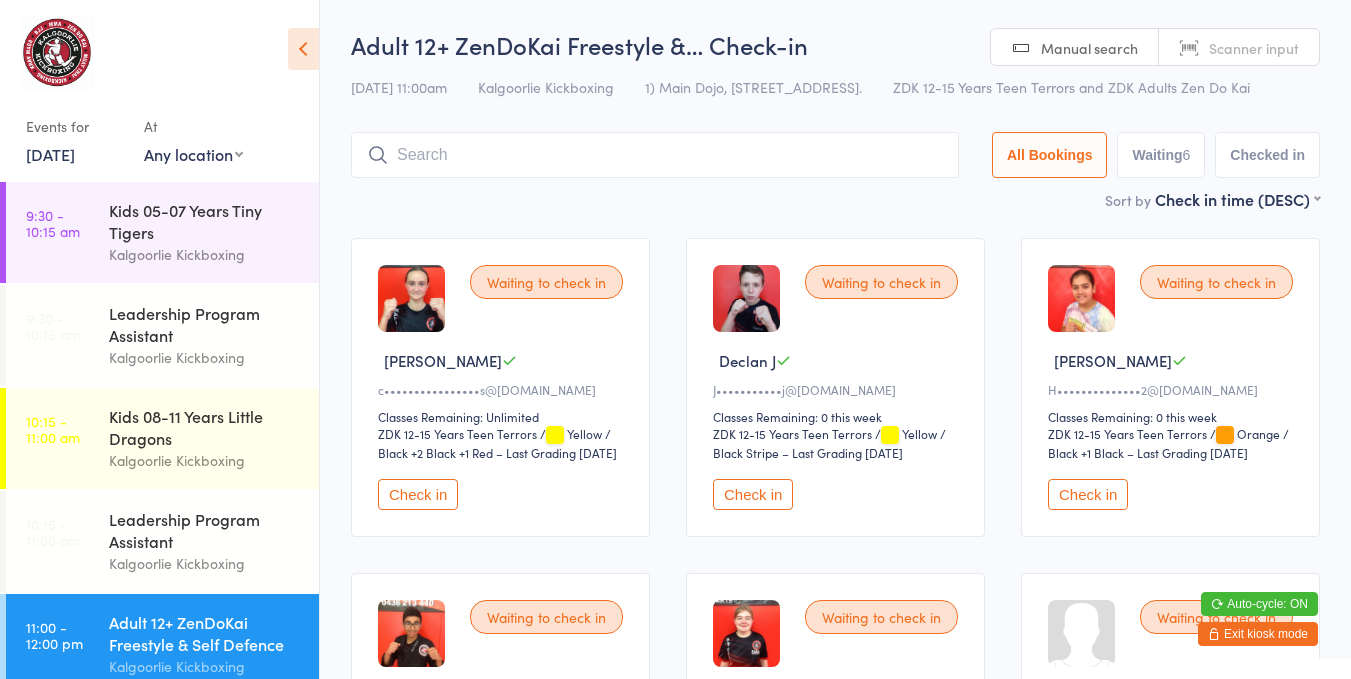 click on "Adult 12+ ZenDoKai Freestyle & Self Defence Kalgoorlie Kickboxing" at bounding box center (214, 644) 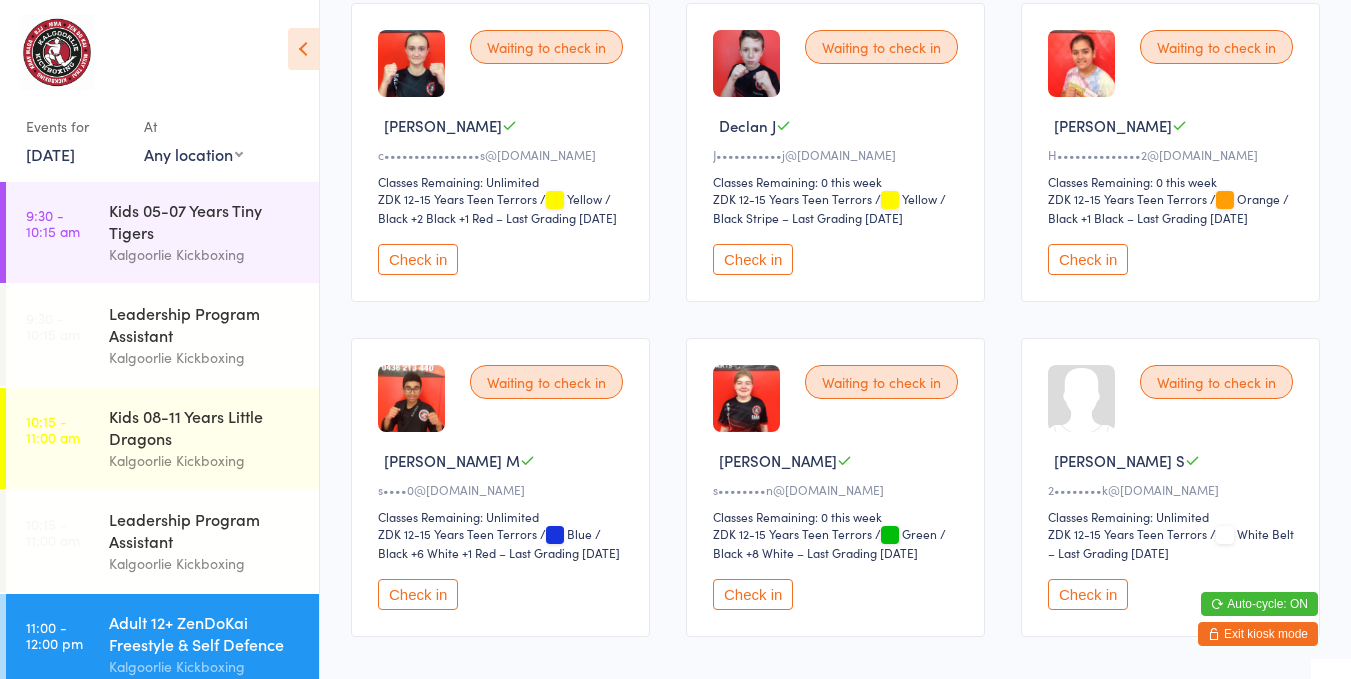 scroll, scrollTop: 218, scrollLeft: 0, axis: vertical 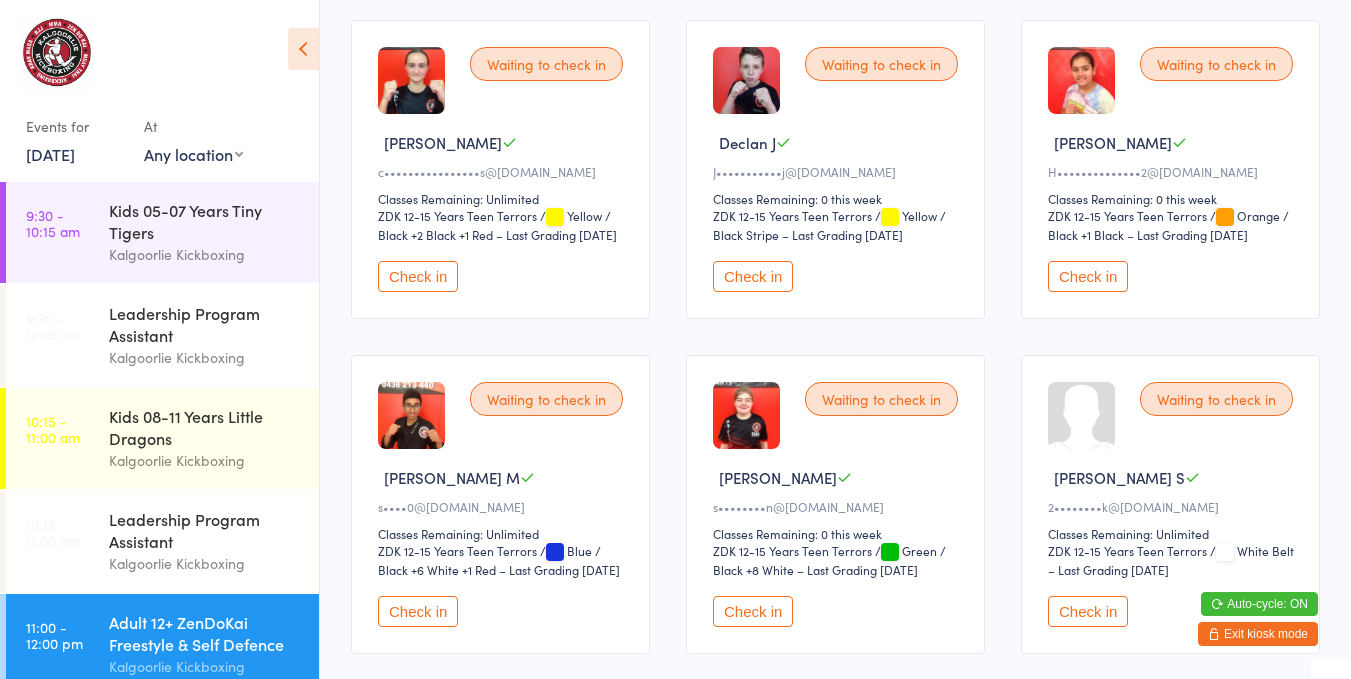 click on "Check in" at bounding box center [1088, 276] 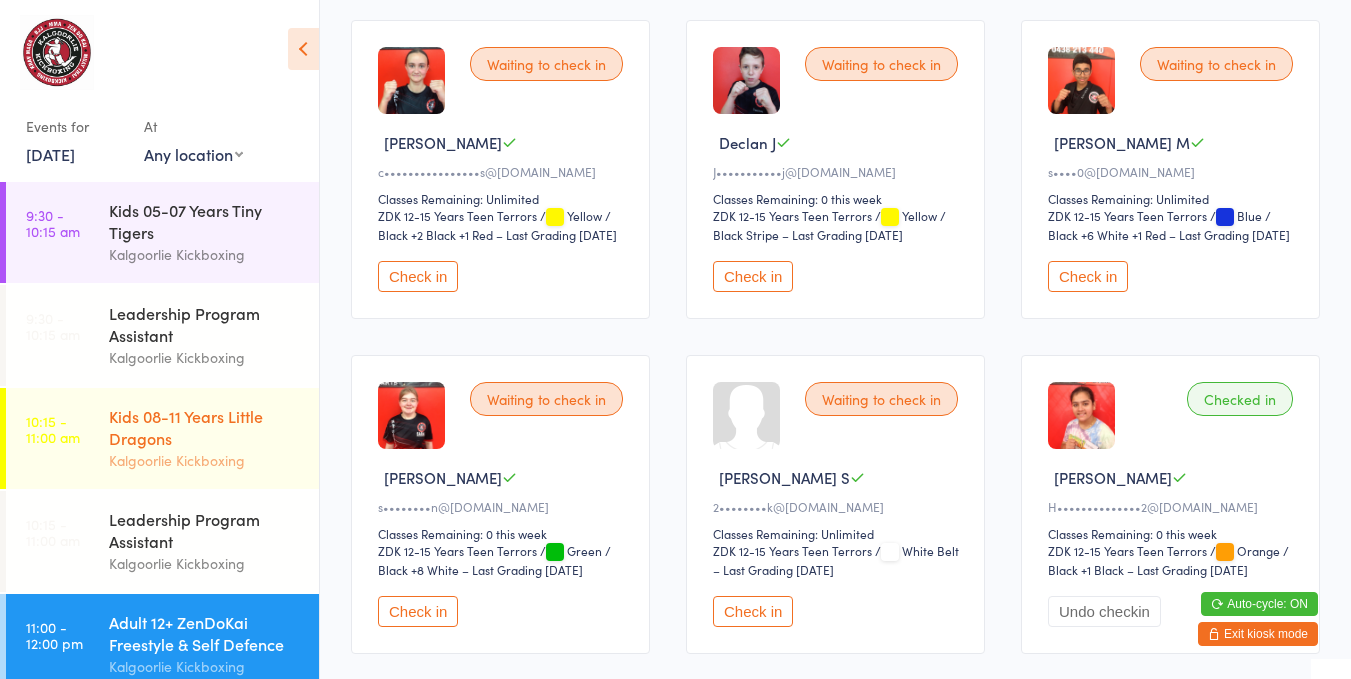 click on "Kids 08-11 Years Little Dragons" at bounding box center [205, 427] 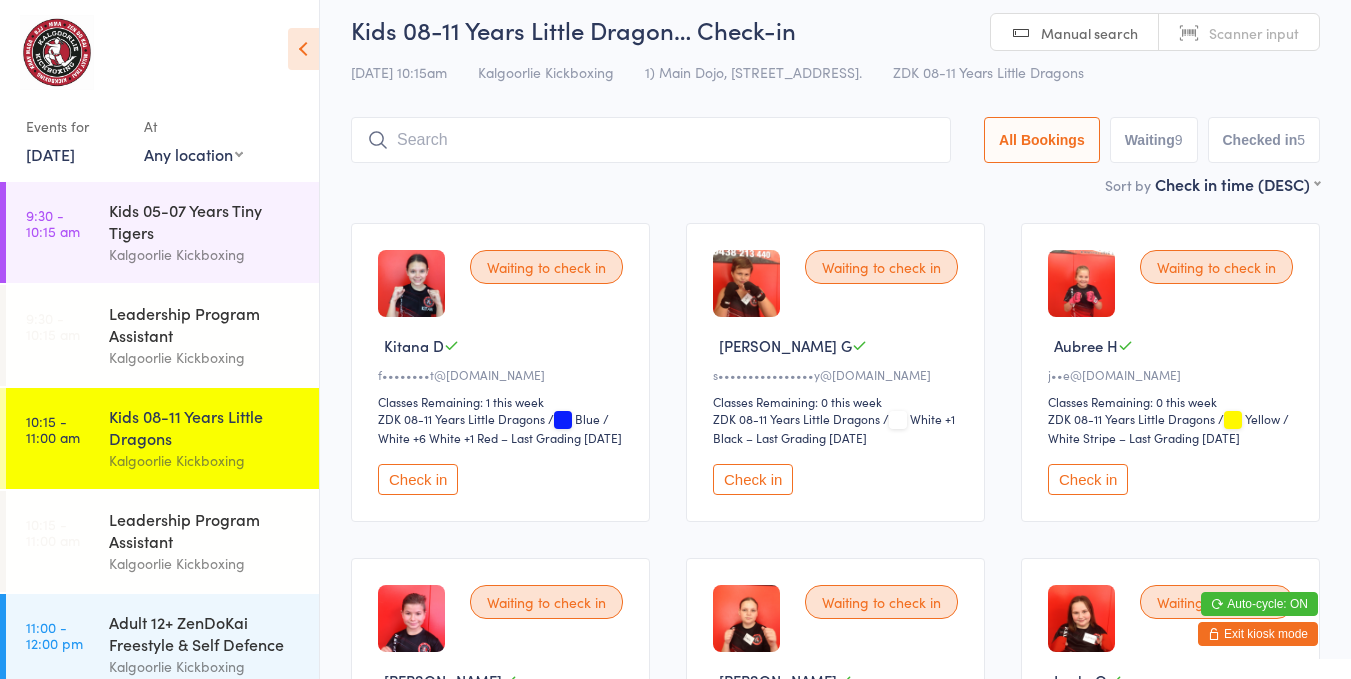 scroll, scrollTop: 0, scrollLeft: 0, axis: both 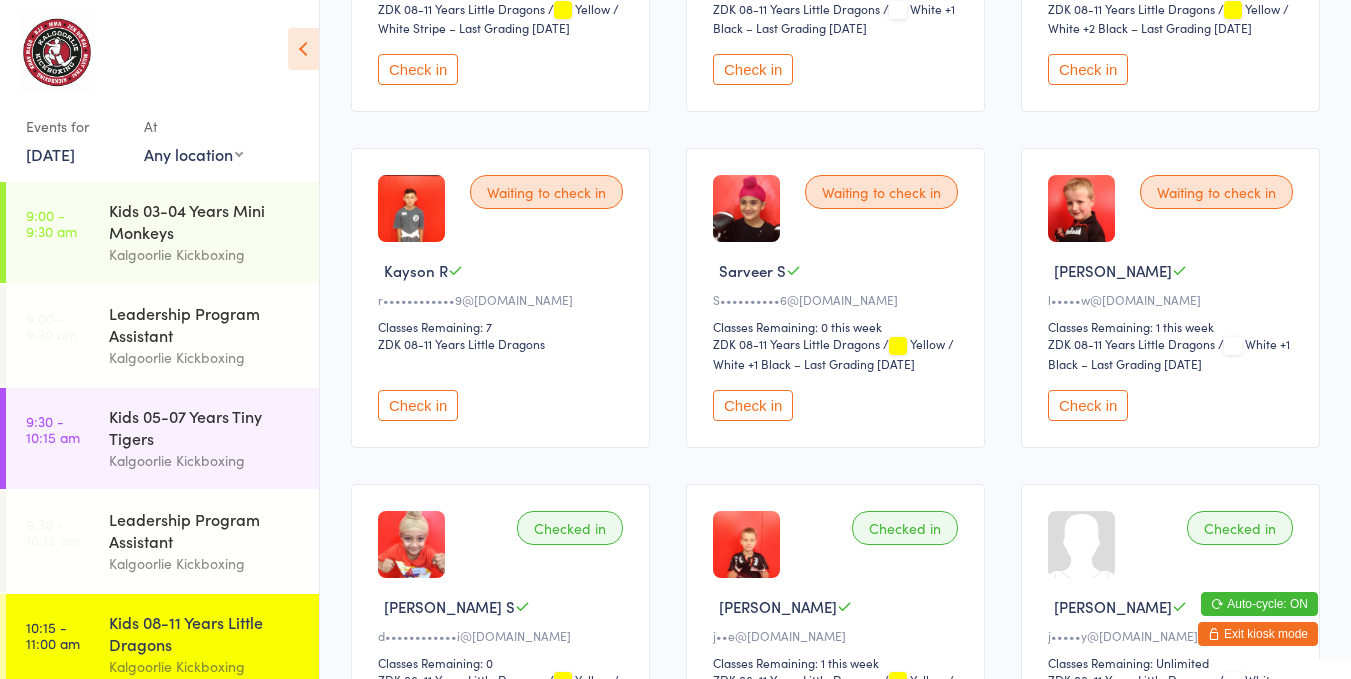 click on "Check in" at bounding box center [753, 405] 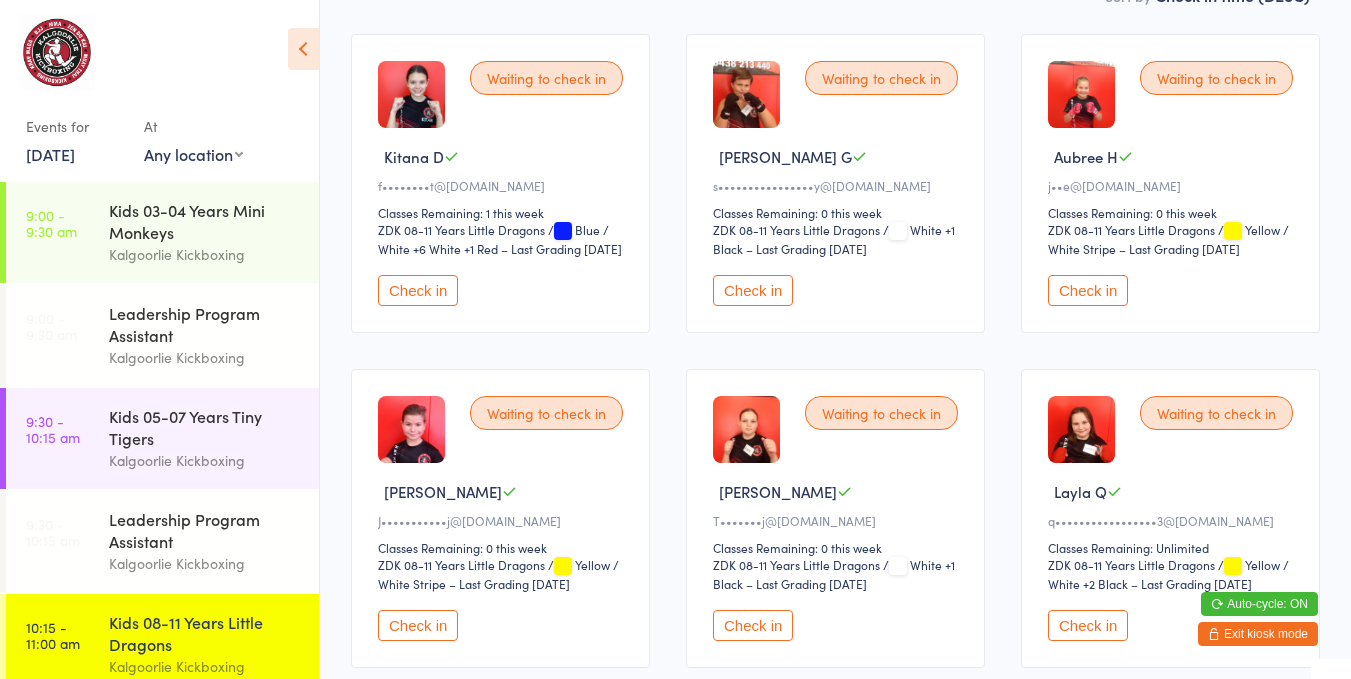 scroll, scrollTop: 0, scrollLeft: 0, axis: both 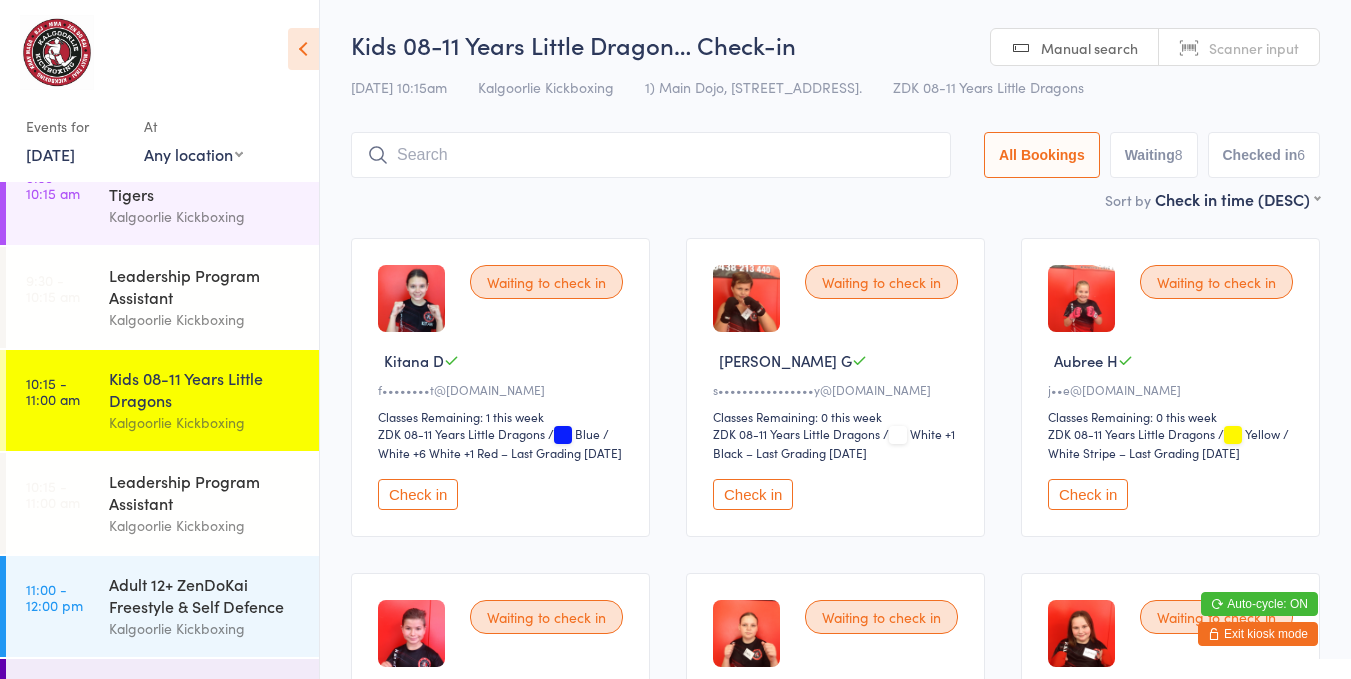 click on "Kalgoorlie Kickboxing" at bounding box center (205, 422) 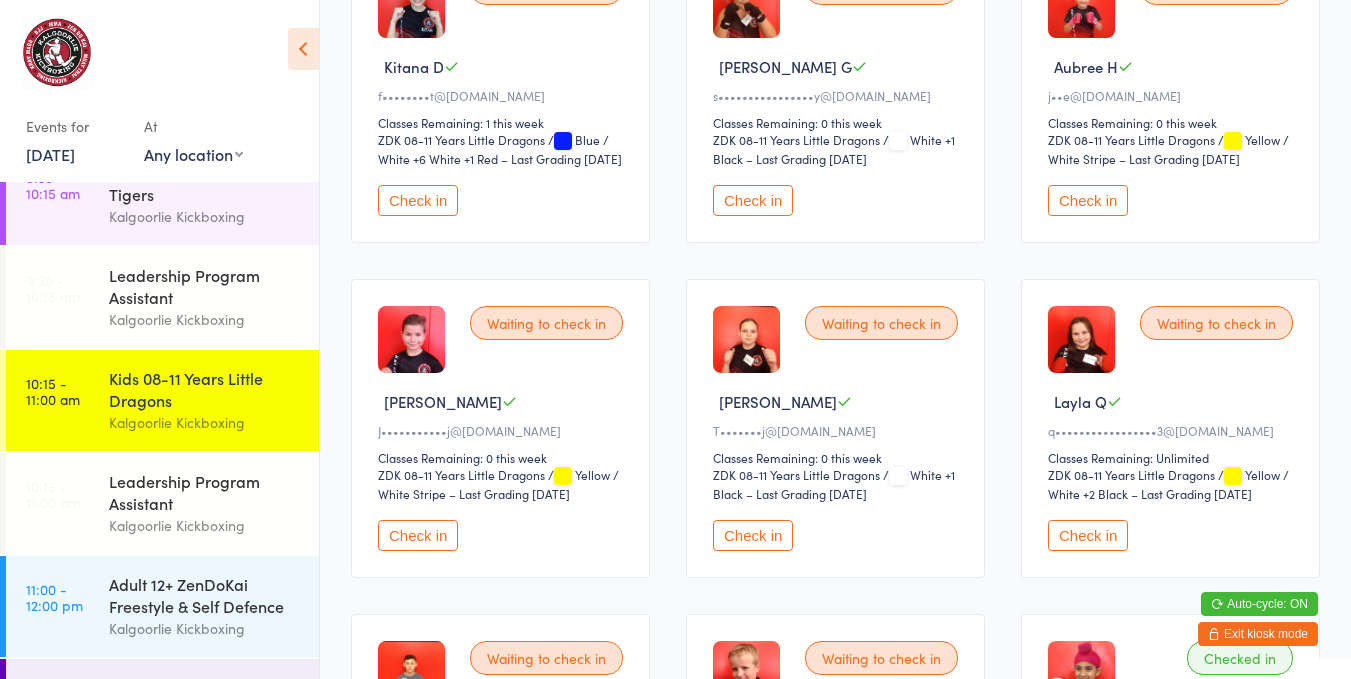 scroll, scrollTop: 305, scrollLeft: 0, axis: vertical 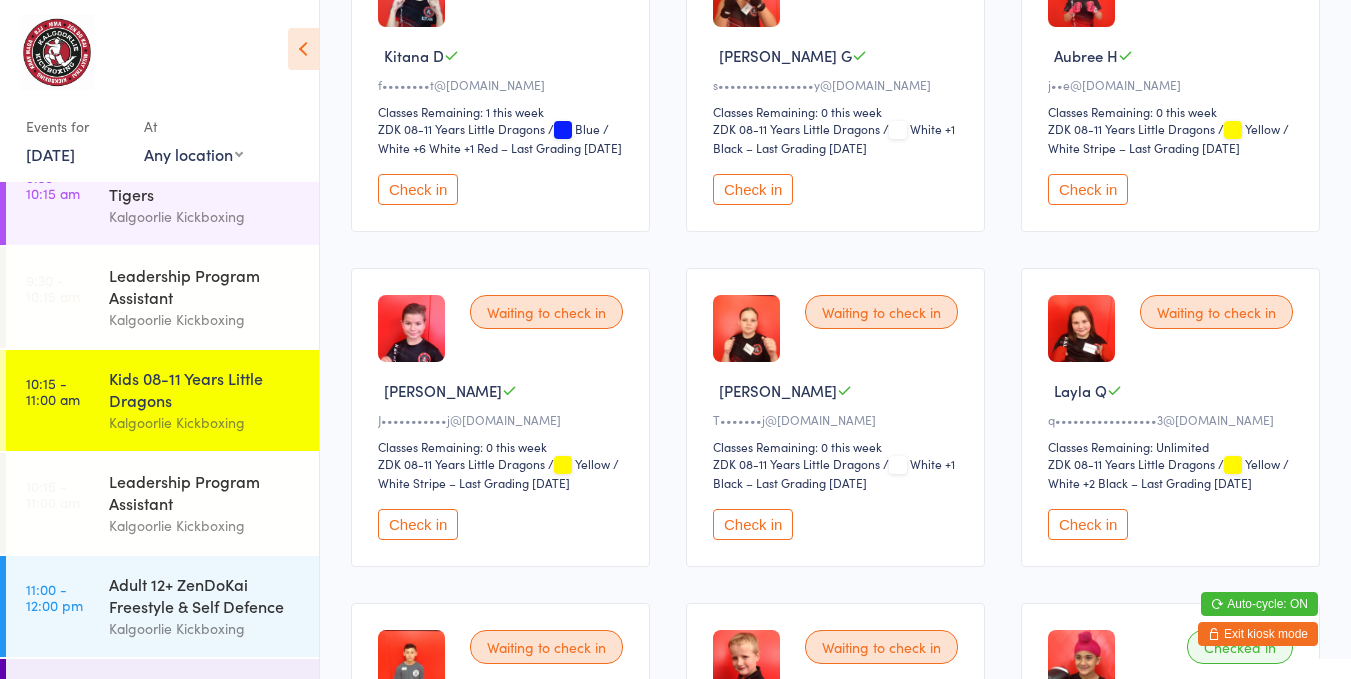 click on "Check in" at bounding box center [418, 524] 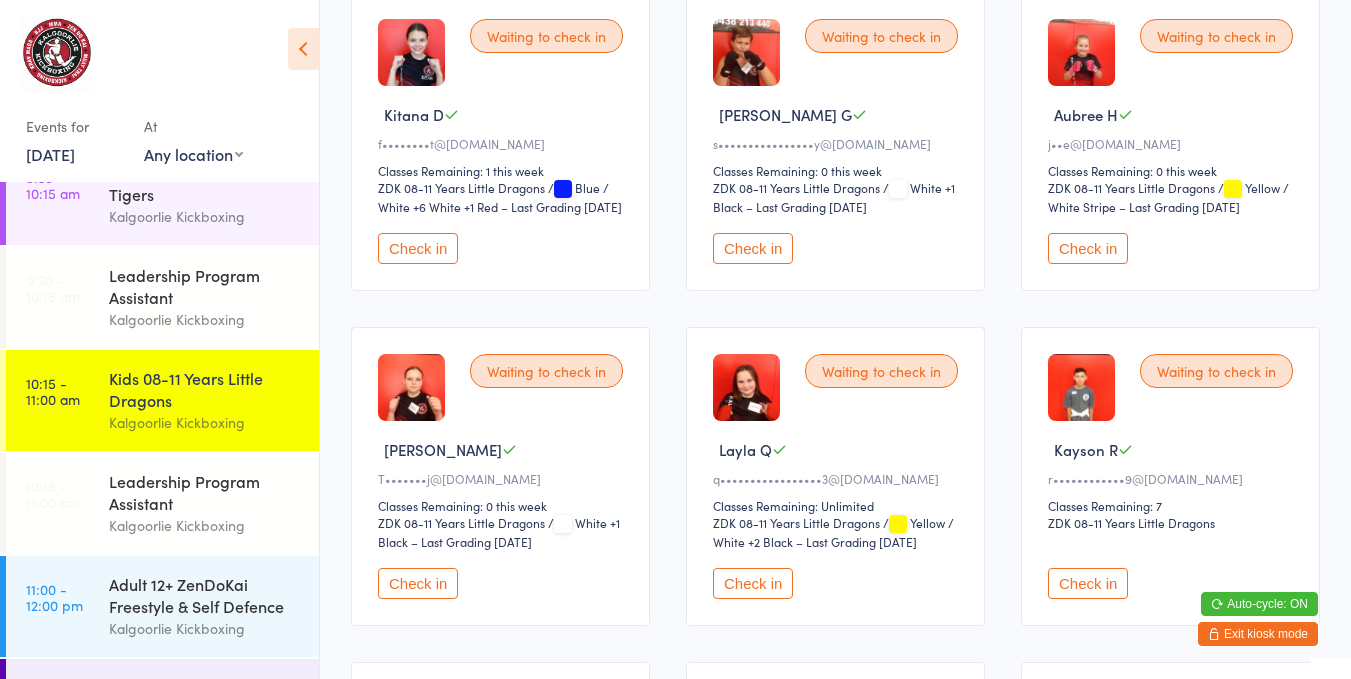 scroll, scrollTop: 211, scrollLeft: 0, axis: vertical 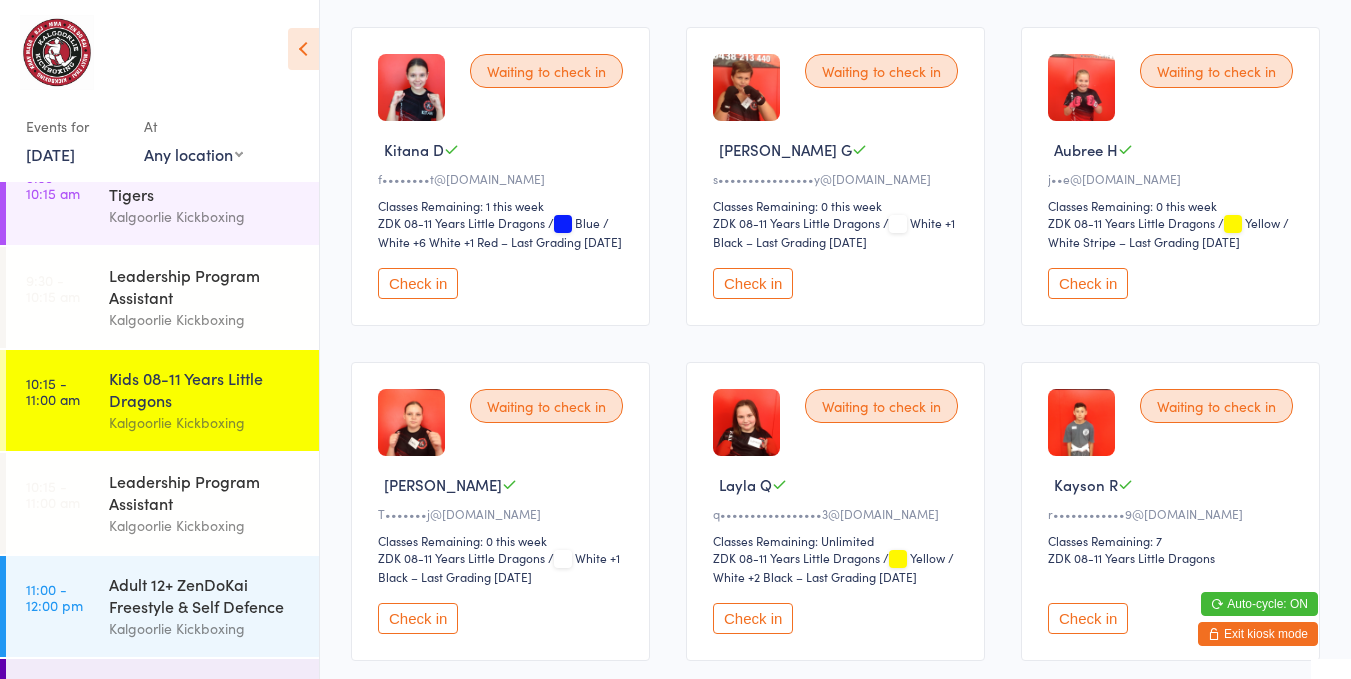 click on "Check in" at bounding box center (1088, 283) 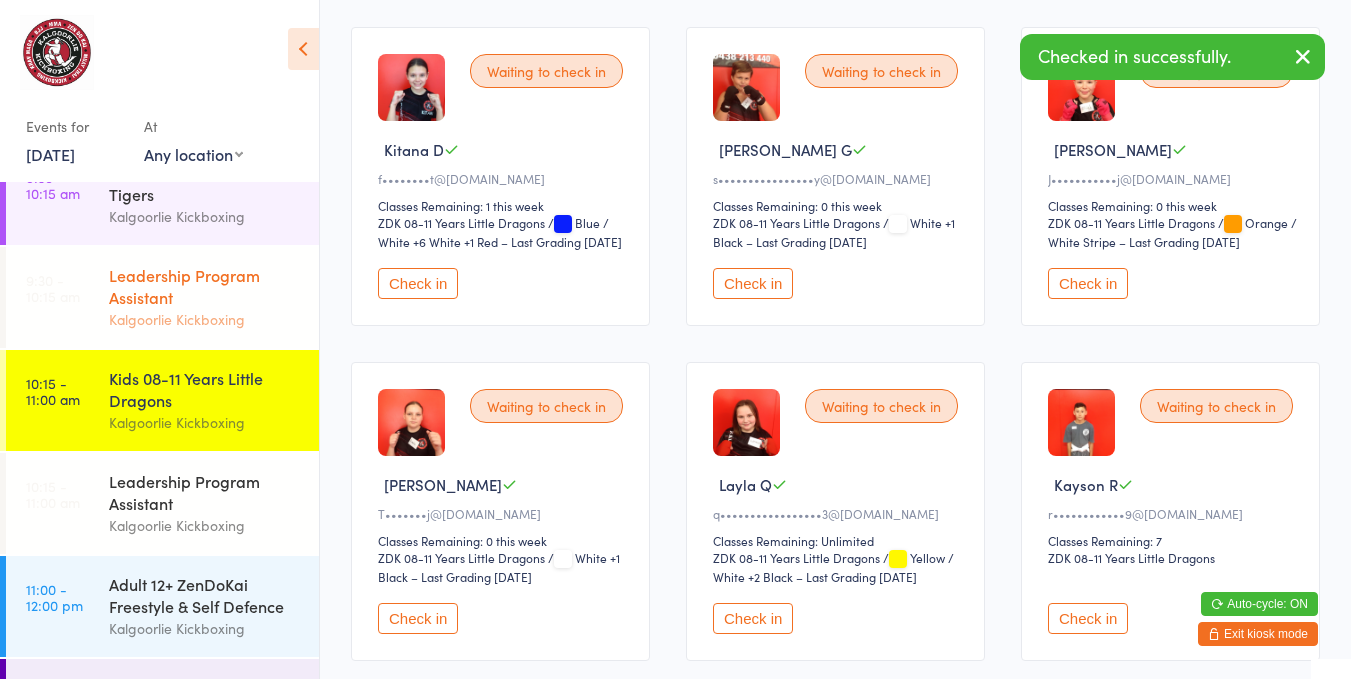 click on "Leadership Program Assistant" at bounding box center (205, 286) 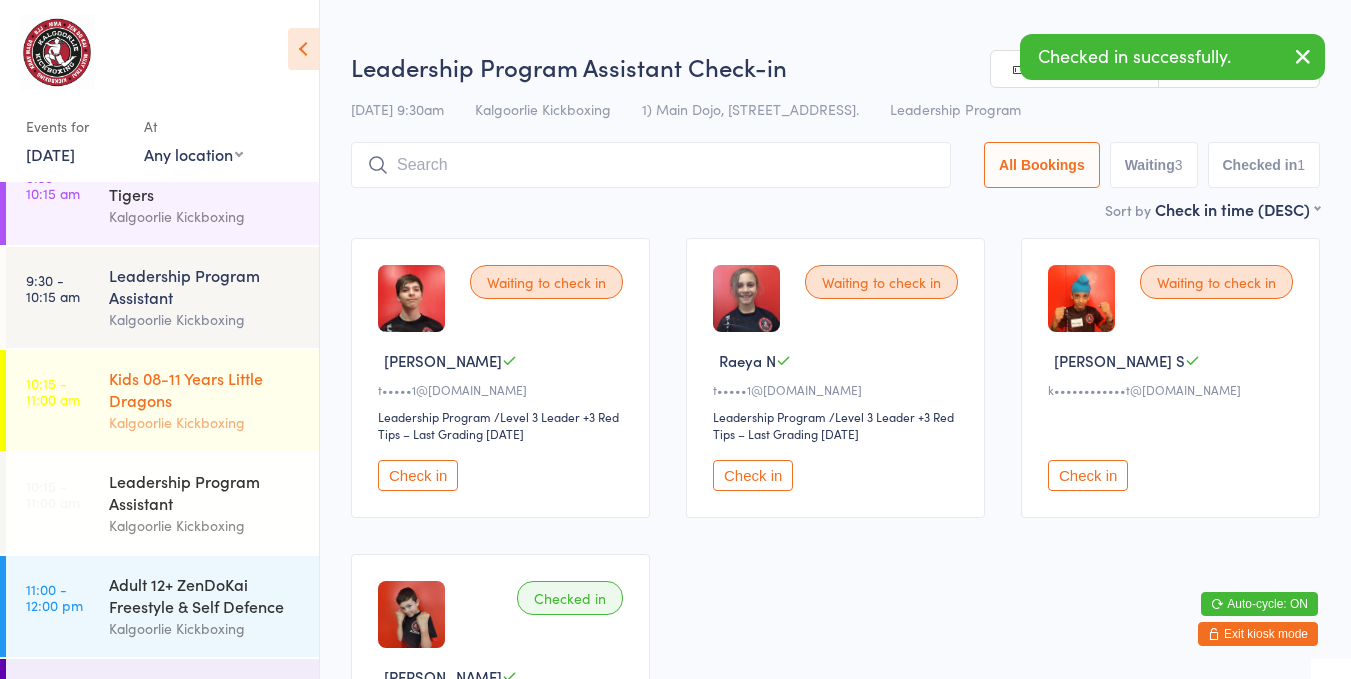 click on "Kids 08-11 Years Little Dragons" at bounding box center (205, 389) 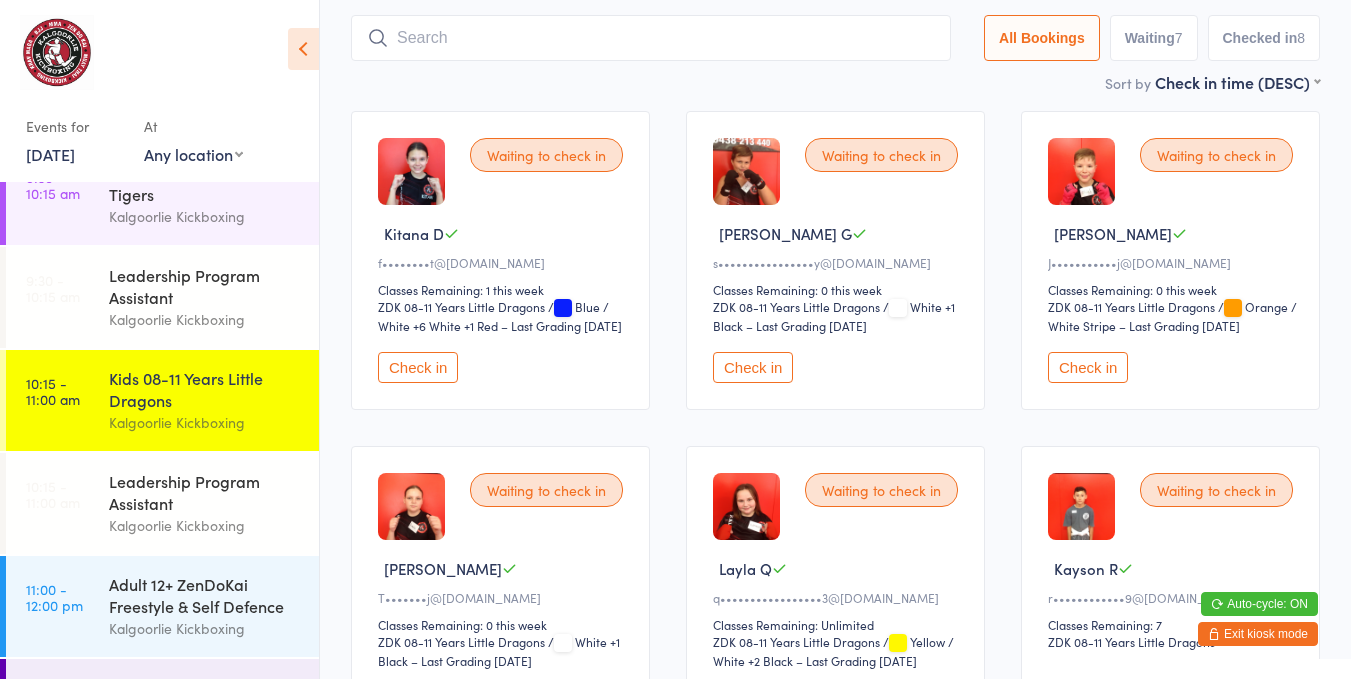 scroll, scrollTop: 137, scrollLeft: 0, axis: vertical 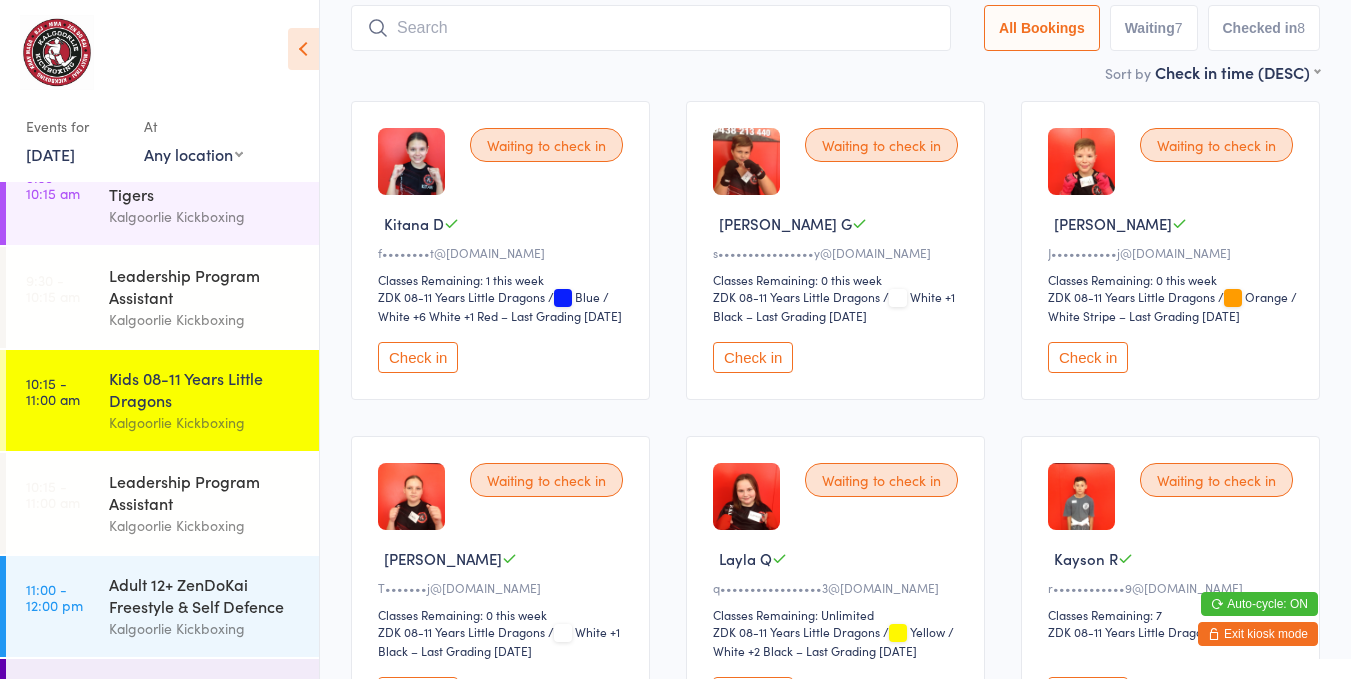 click on "Check in" at bounding box center [1088, 357] 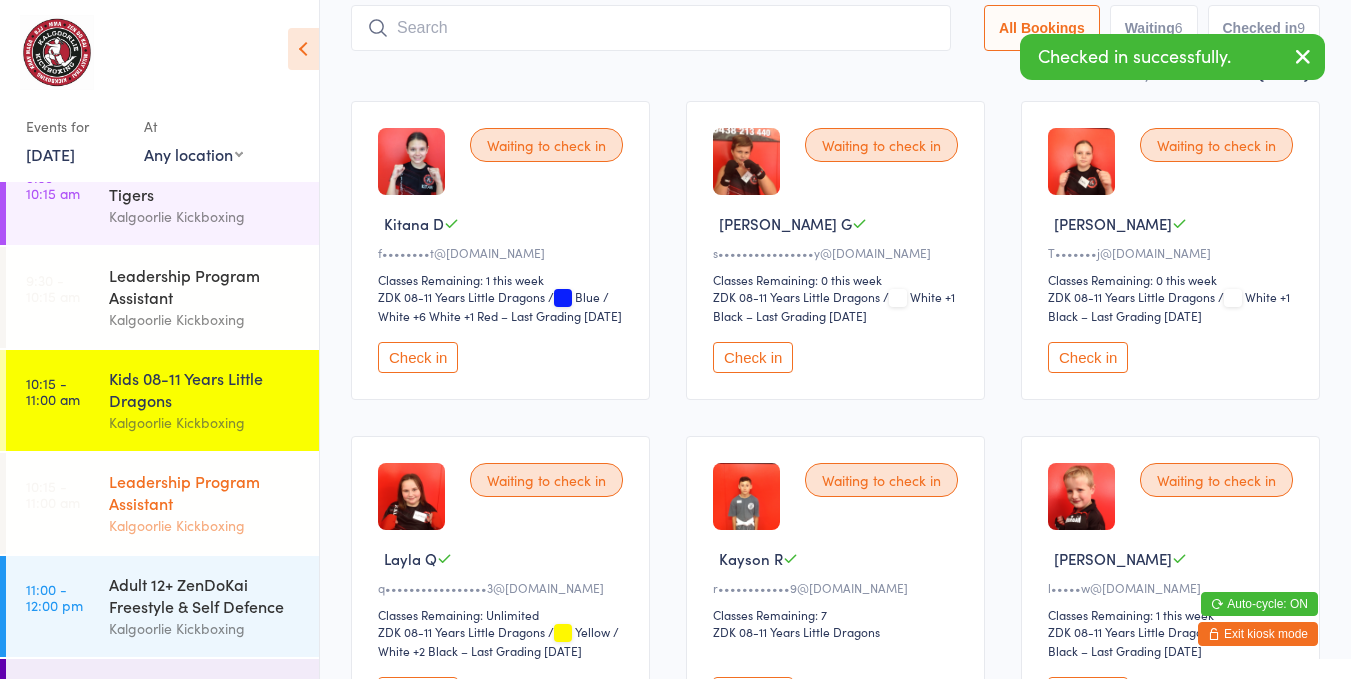 click on "Leadership Program Assistant" at bounding box center [205, 492] 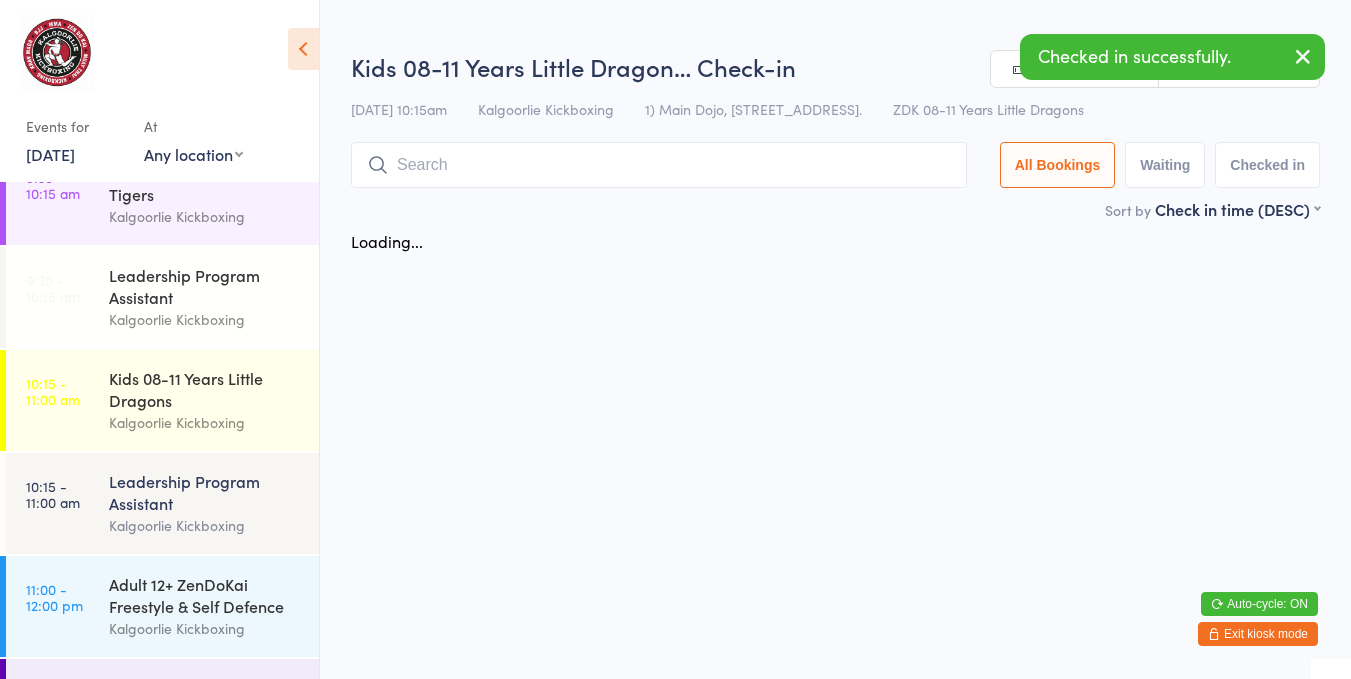 scroll, scrollTop: 0, scrollLeft: 0, axis: both 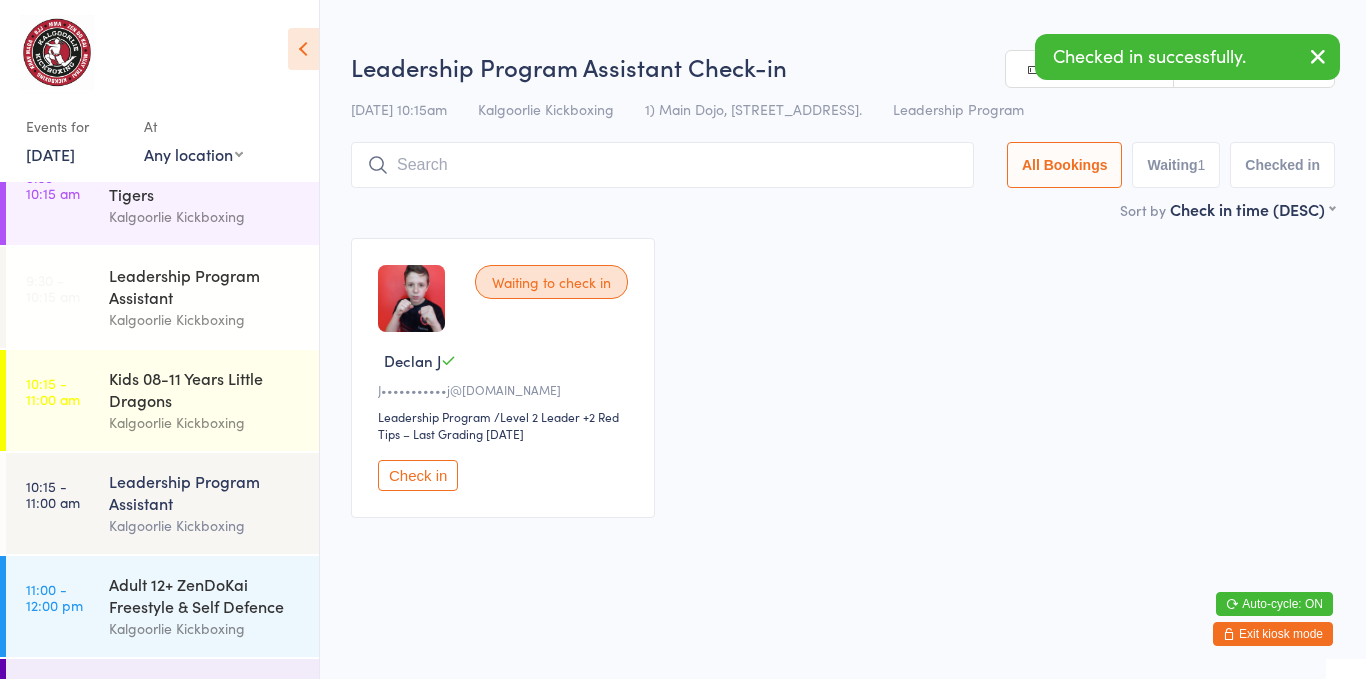 click on "Check in" at bounding box center [418, 475] 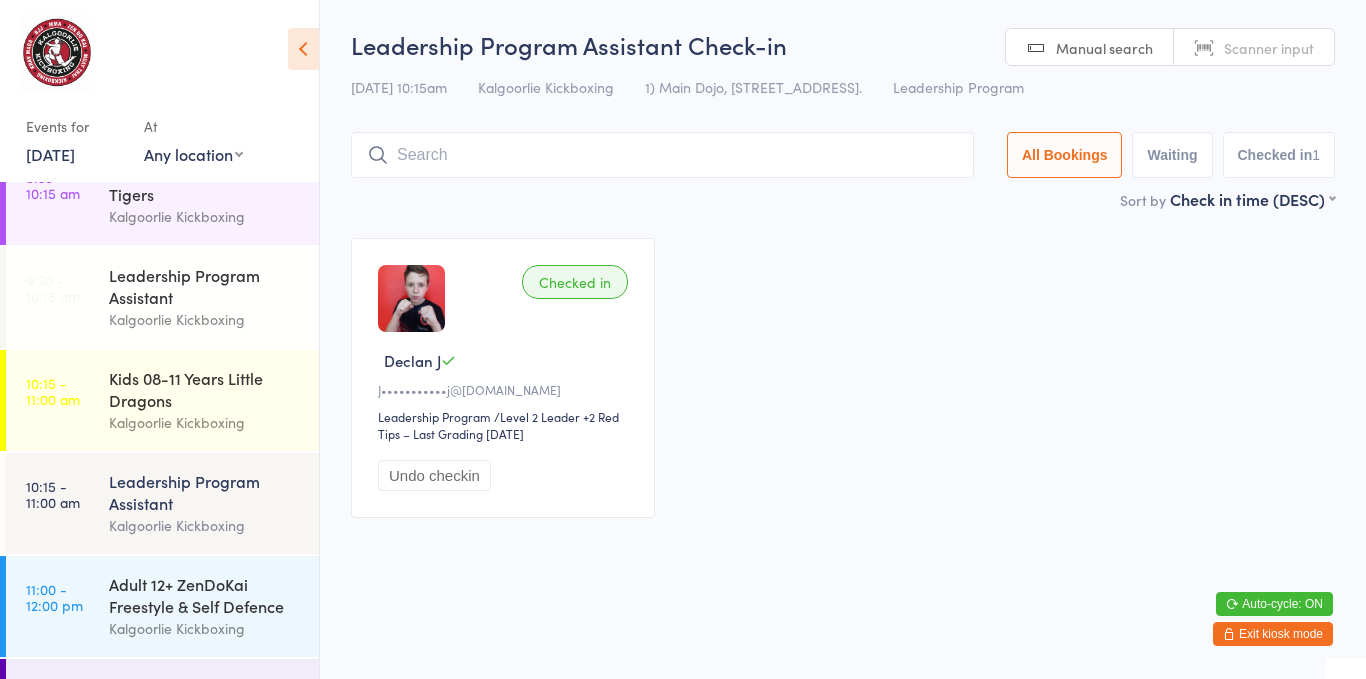 click at bounding box center [303, 49] 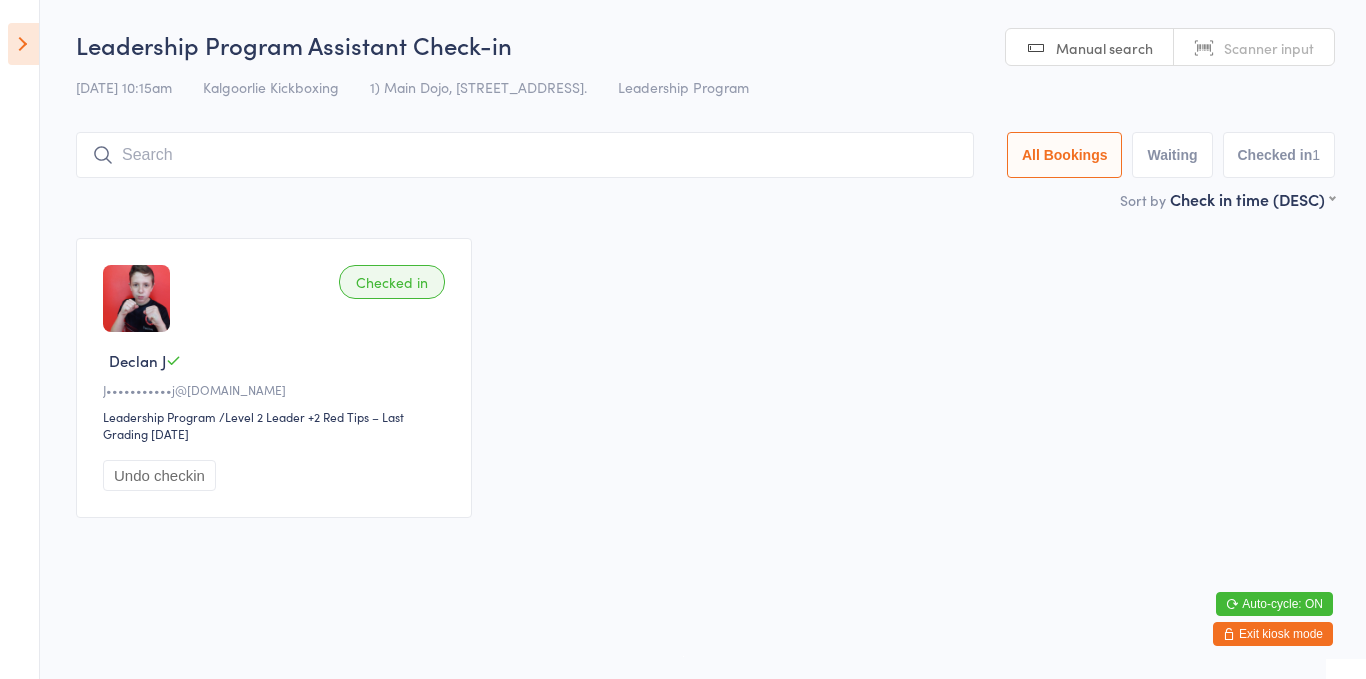 click at bounding box center [23, 44] 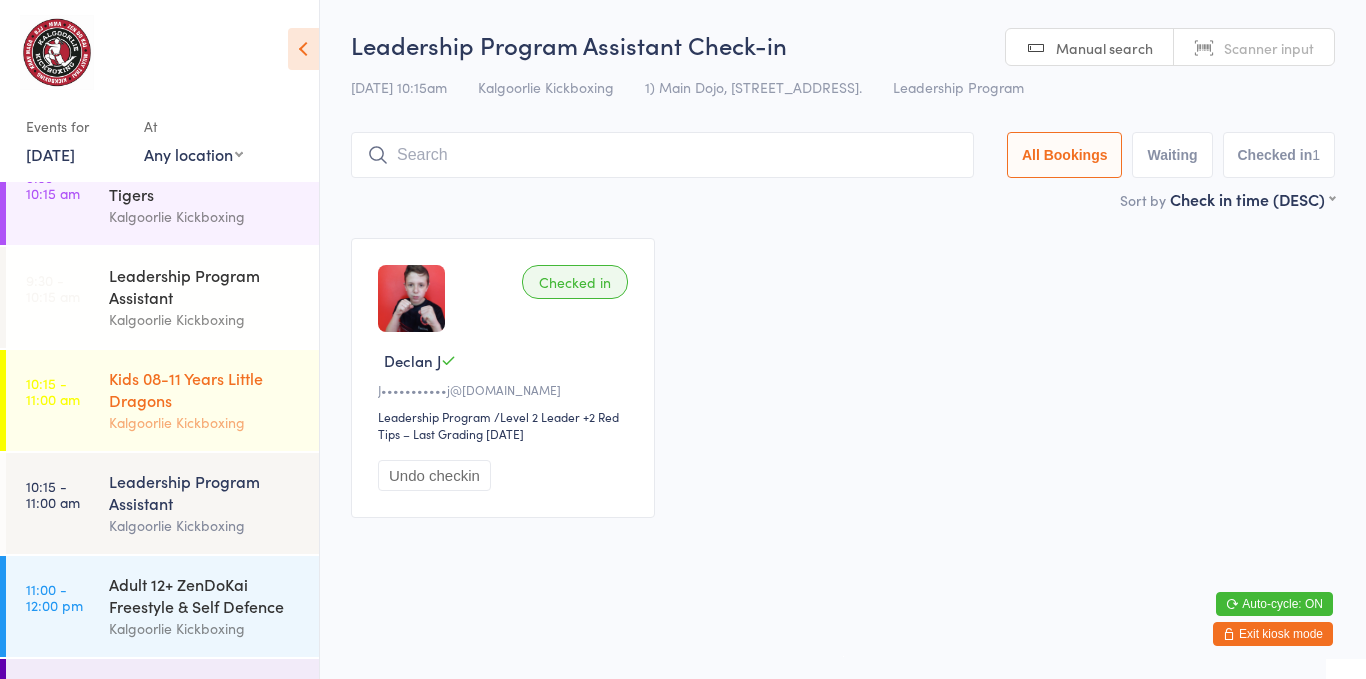 click on "Kids 08-11 Years Little Dragons" at bounding box center [205, 389] 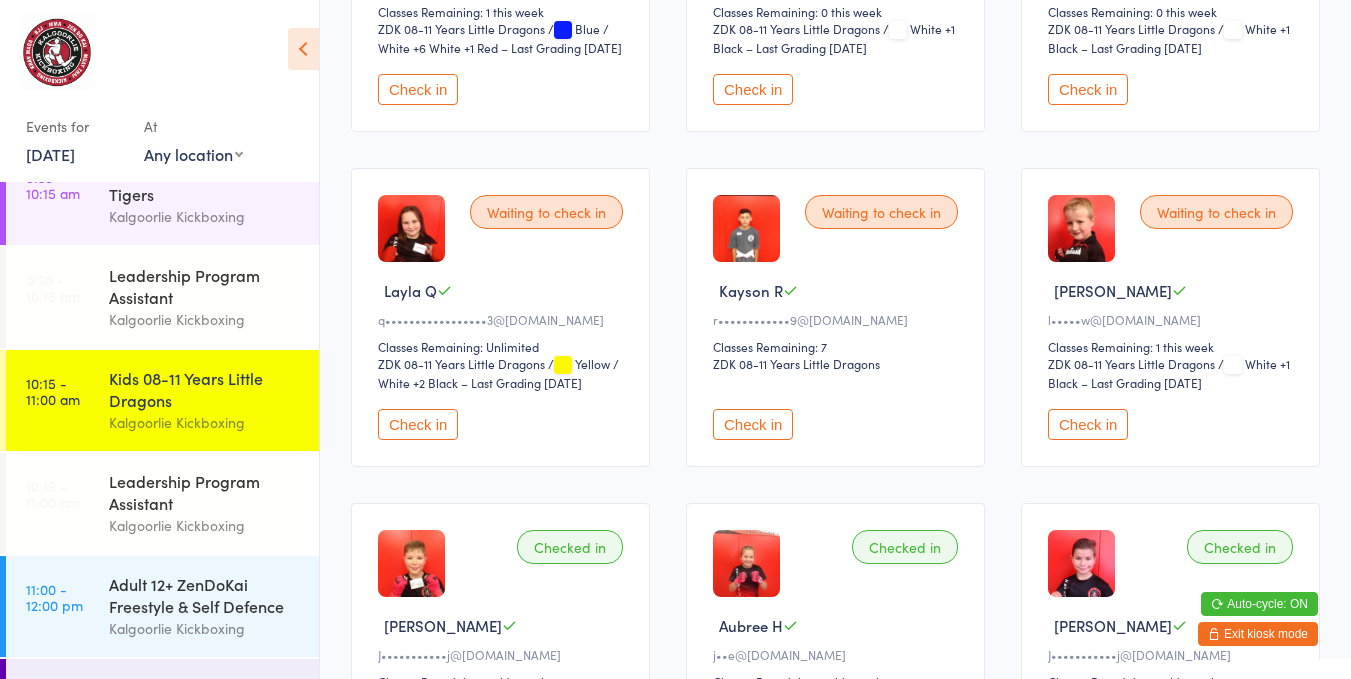 scroll, scrollTop: 415, scrollLeft: 0, axis: vertical 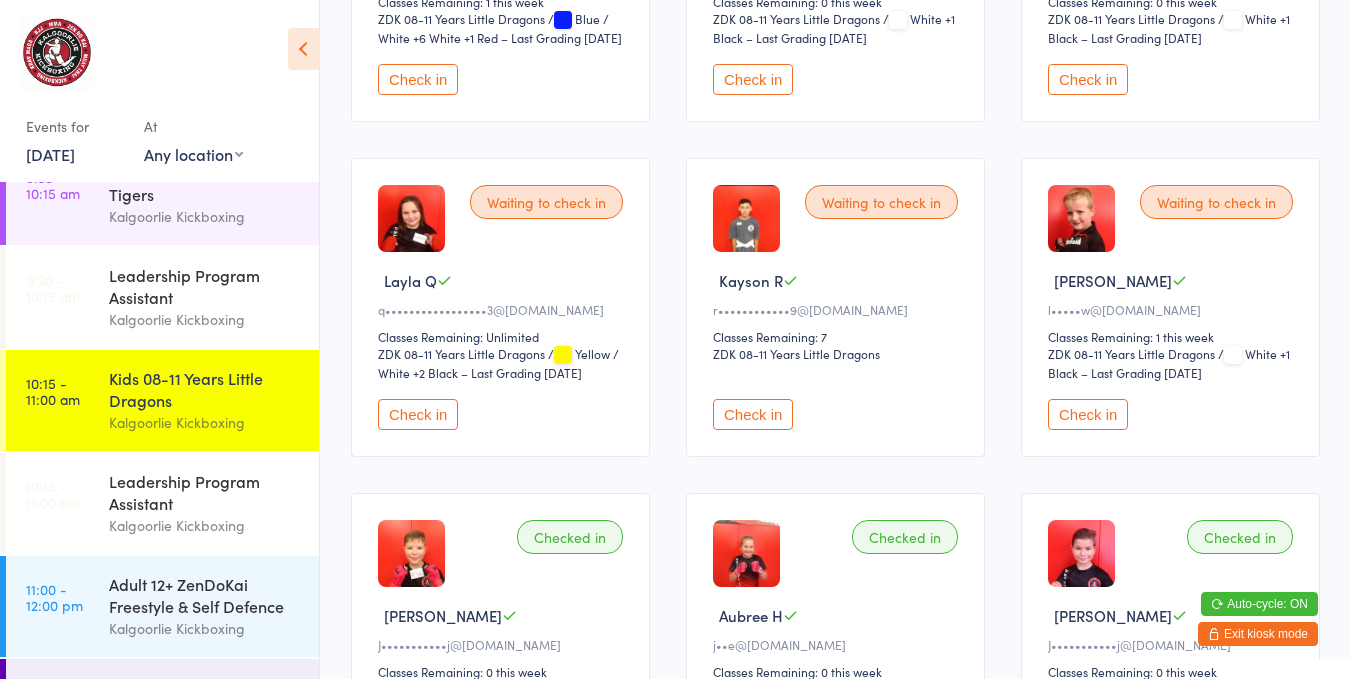 click on "Check in" at bounding box center (753, 414) 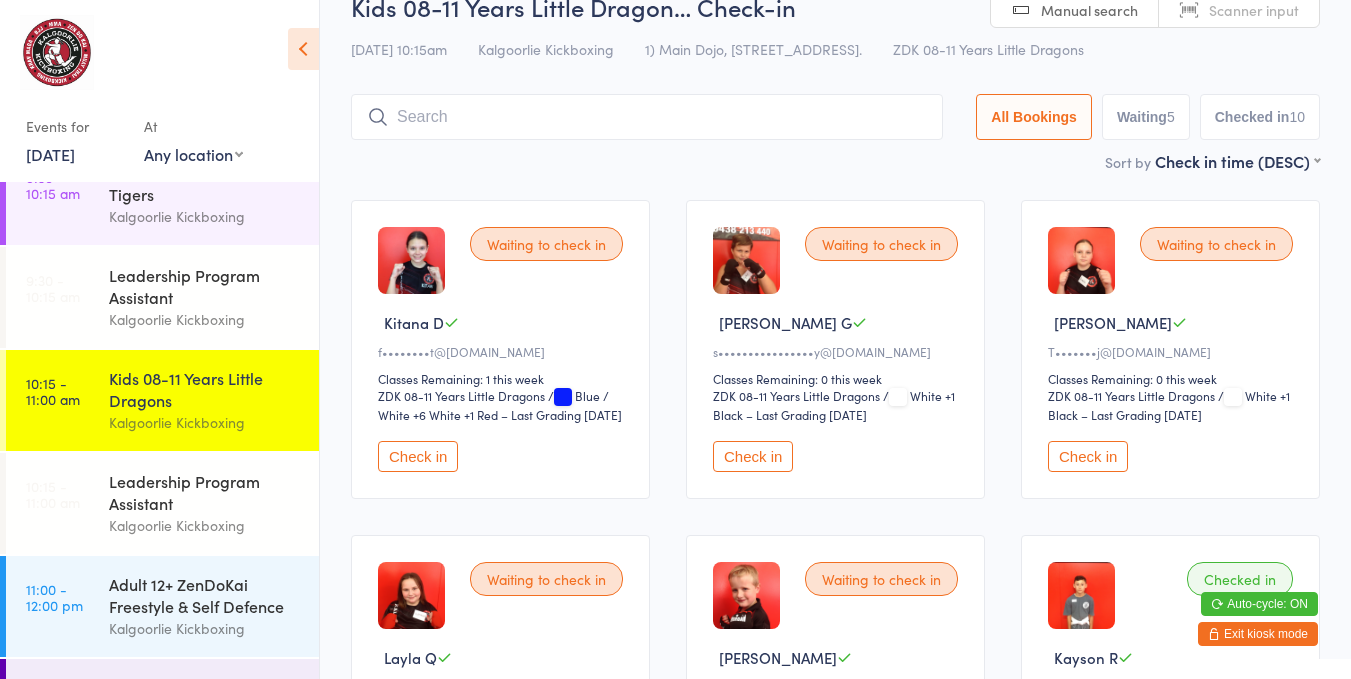 scroll, scrollTop: 40, scrollLeft: 0, axis: vertical 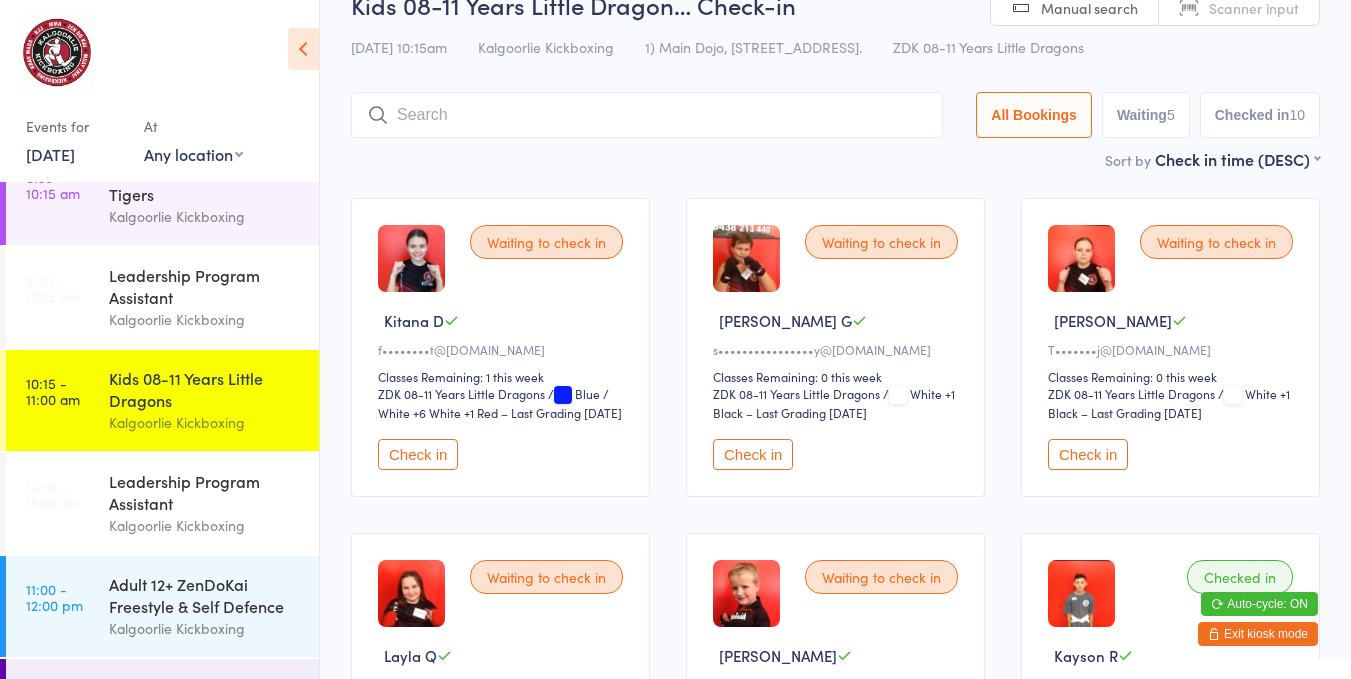 click on "Check in" at bounding box center [418, 454] 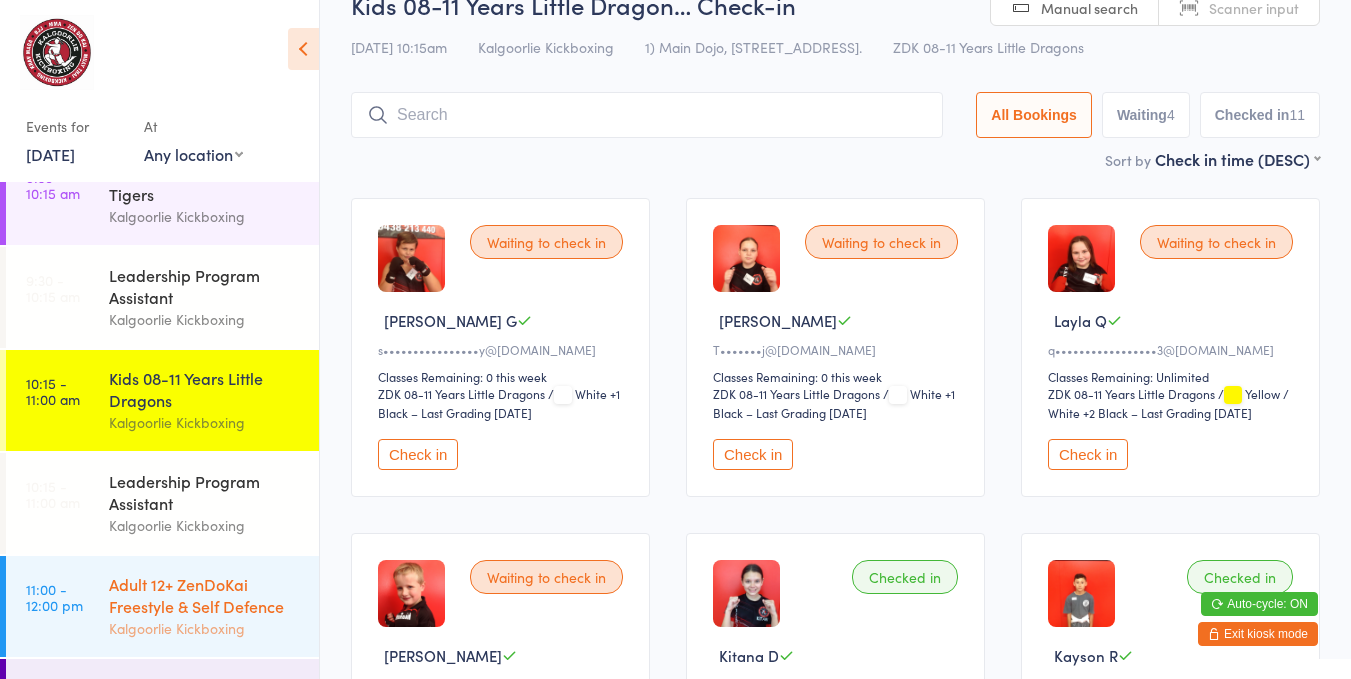 click on "11:00 - 12:00 pm Adult 12+ ZenDoKai Freestyle & Self Defence Kalgoorlie Kickboxing" at bounding box center [162, 606] 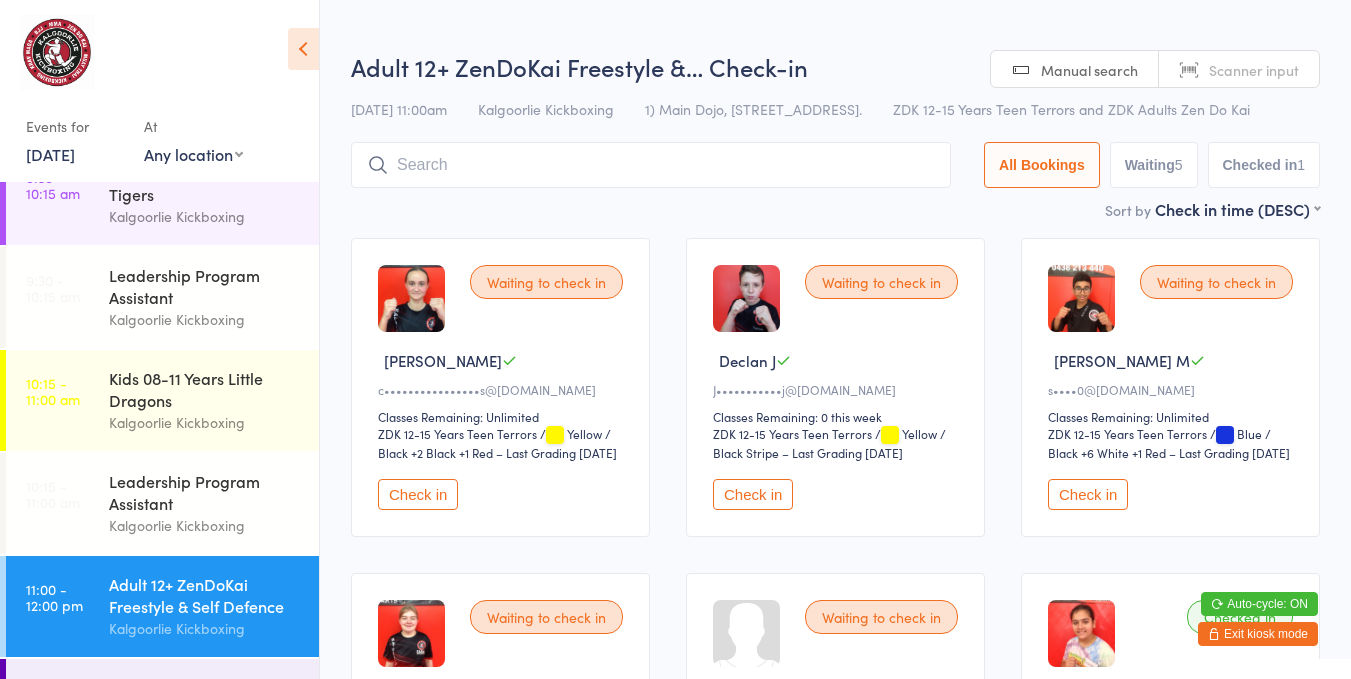 click on "Check in" at bounding box center (418, 494) 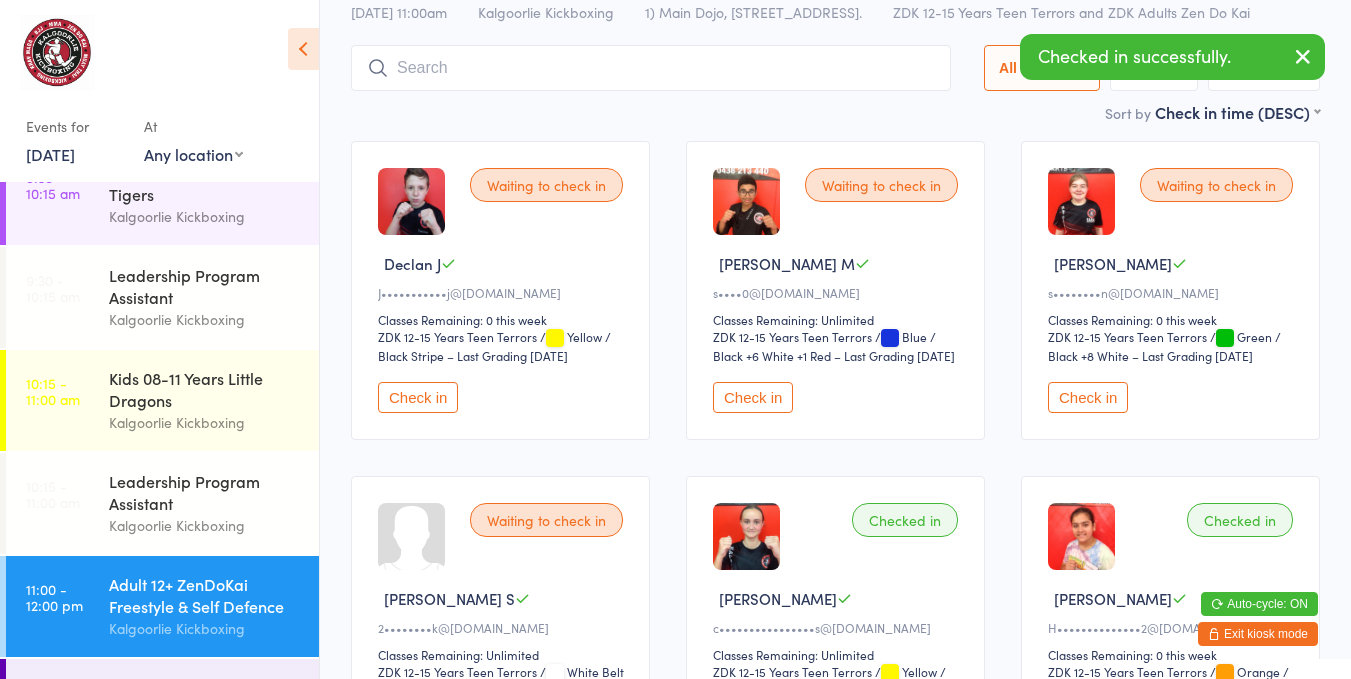 scroll, scrollTop: 0, scrollLeft: 0, axis: both 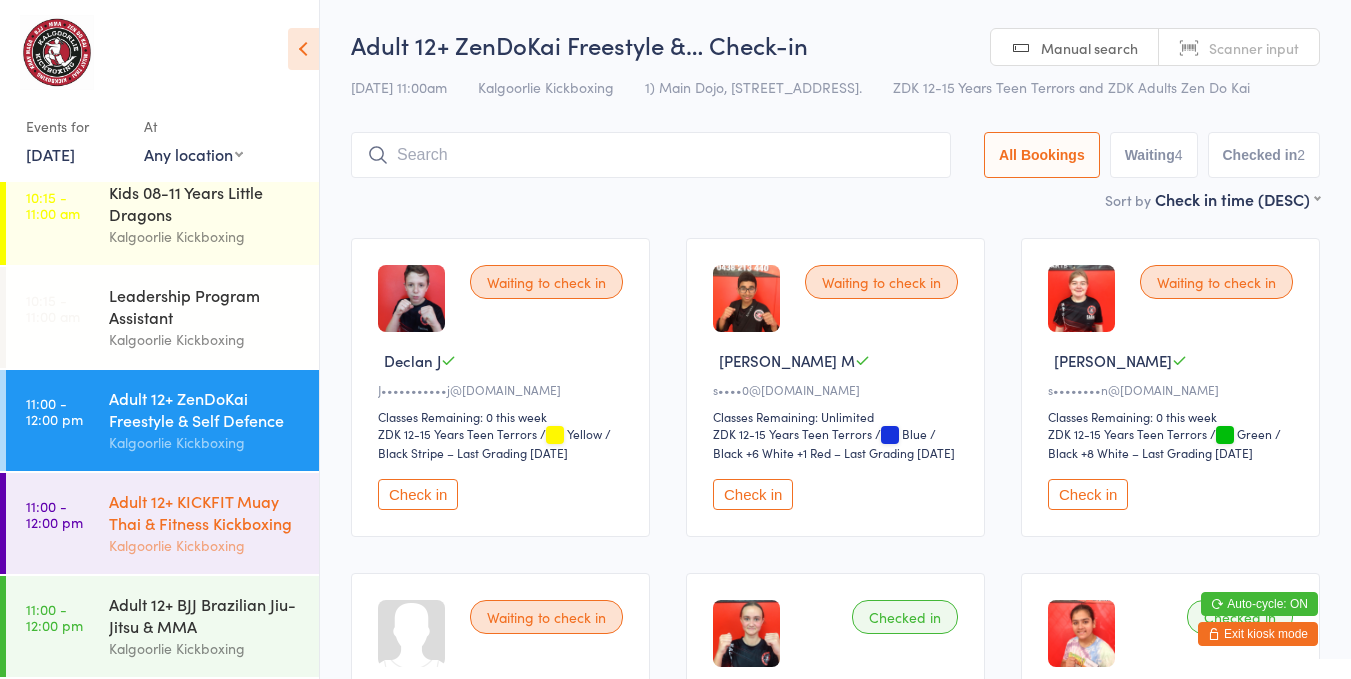 click on "Adult 12+ KICKFIT Muay Thai & Fitness Kickboxing" at bounding box center (205, 512) 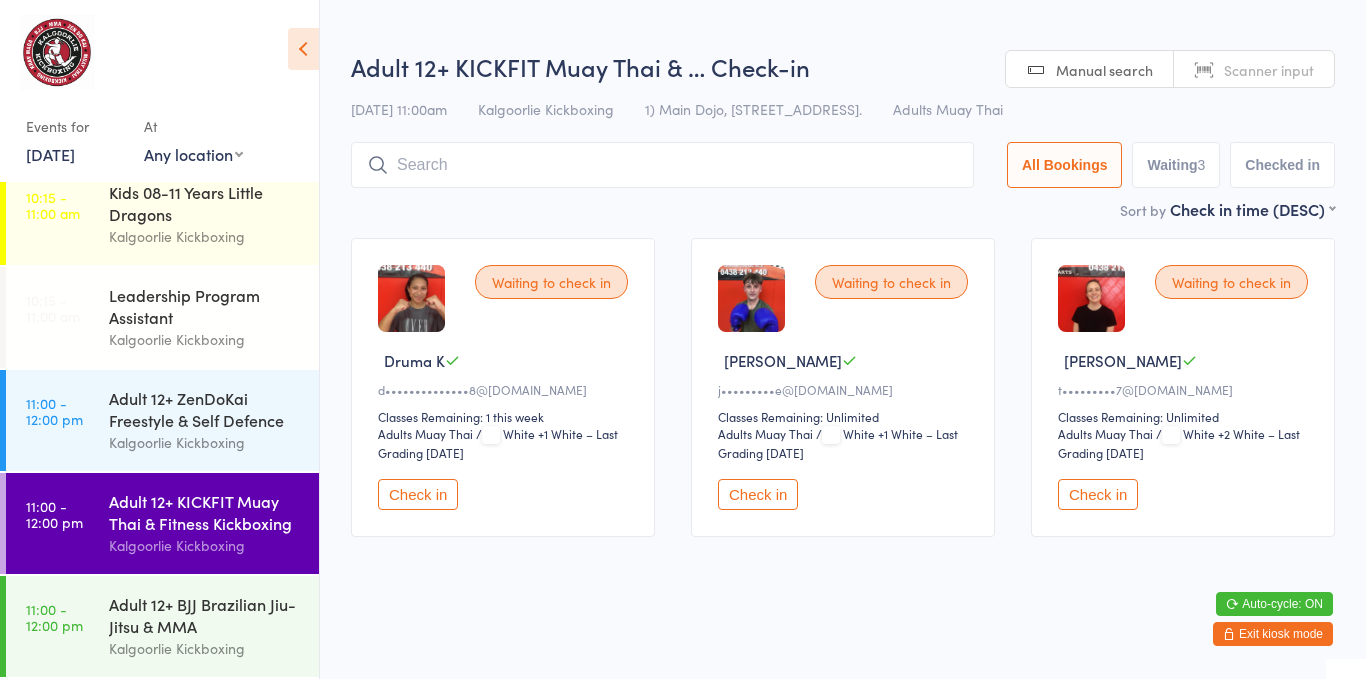 click on "Check in" at bounding box center [758, 494] 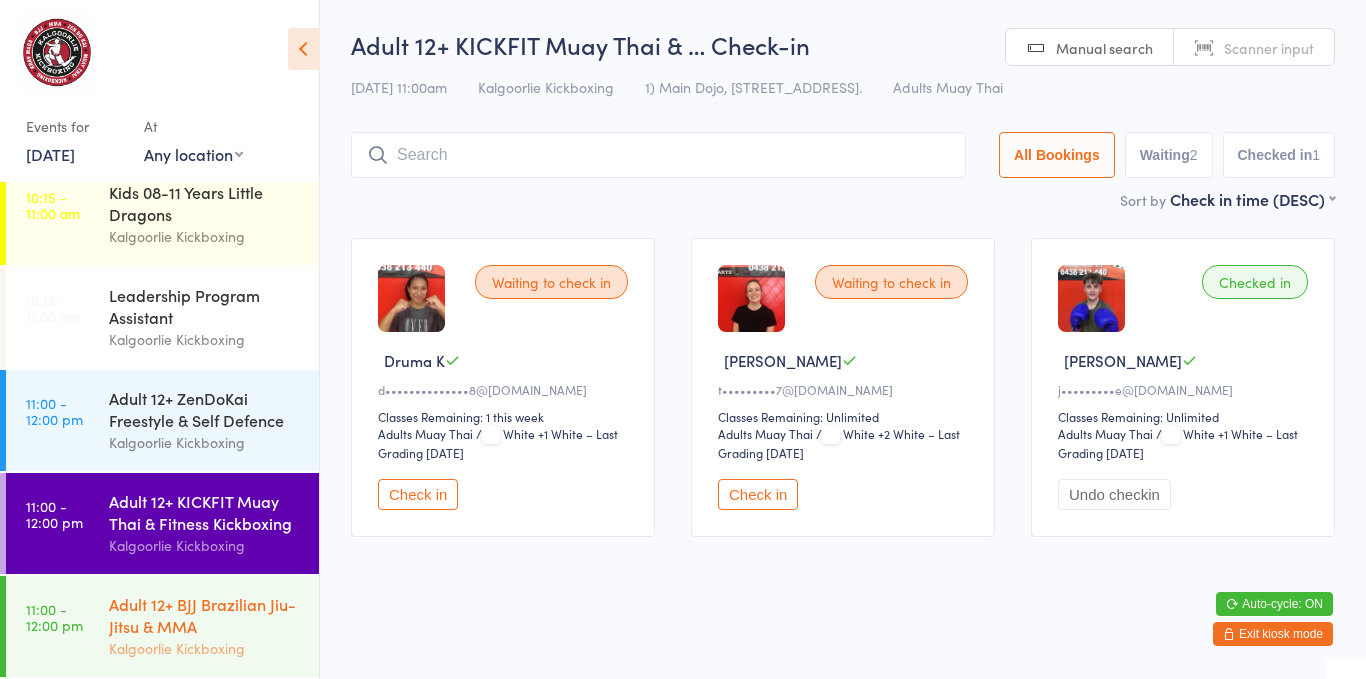 click on "Adult 12+ BJJ Brazilian Jiu-Jitsu & MMA" at bounding box center [205, 615] 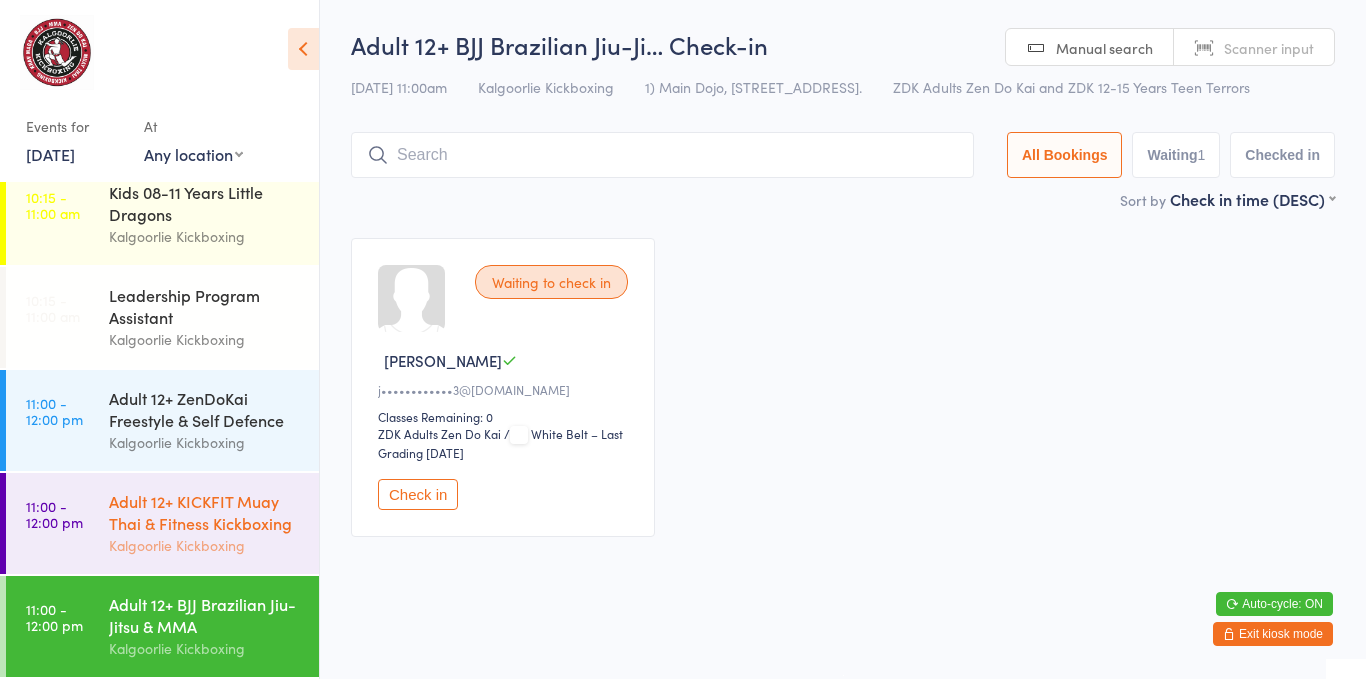 click on "Kalgoorlie Kickboxing" at bounding box center (205, 545) 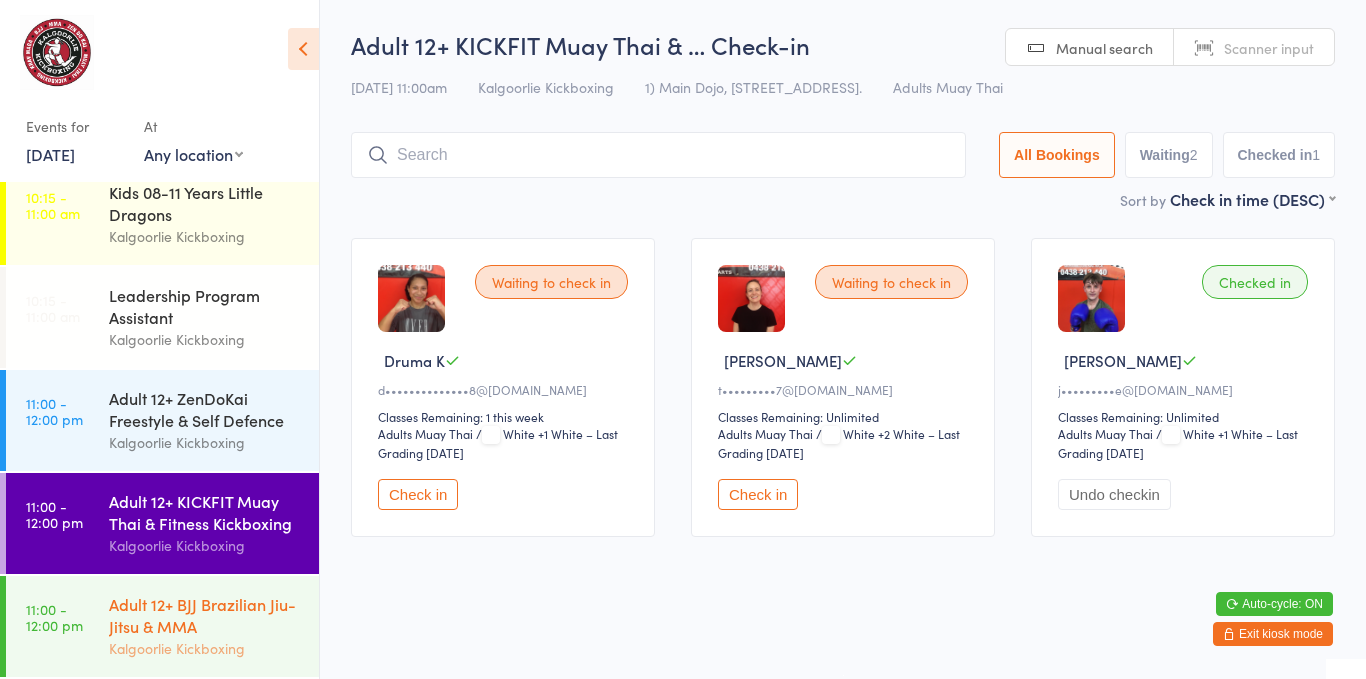 click on "Adult 12+ BJJ Brazilian Jiu-Jitsu & MMA" at bounding box center [205, 615] 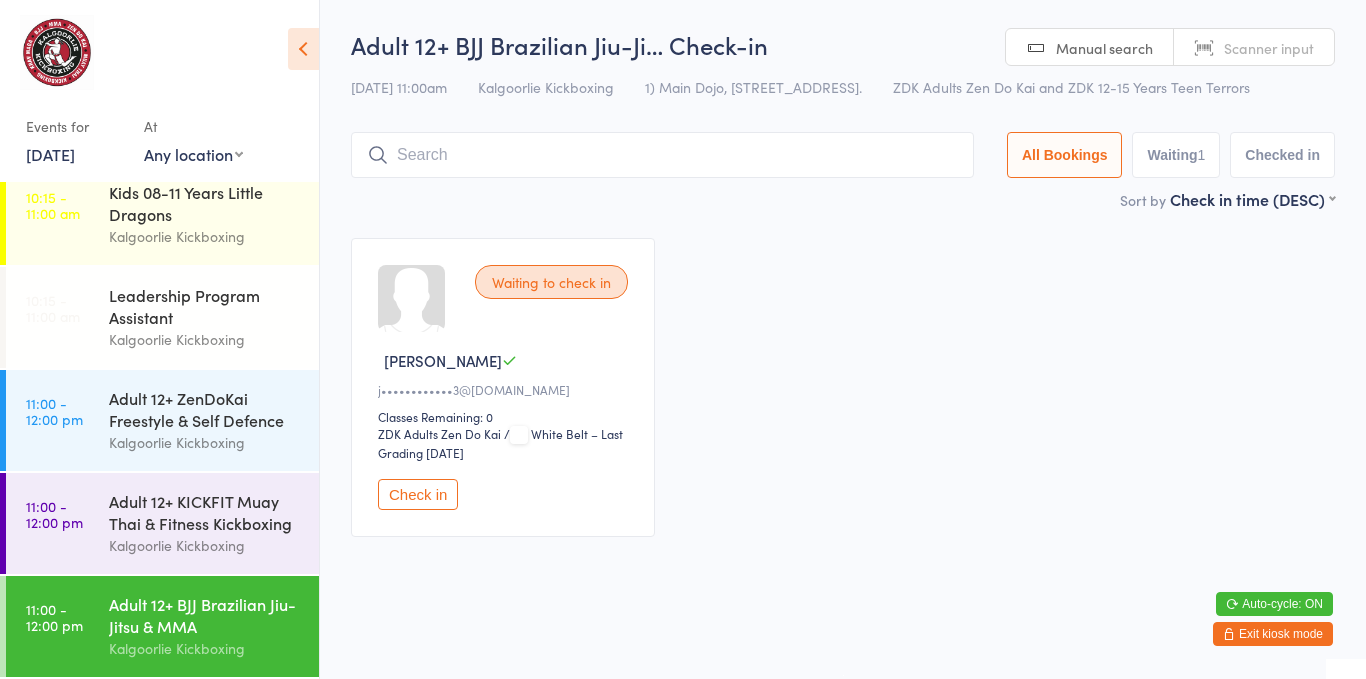 click on "Adult 12+ BJJ Brazilian Jiu-Jitsu & MMA" at bounding box center (205, 615) 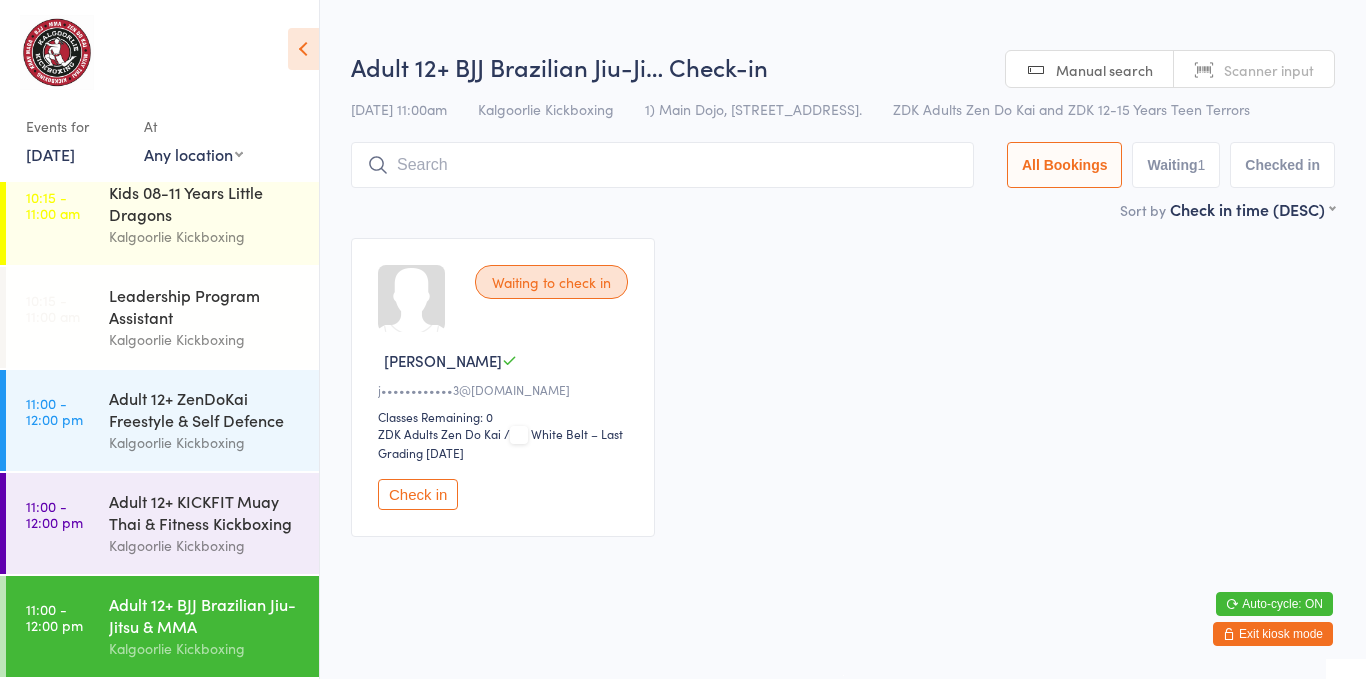 click on "Check in" at bounding box center (418, 494) 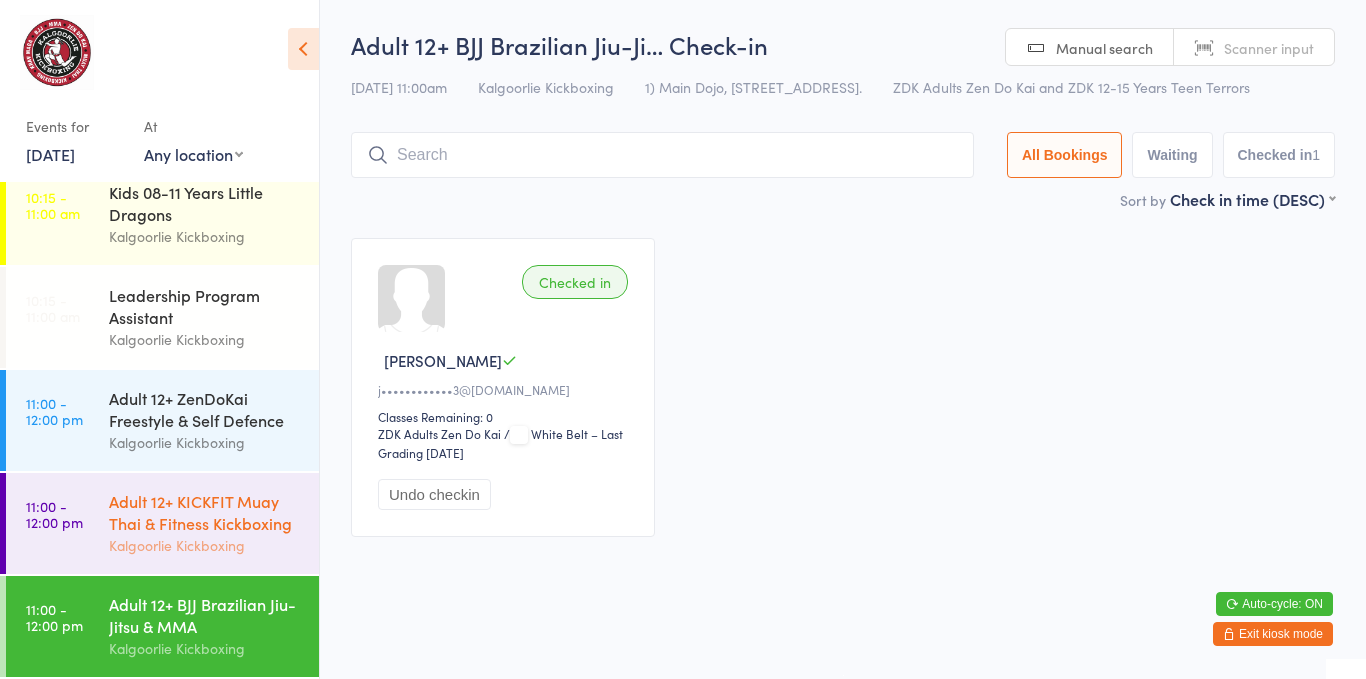 click on "Adult 12+ KICKFIT Muay Thai & Fitness Kickboxing" at bounding box center [205, 512] 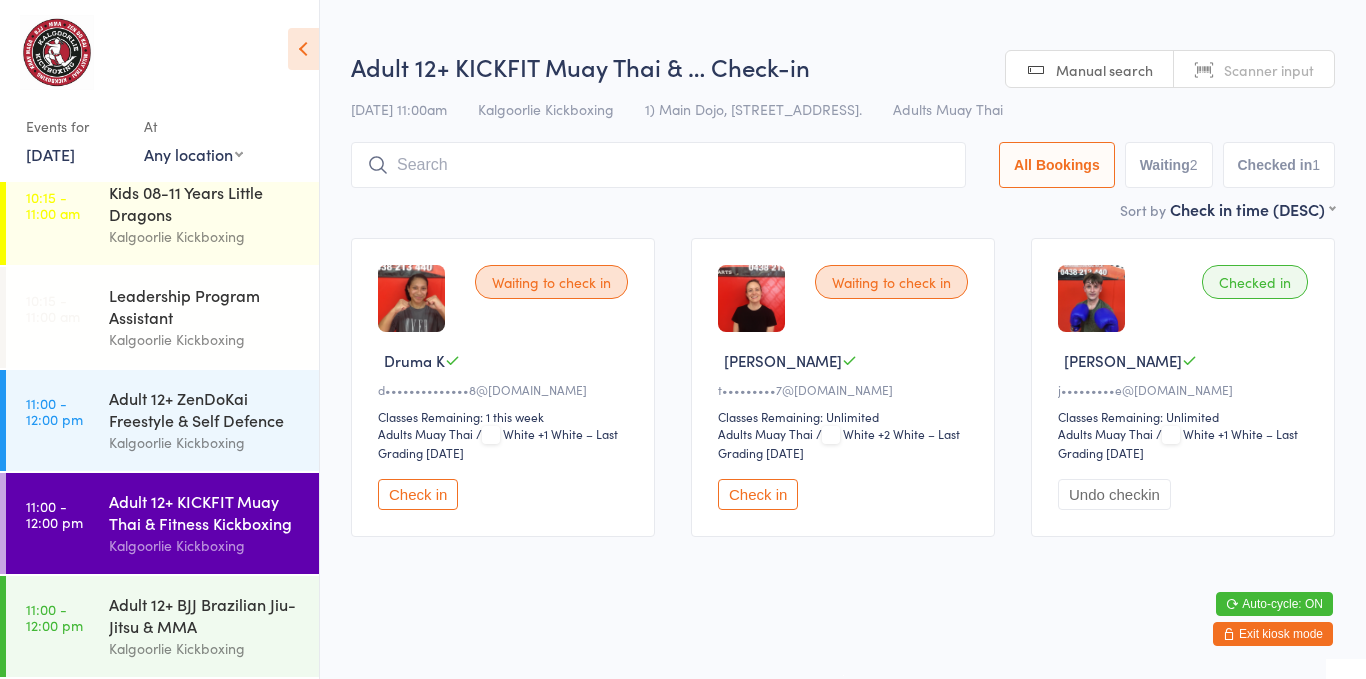 click on "Check in" at bounding box center [418, 494] 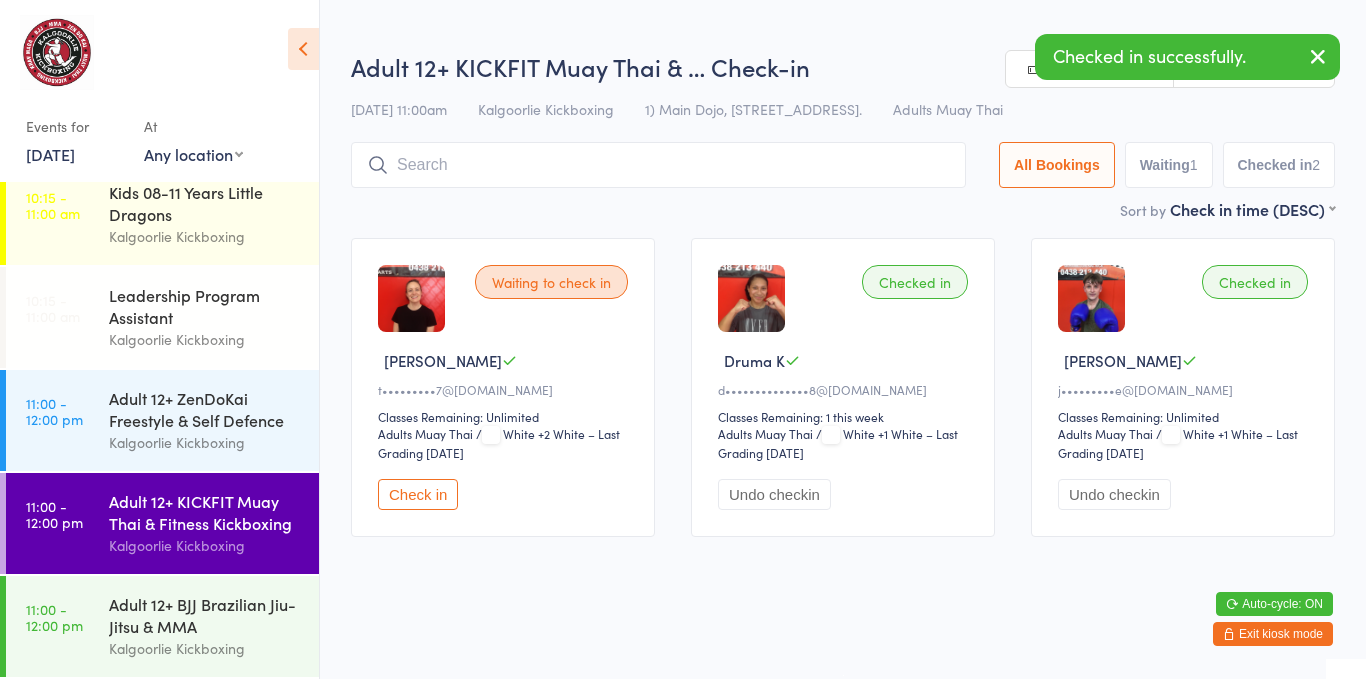 click on "Check in" at bounding box center (418, 494) 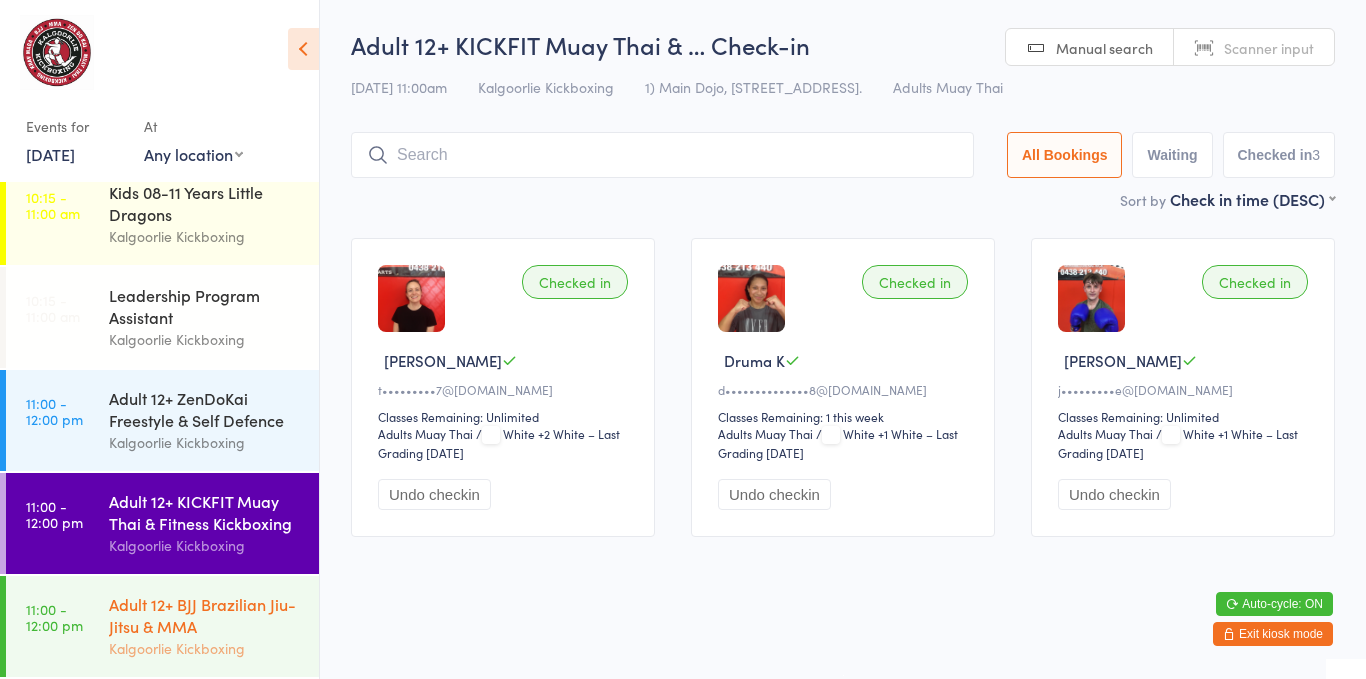 click on "Adult 12+ BJJ Brazilian Jiu-Jitsu & MMA" at bounding box center (205, 615) 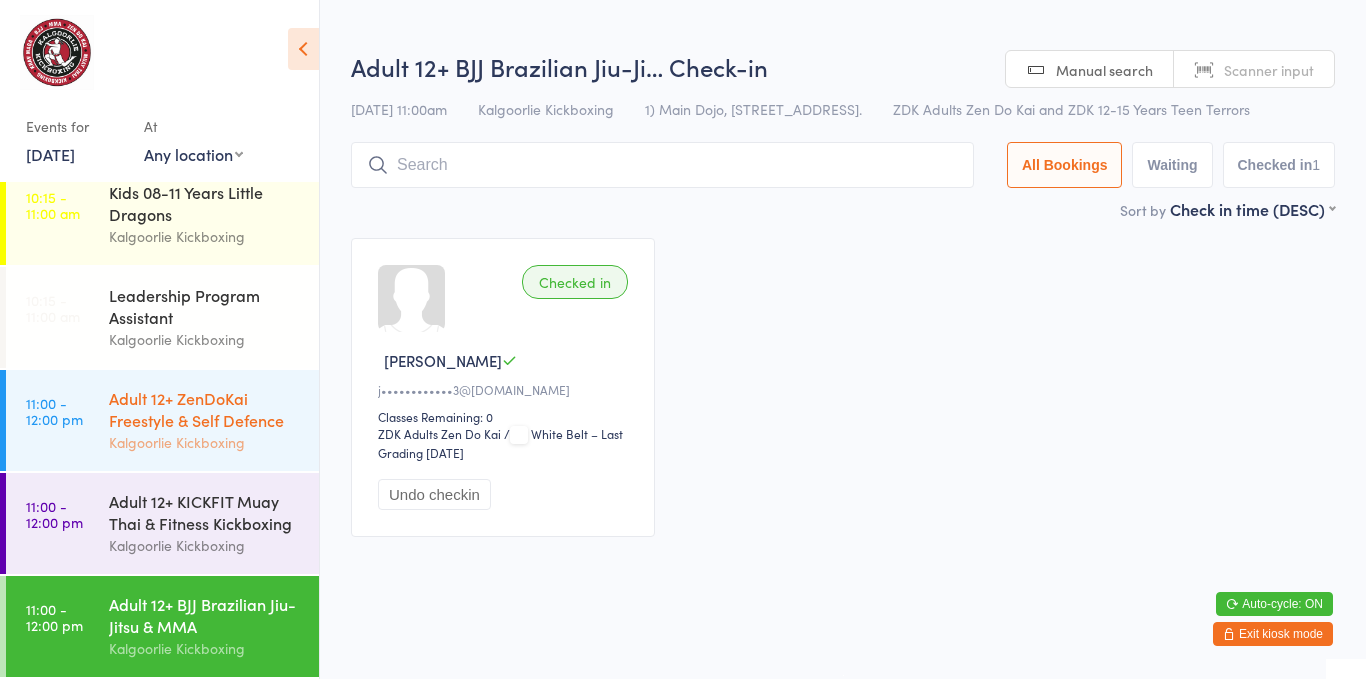 click on "Adult 12+ ZenDoKai Freestyle & Self Defence" at bounding box center [205, 409] 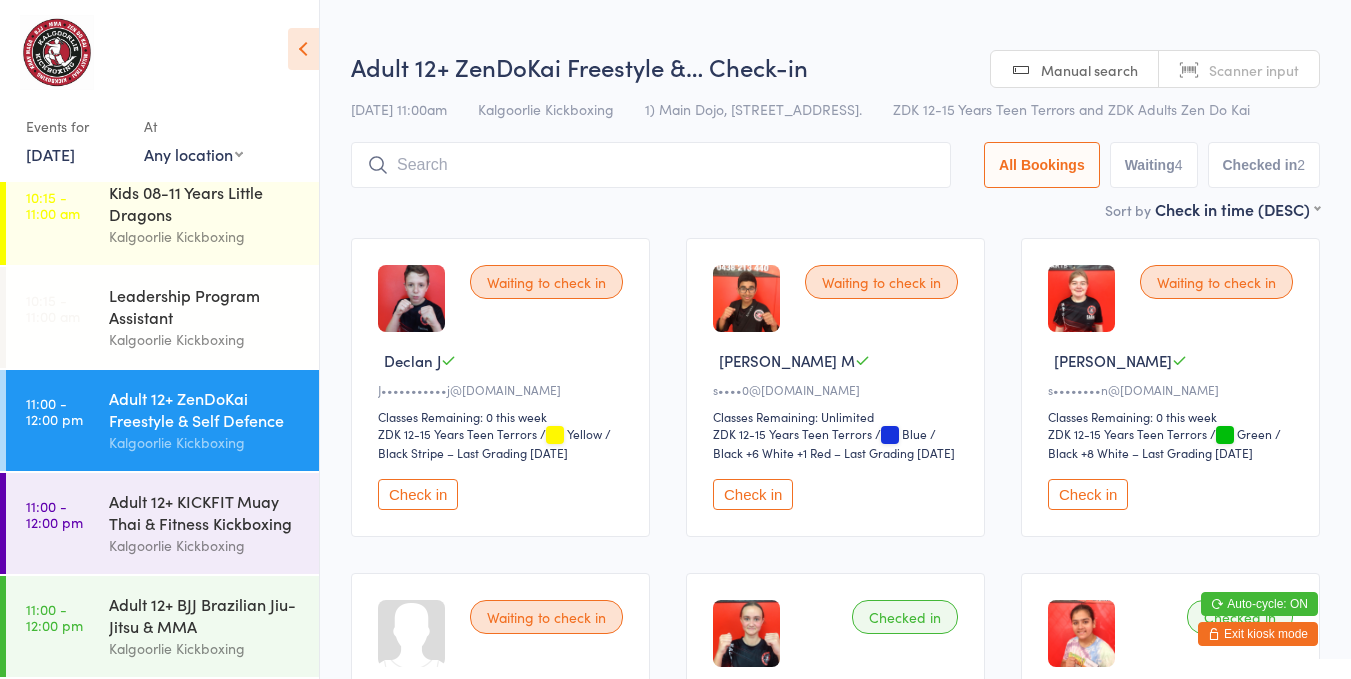 click on "Waiting to check in Sarah P  s••••••••n@outlook.com Classes Remaining: 0 this week ZDK 12-15 Years Teen Terrors  ZDK 12-15 Years Teen Terrors   /  Green / Black +8 White – Last Grading Jan 18, 2025   Check in" at bounding box center [1170, 387] 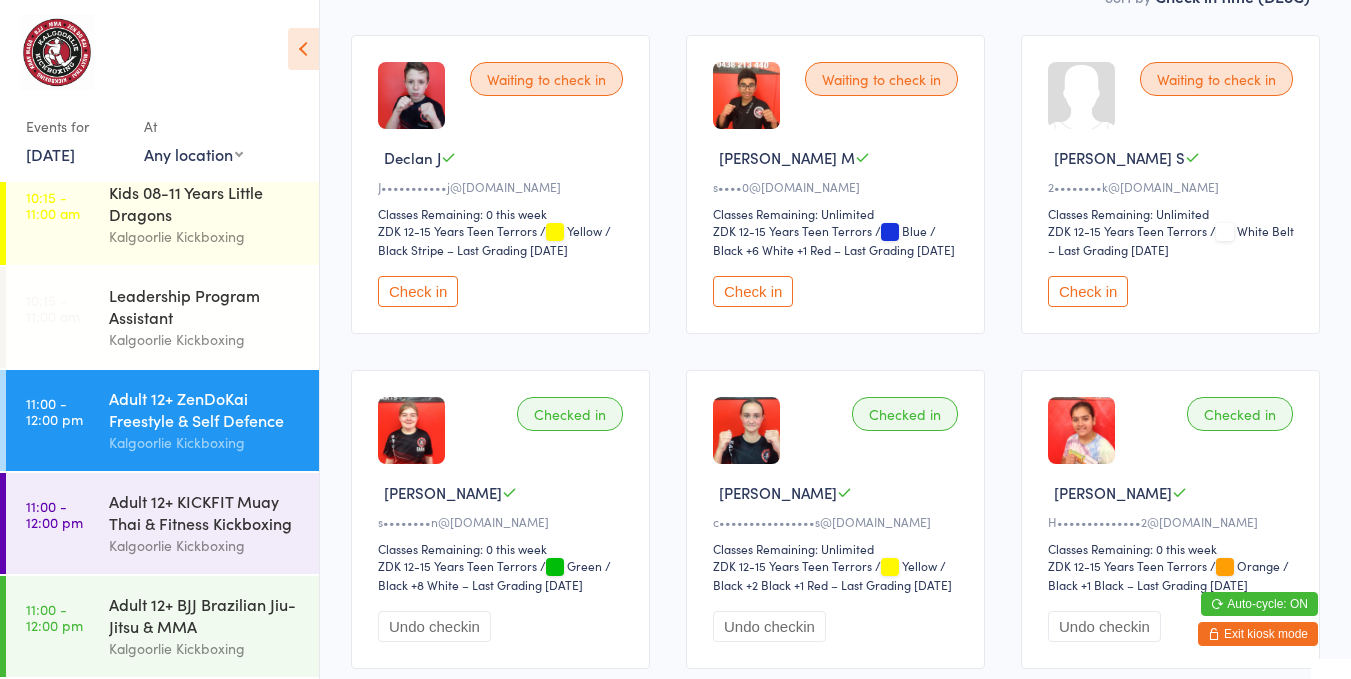 scroll, scrollTop: 211, scrollLeft: 0, axis: vertical 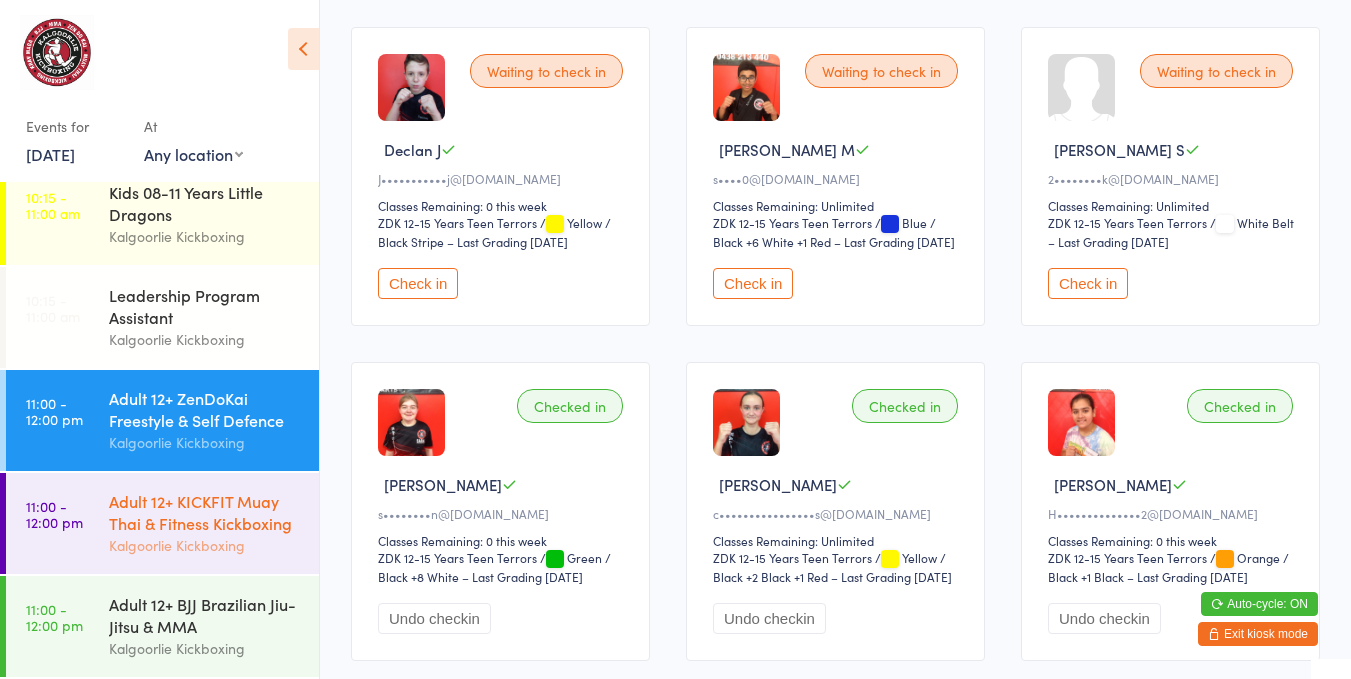 click on "Adult 12+ KICKFIT Muay Thai & Fitness Kickboxing" at bounding box center (205, 512) 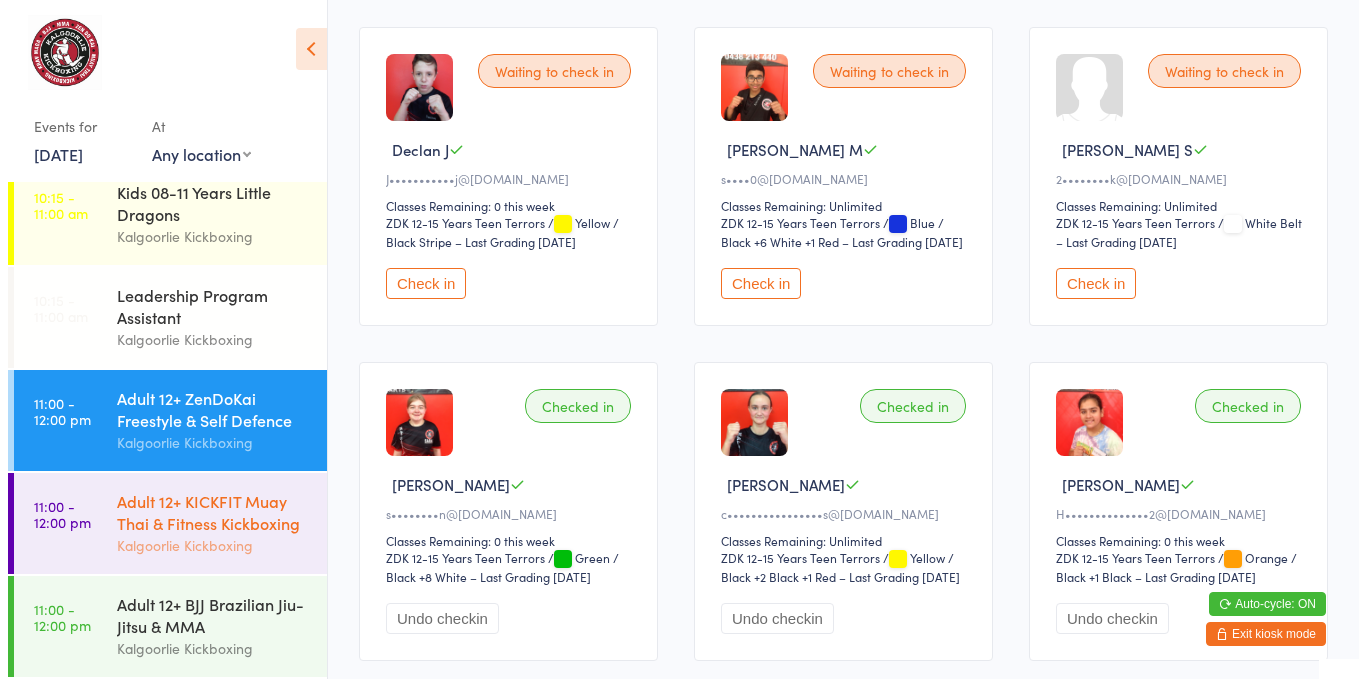 scroll, scrollTop: 0, scrollLeft: 0, axis: both 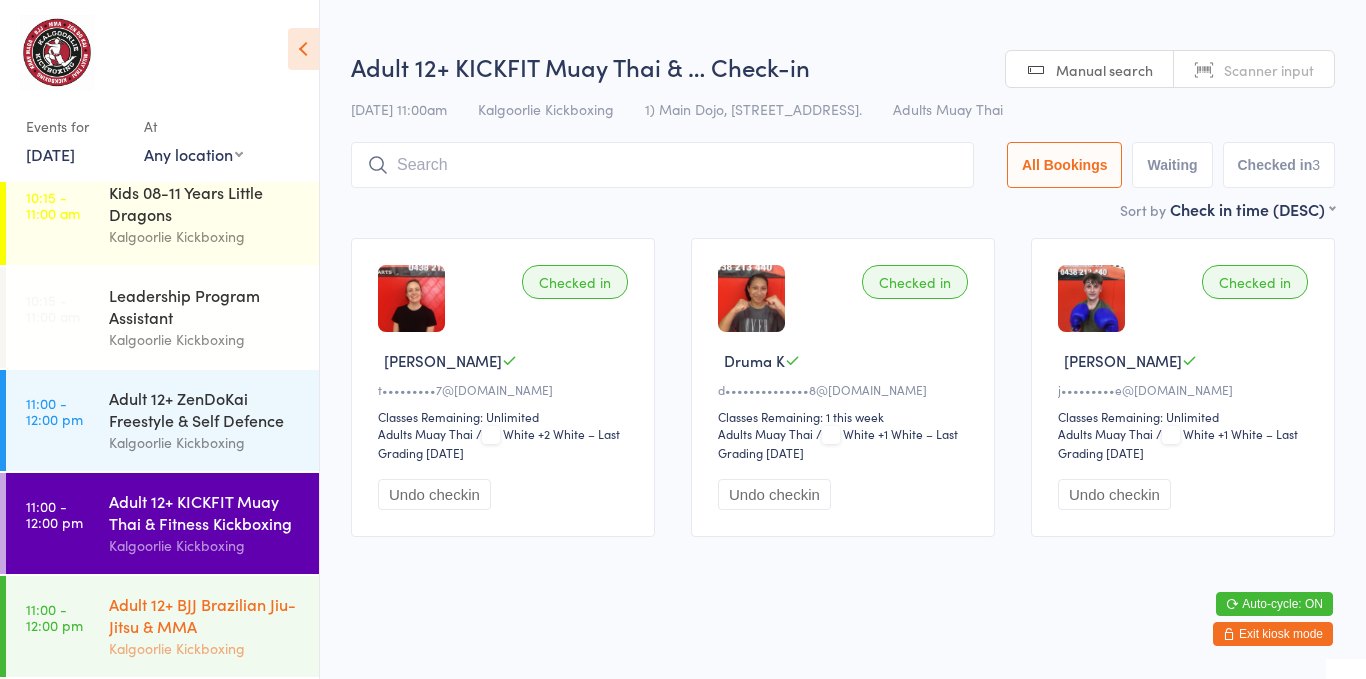 click on "Adult 12+ BJJ Brazilian Jiu-Jitsu & MMA" at bounding box center (205, 615) 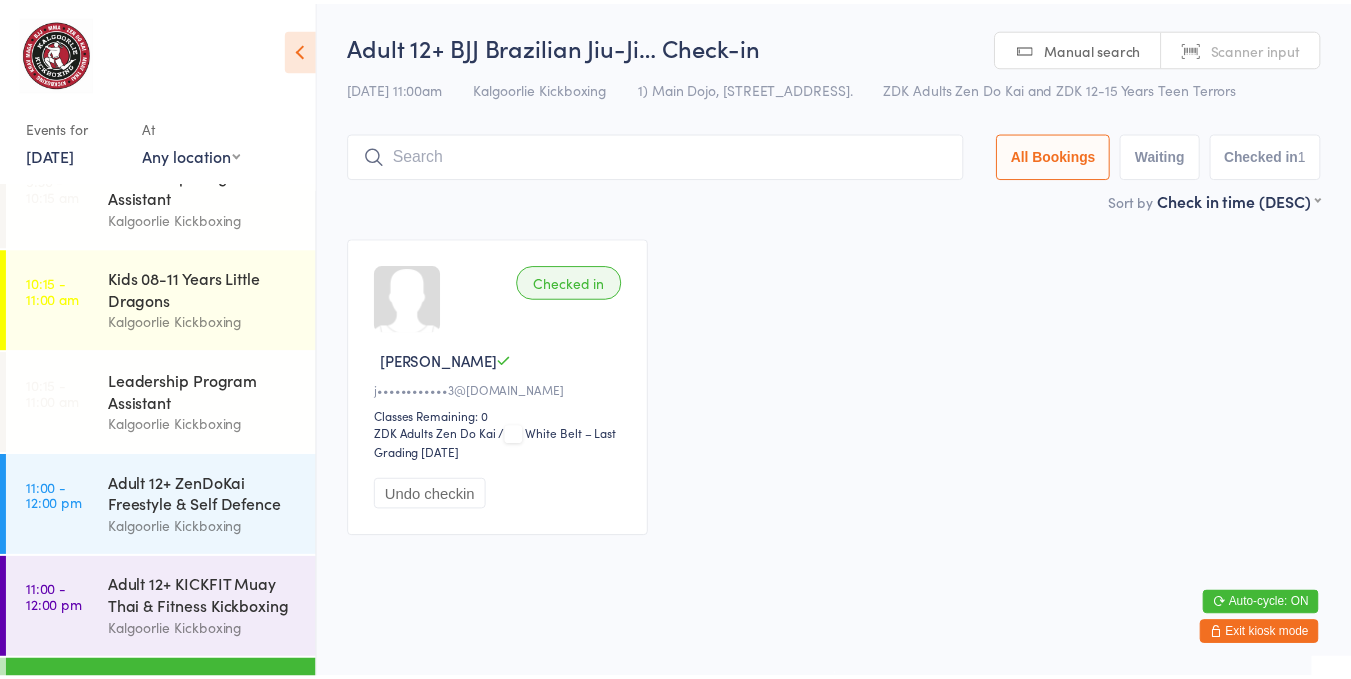 scroll, scrollTop: 349, scrollLeft: 0, axis: vertical 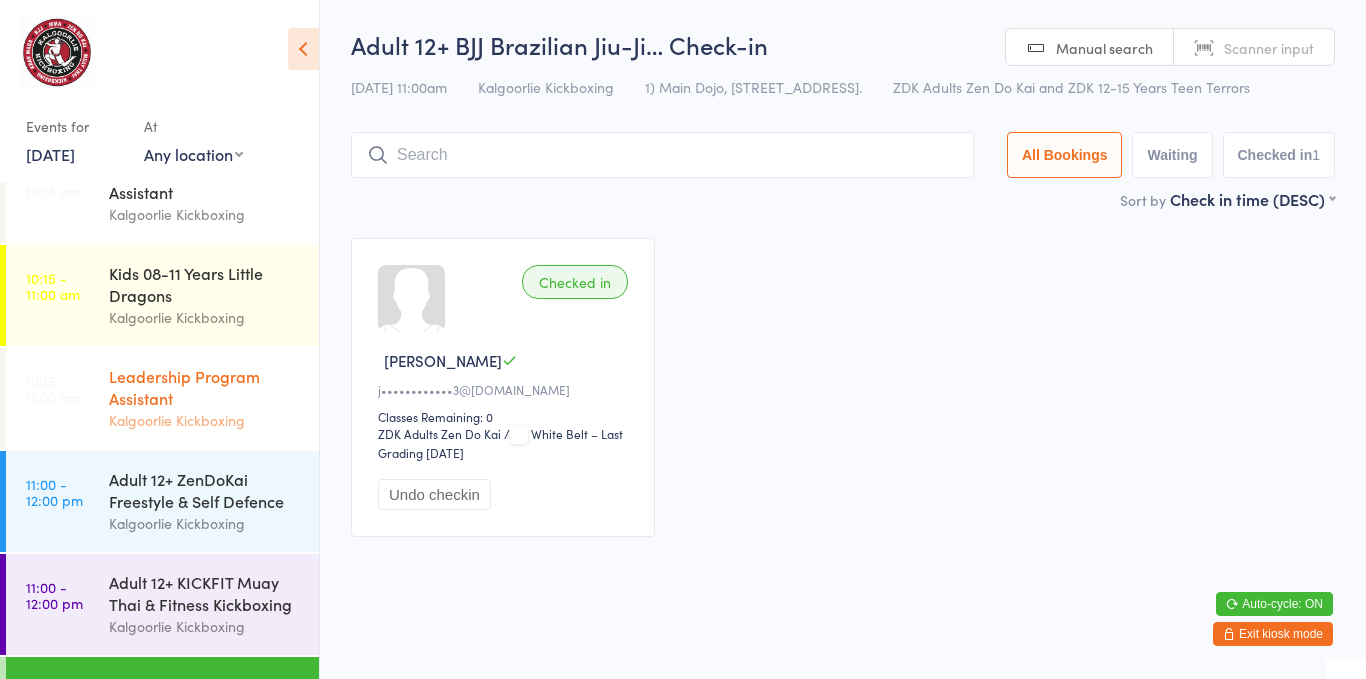 click on "Leadership Program Assistant" at bounding box center (205, 387) 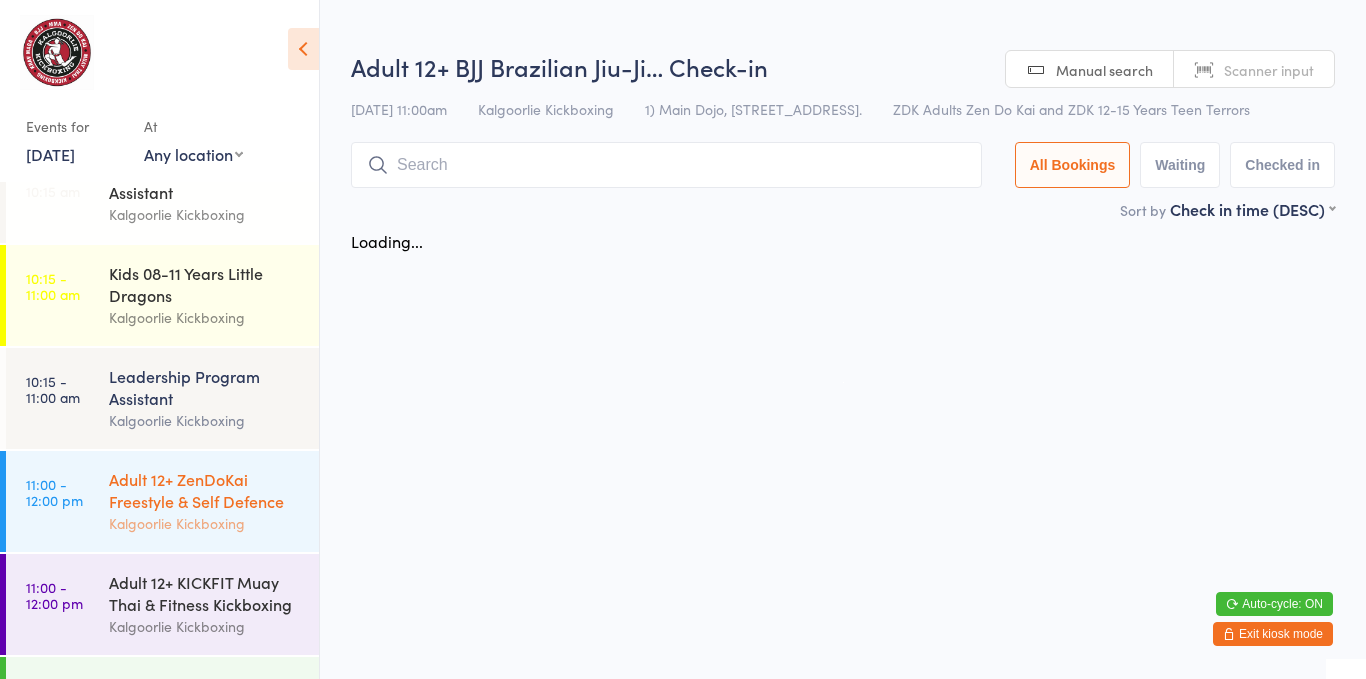 click on "Adult 12+ ZenDoKai Freestyle & Self Defence" at bounding box center (205, 490) 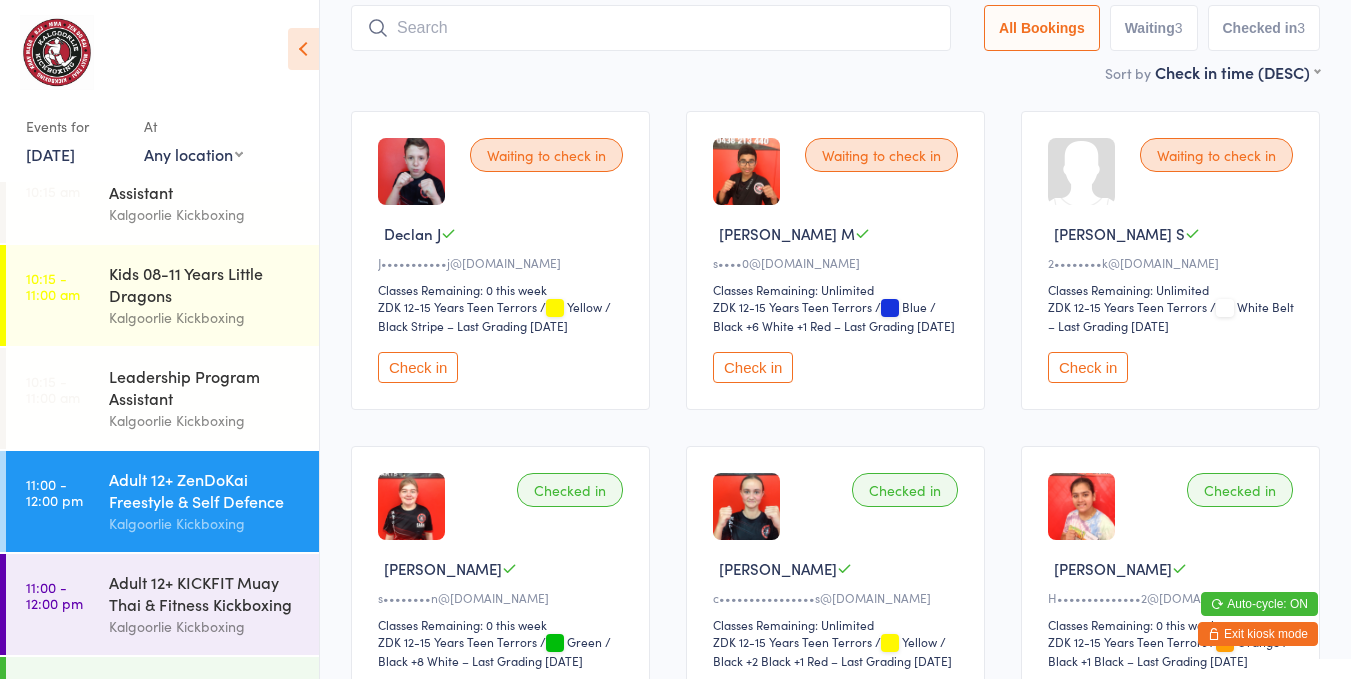 scroll, scrollTop: 117, scrollLeft: 0, axis: vertical 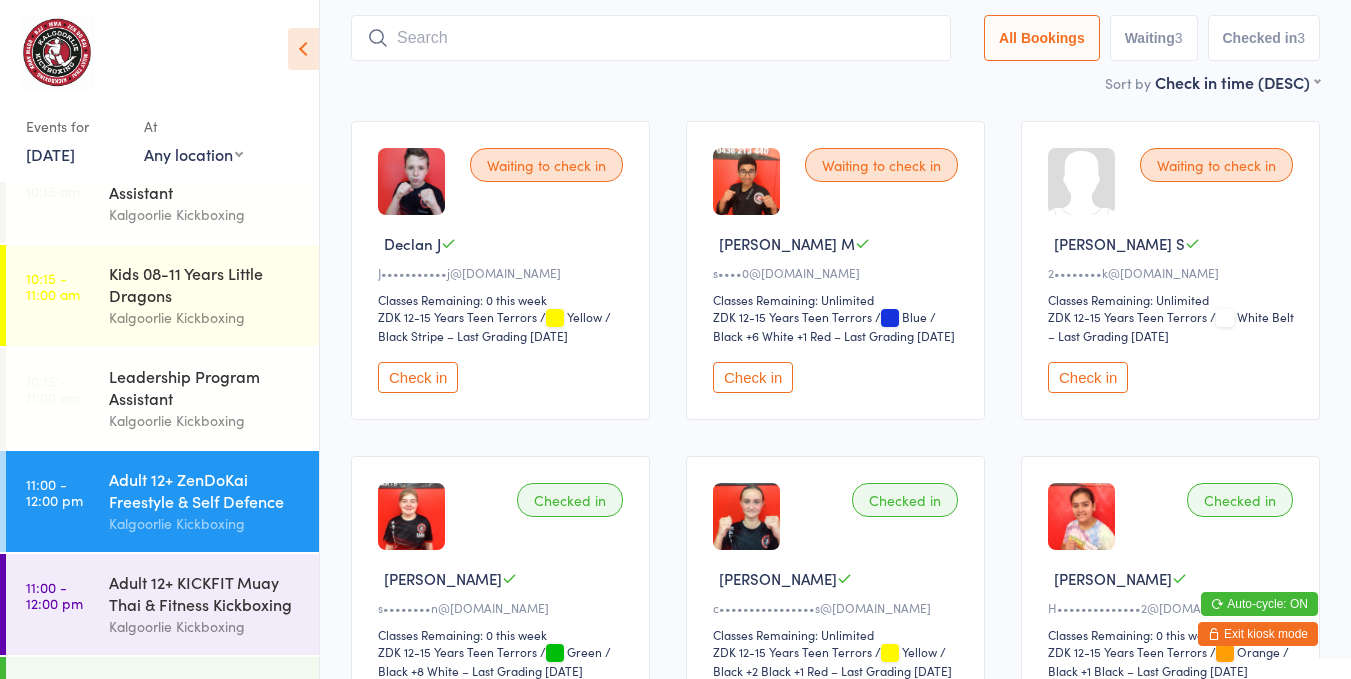 click on "Check in" at bounding box center [1088, 377] 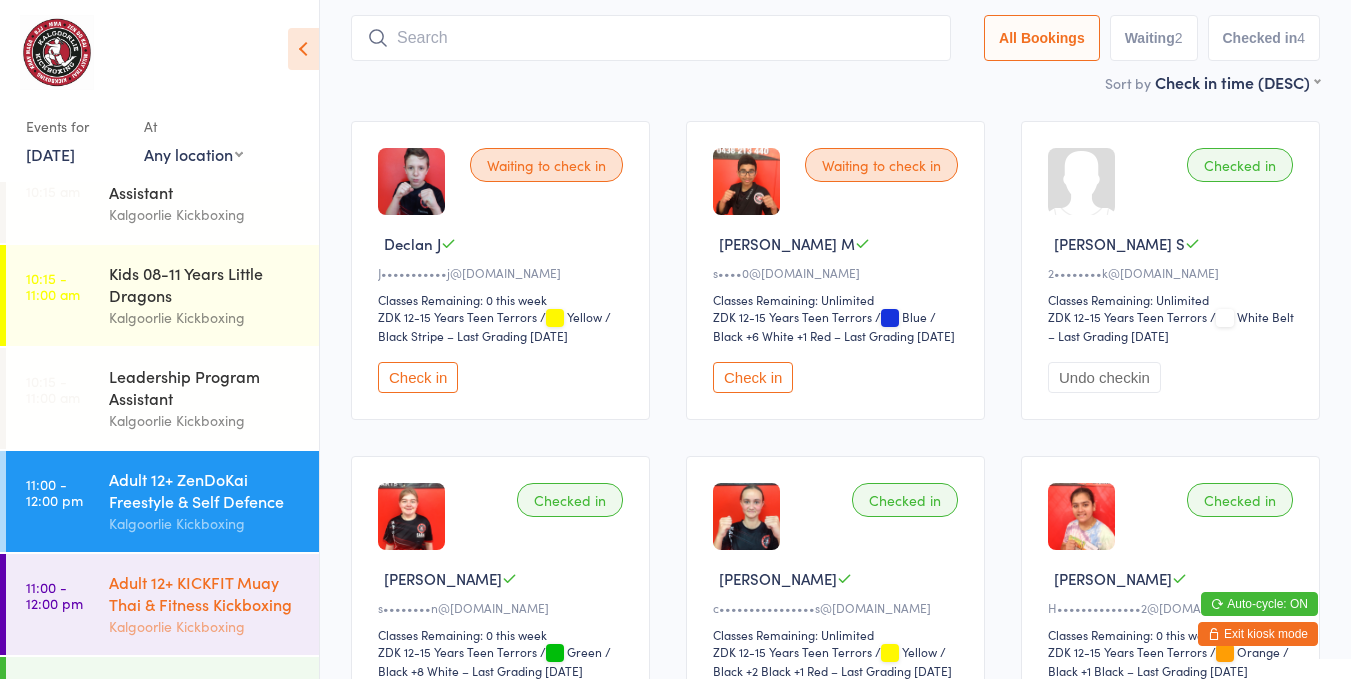 click on "Adult 12+ KICKFIT Muay Thai & Fitness Kickboxing" at bounding box center [205, 593] 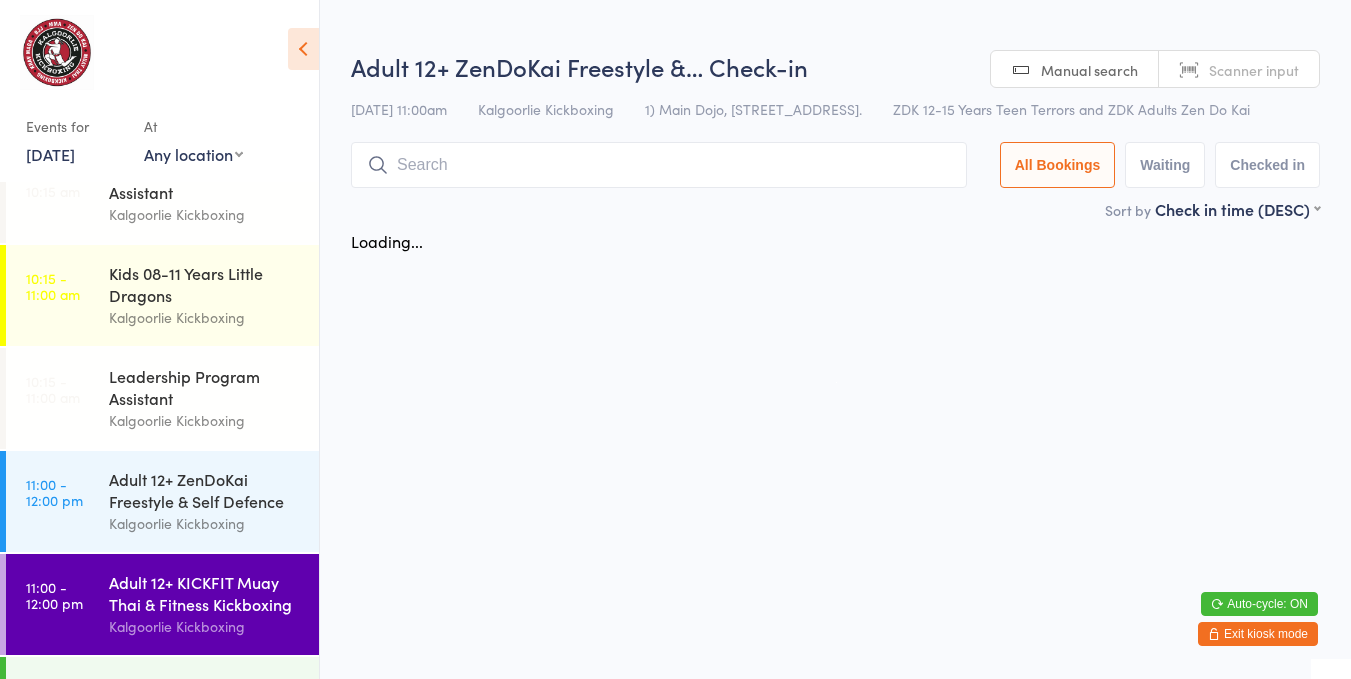 scroll, scrollTop: 0, scrollLeft: 0, axis: both 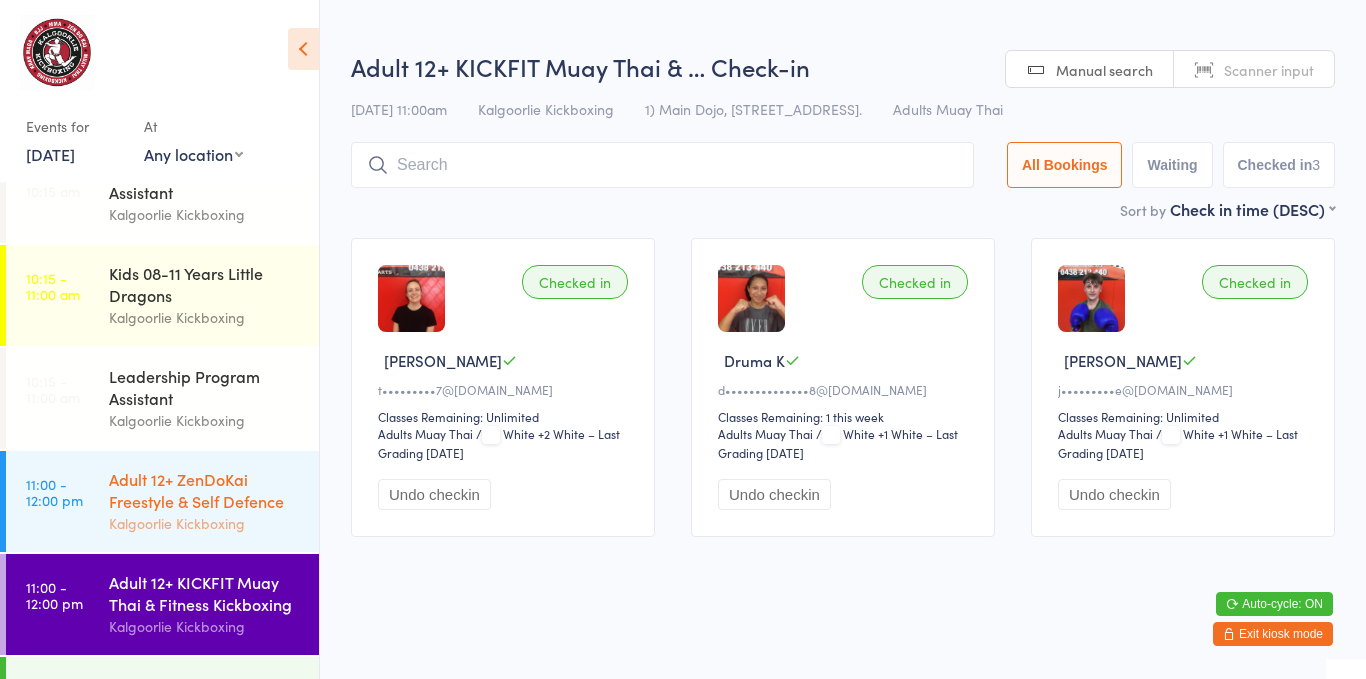 click on "Adult 12+ ZenDoKai Freestyle & Self Defence" at bounding box center [205, 490] 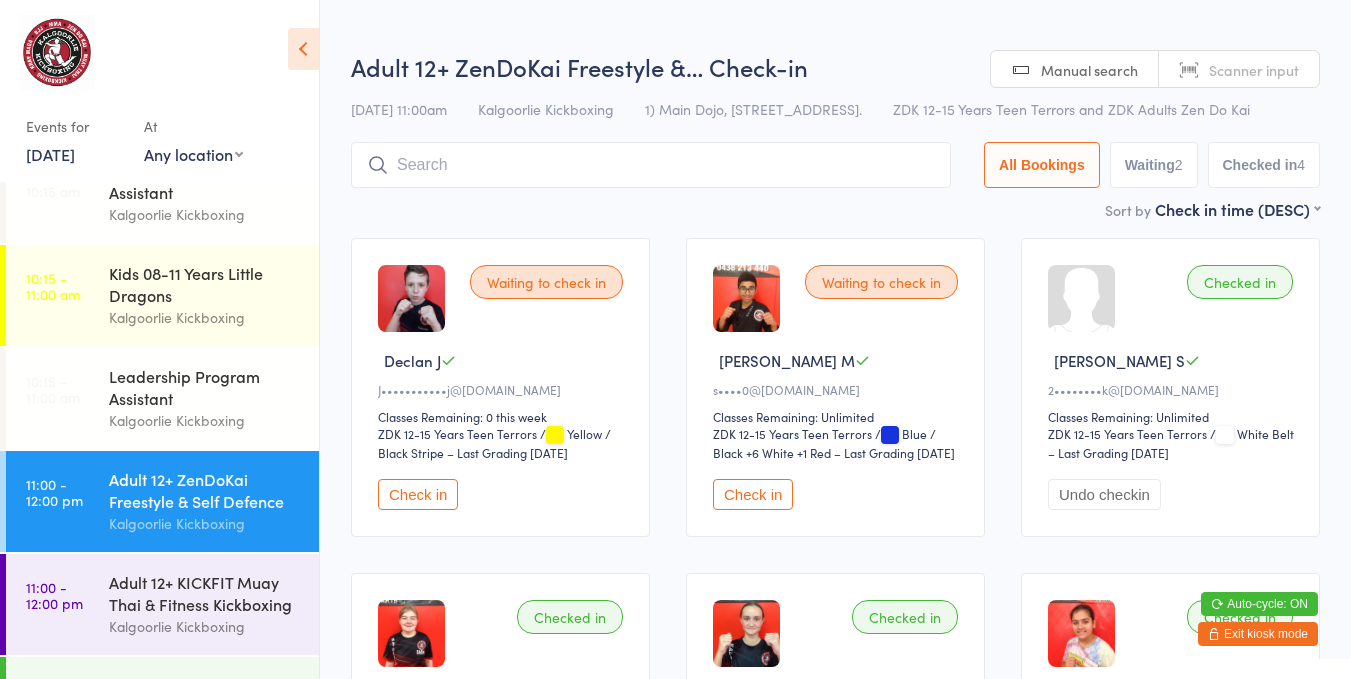 scroll, scrollTop: 435, scrollLeft: 0, axis: vertical 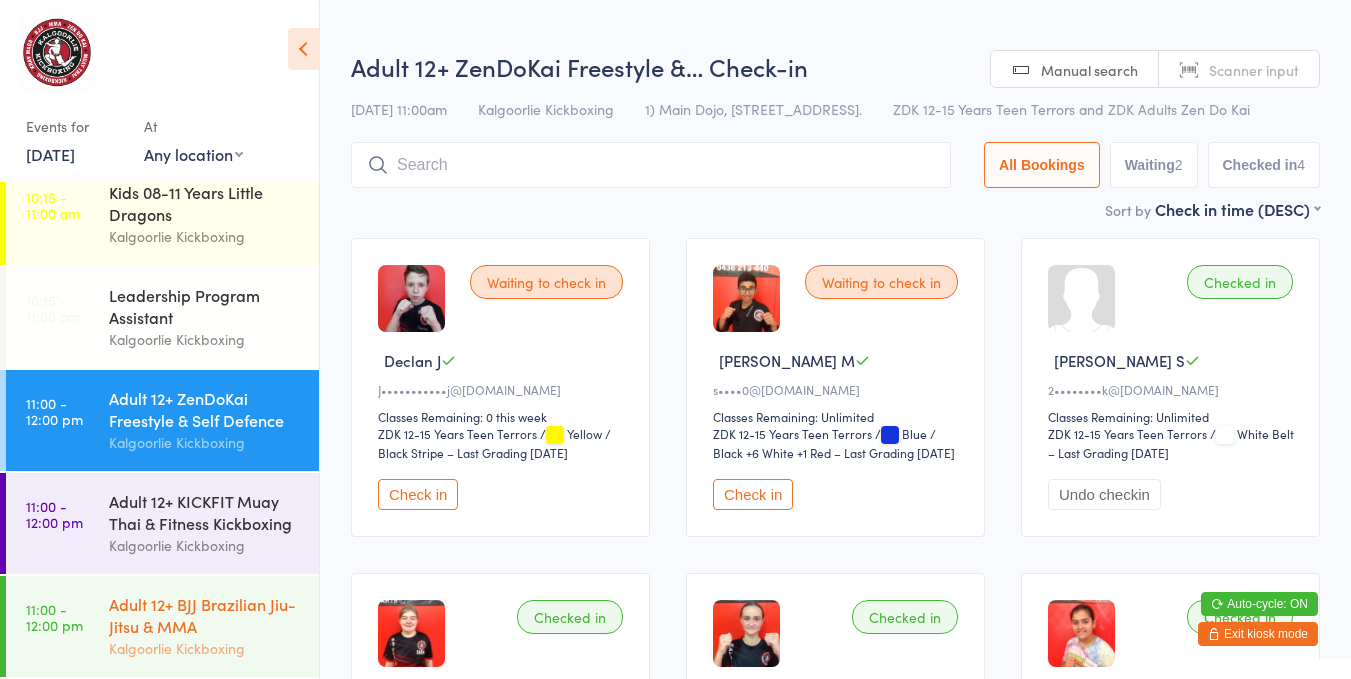 click on "Adult 12+ BJJ Brazilian Jiu-Jitsu & MMA" at bounding box center (205, 615) 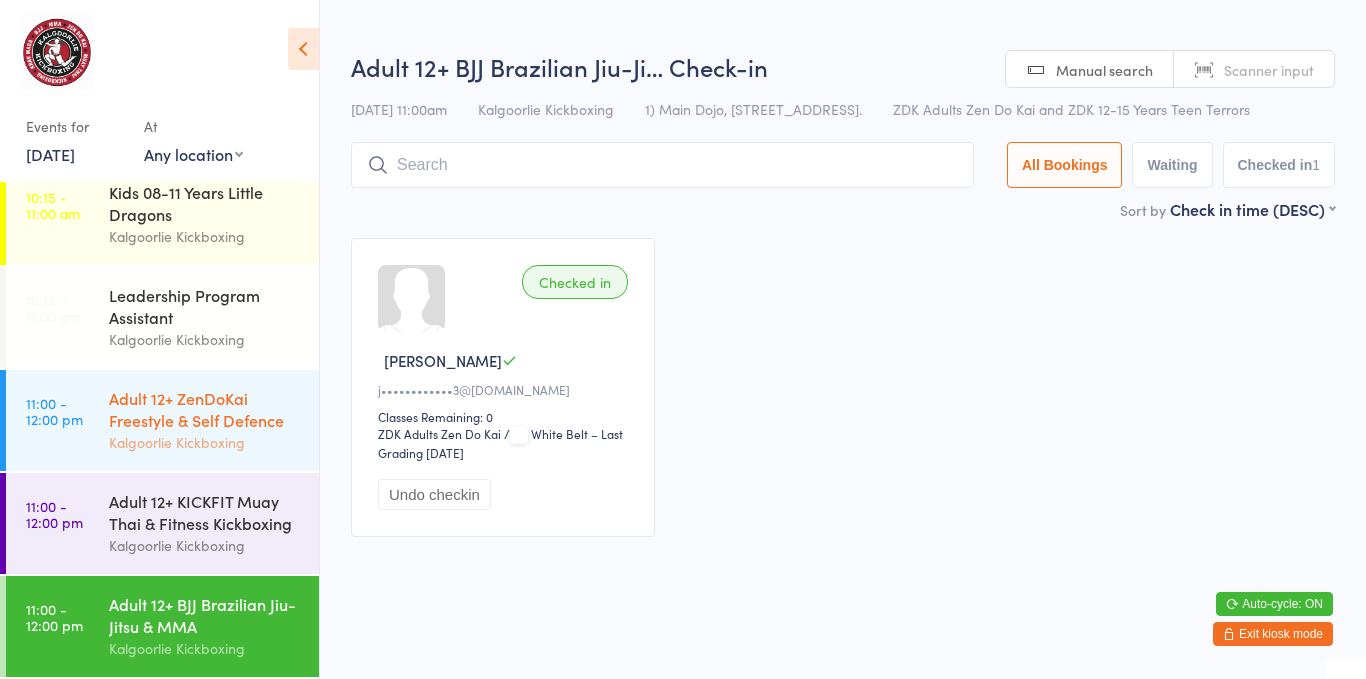 click on "Adult 12+ ZenDoKai Freestyle & Self Defence" at bounding box center [205, 409] 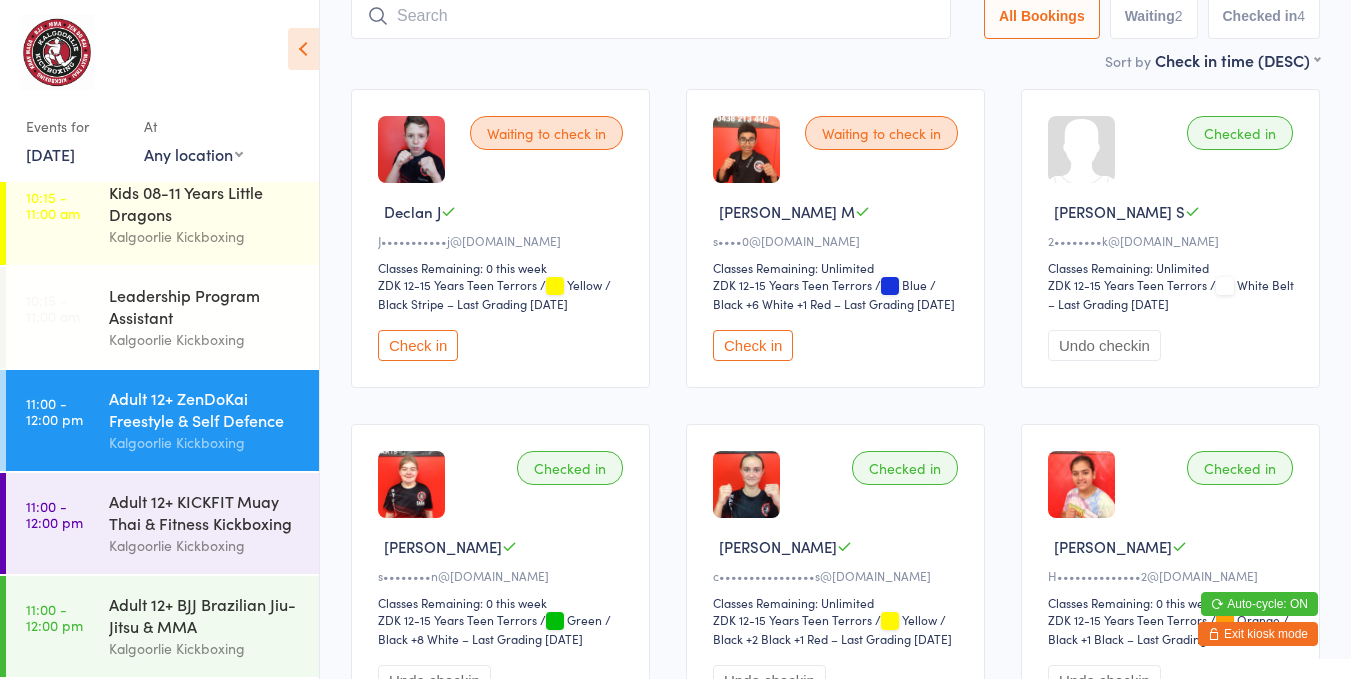 scroll, scrollTop: 75, scrollLeft: 0, axis: vertical 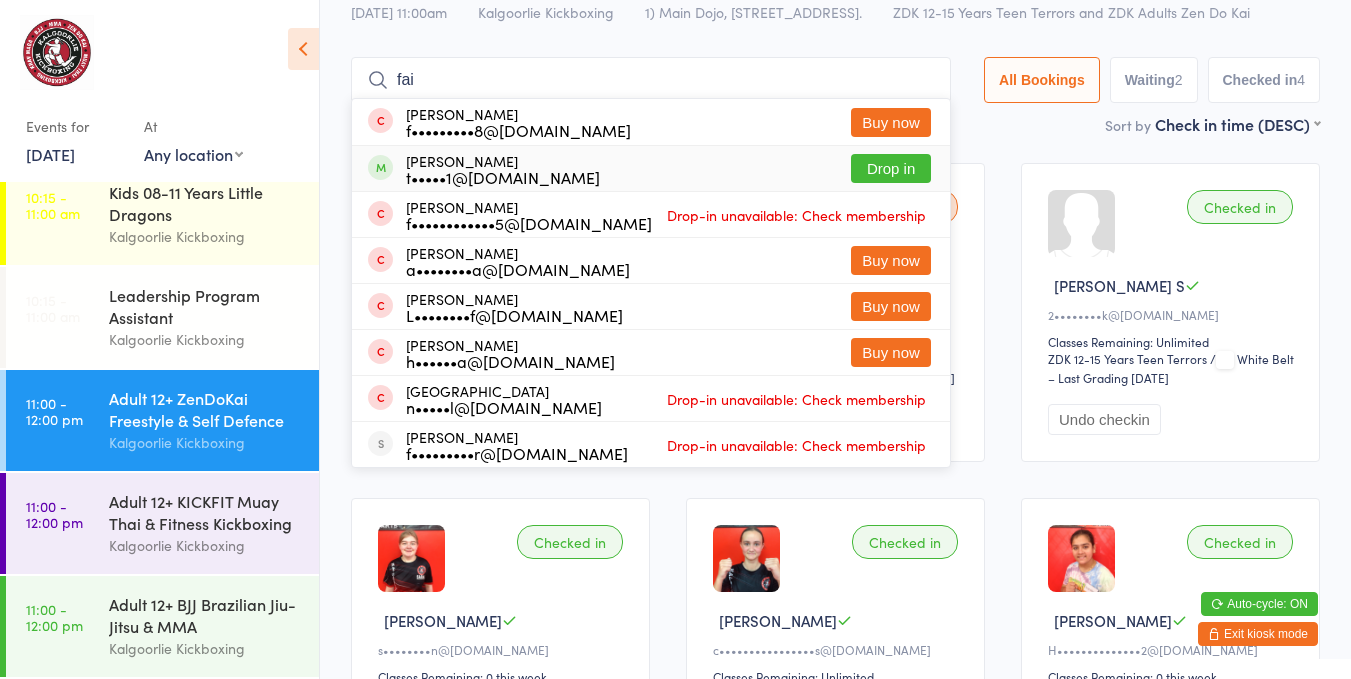 type on "fai" 